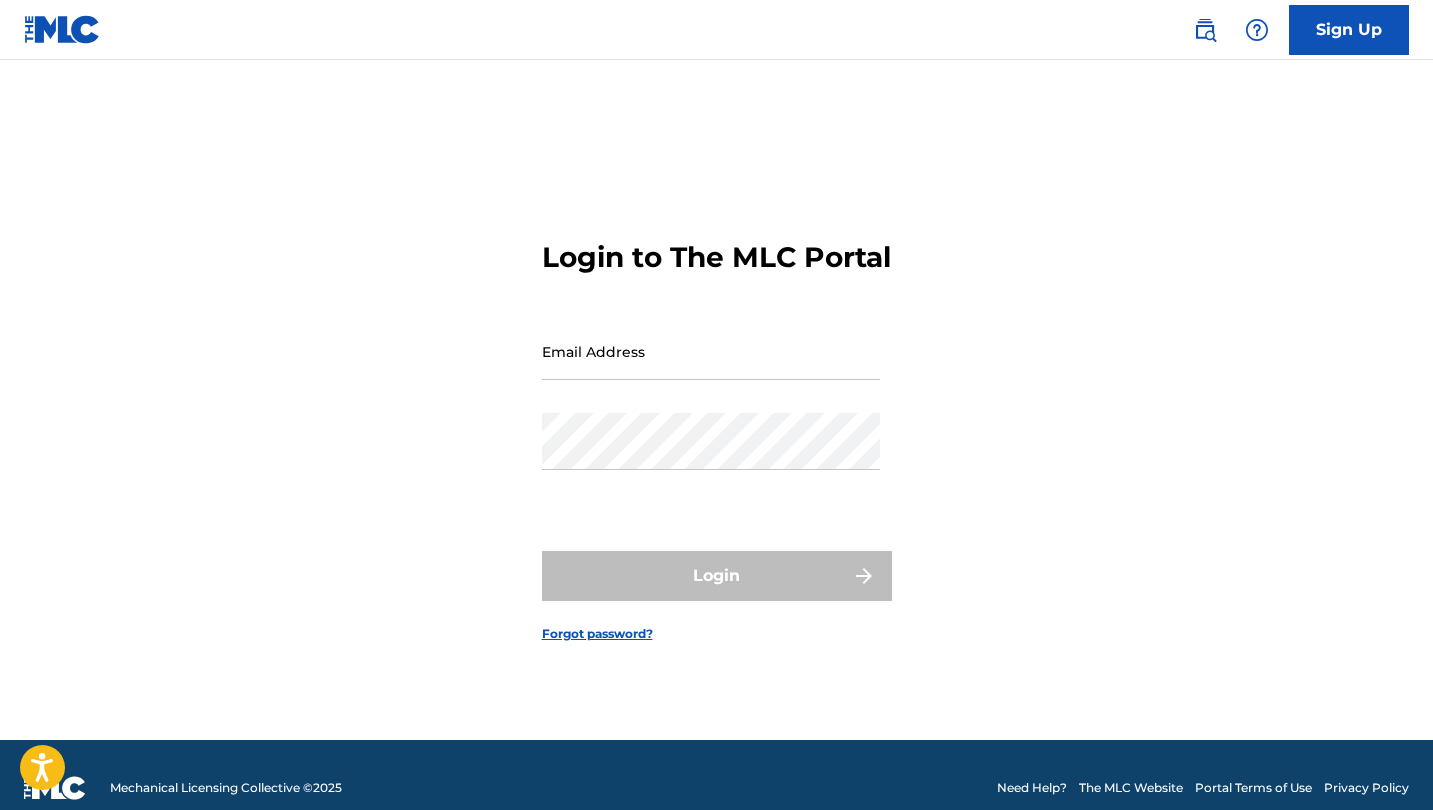 scroll, scrollTop: 0, scrollLeft: 0, axis: both 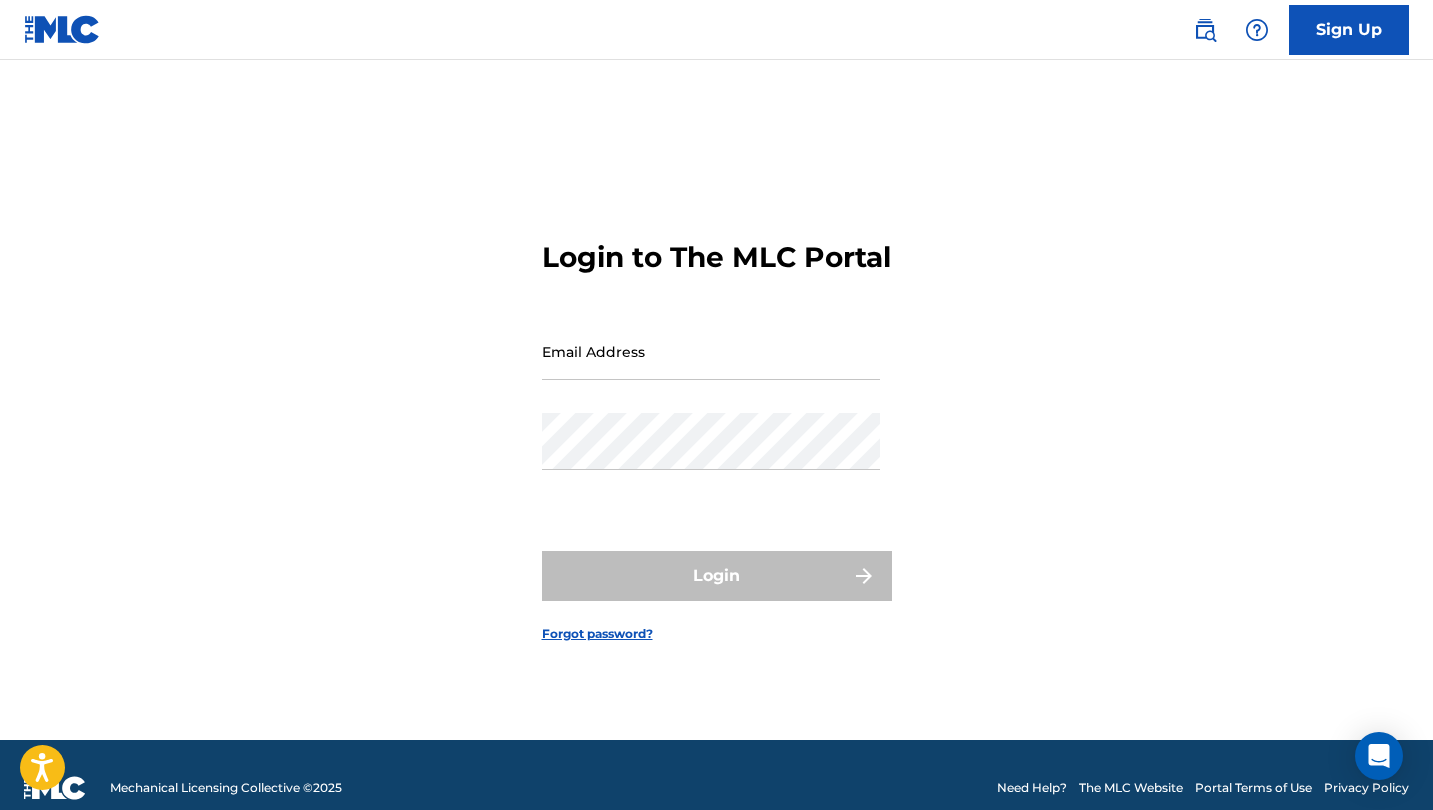 click on "Sign Up" at bounding box center [1349, 30] 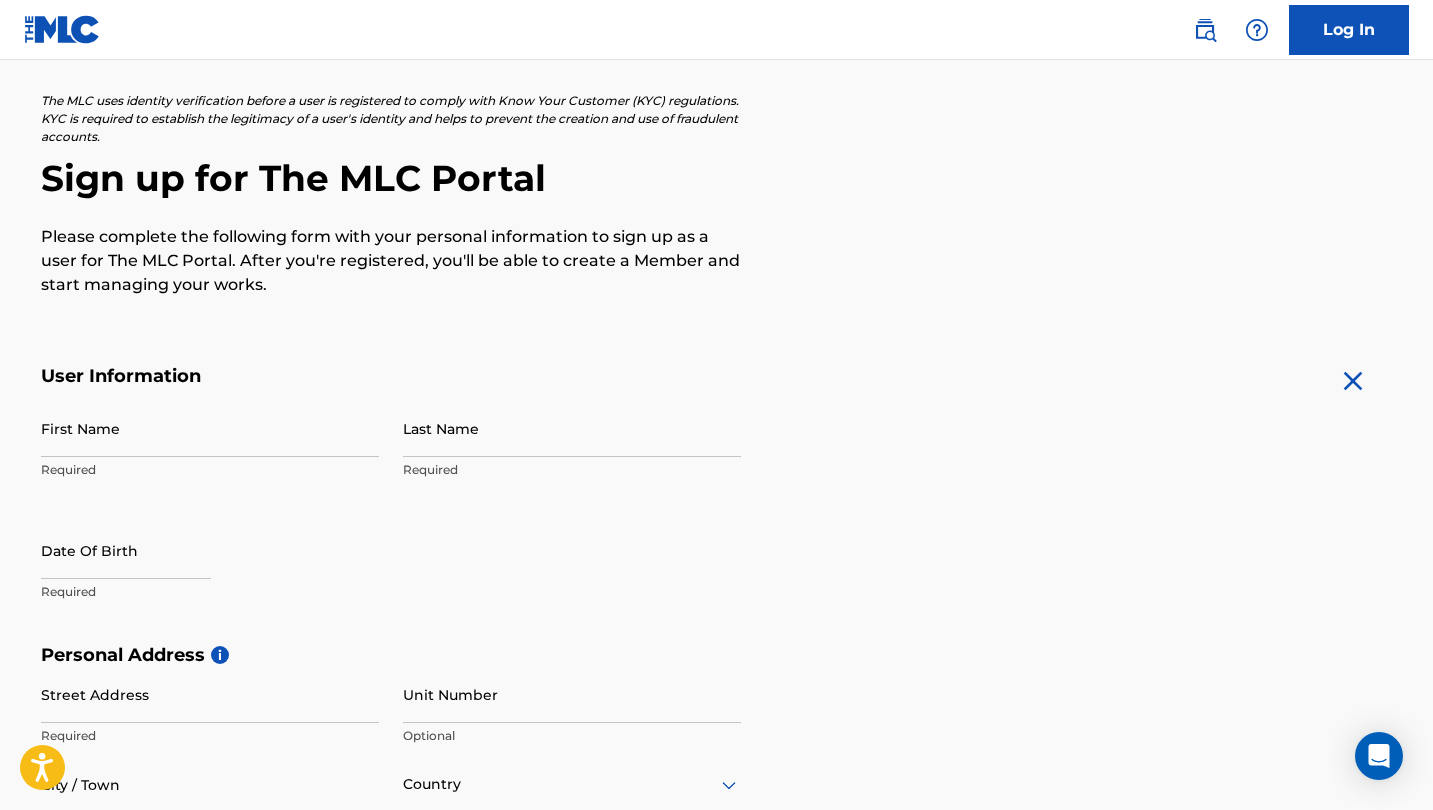 scroll, scrollTop: 147, scrollLeft: 0, axis: vertical 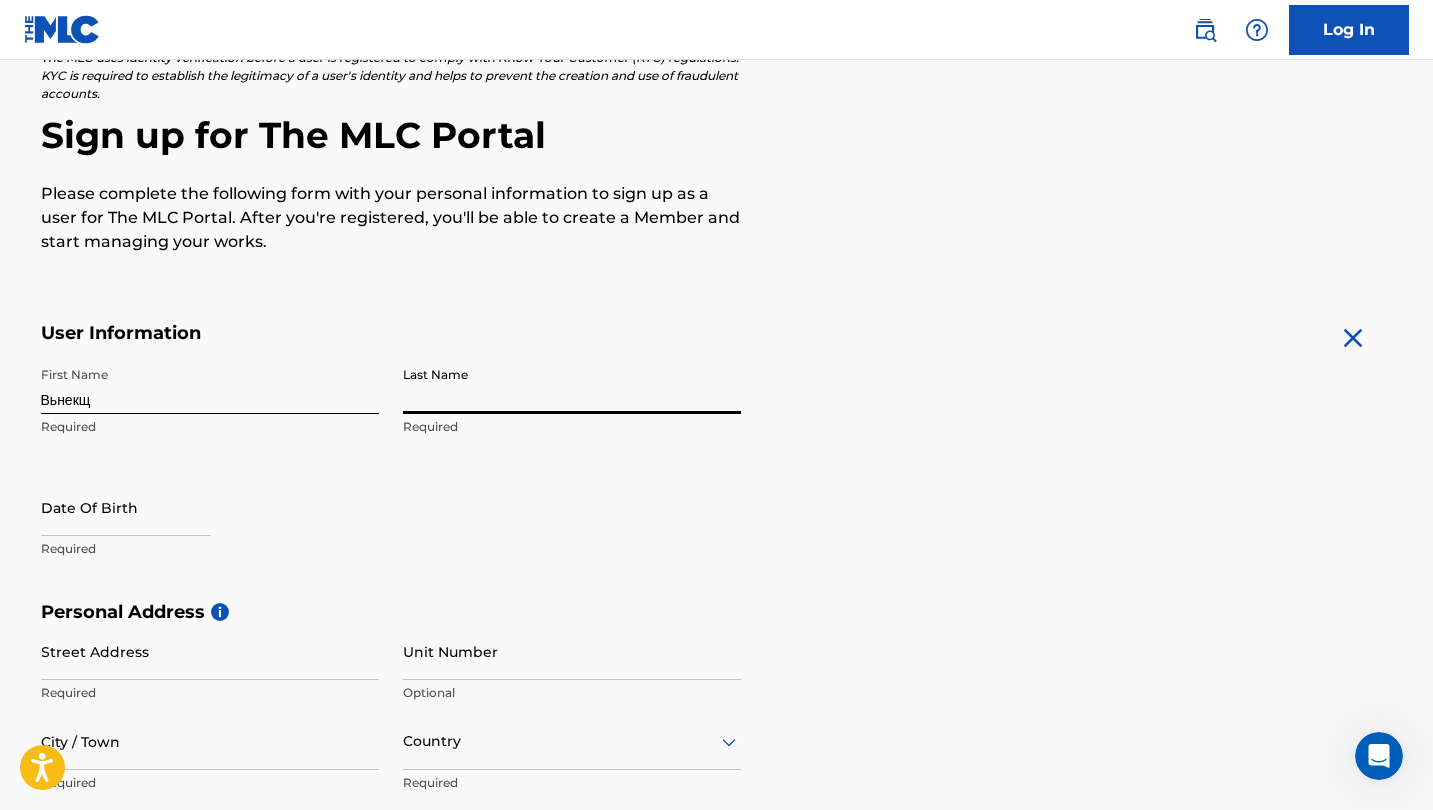 click on "Вьнекщ" at bounding box center [210, 385] 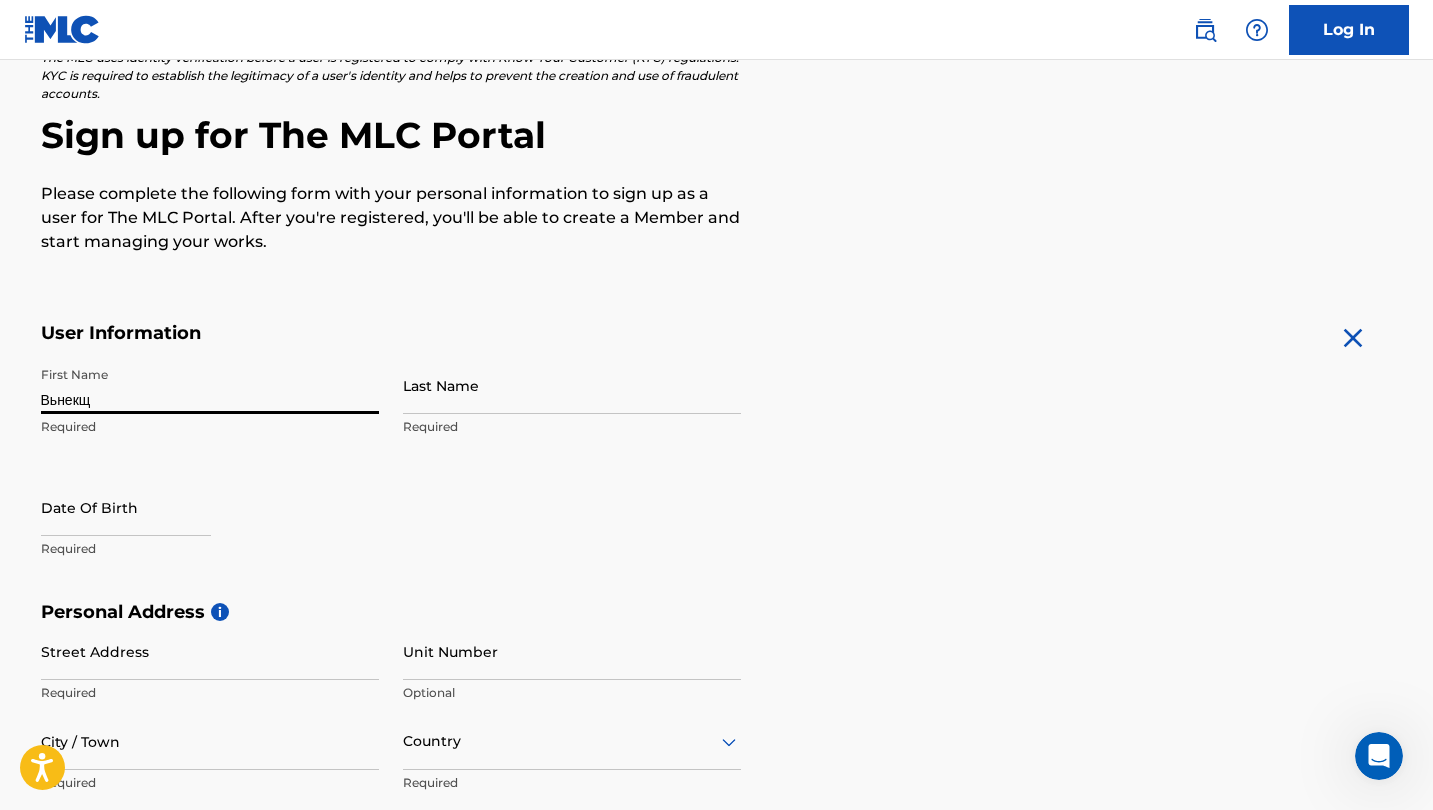 click on "Вьнекщ" at bounding box center [210, 385] 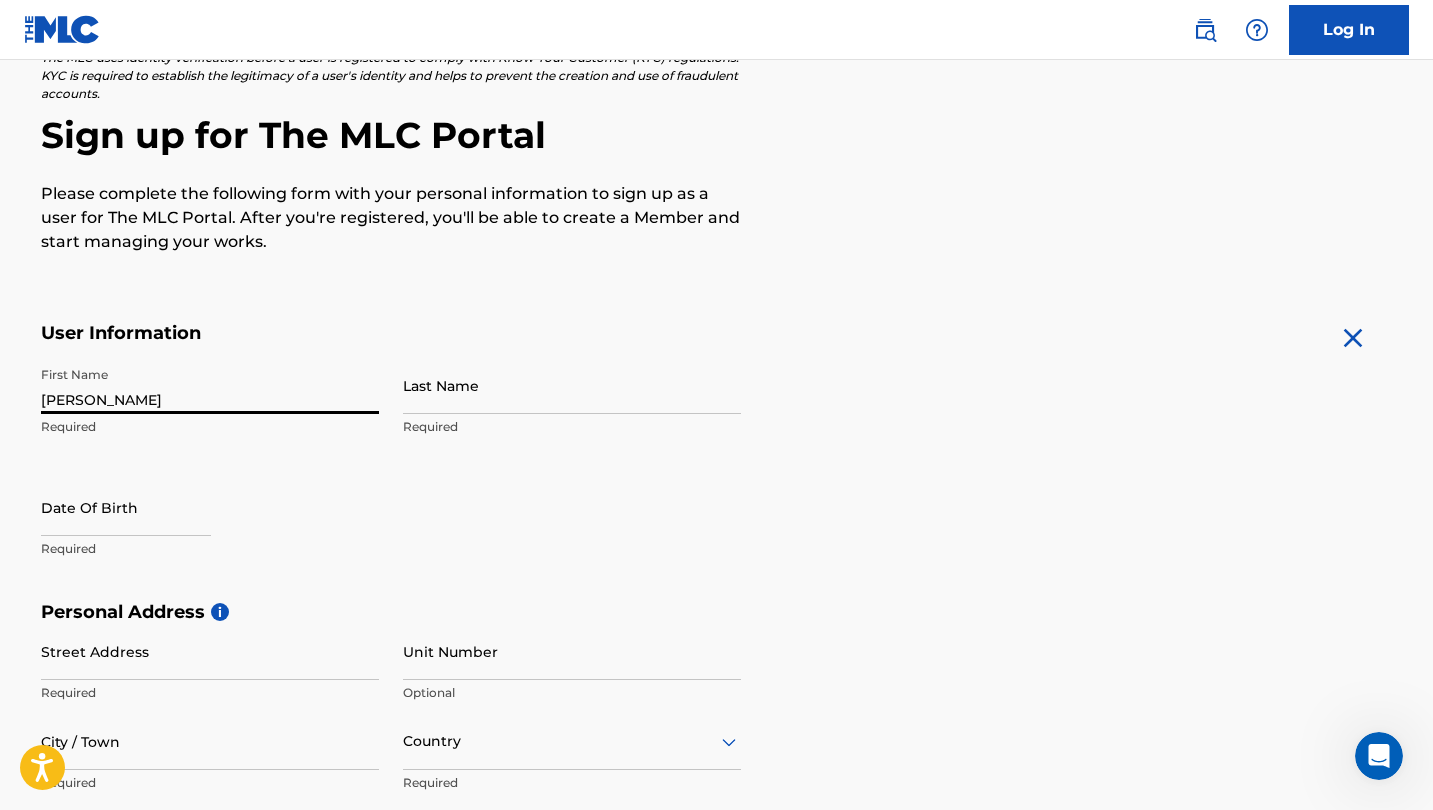 type on "[PERSON_NAME]" 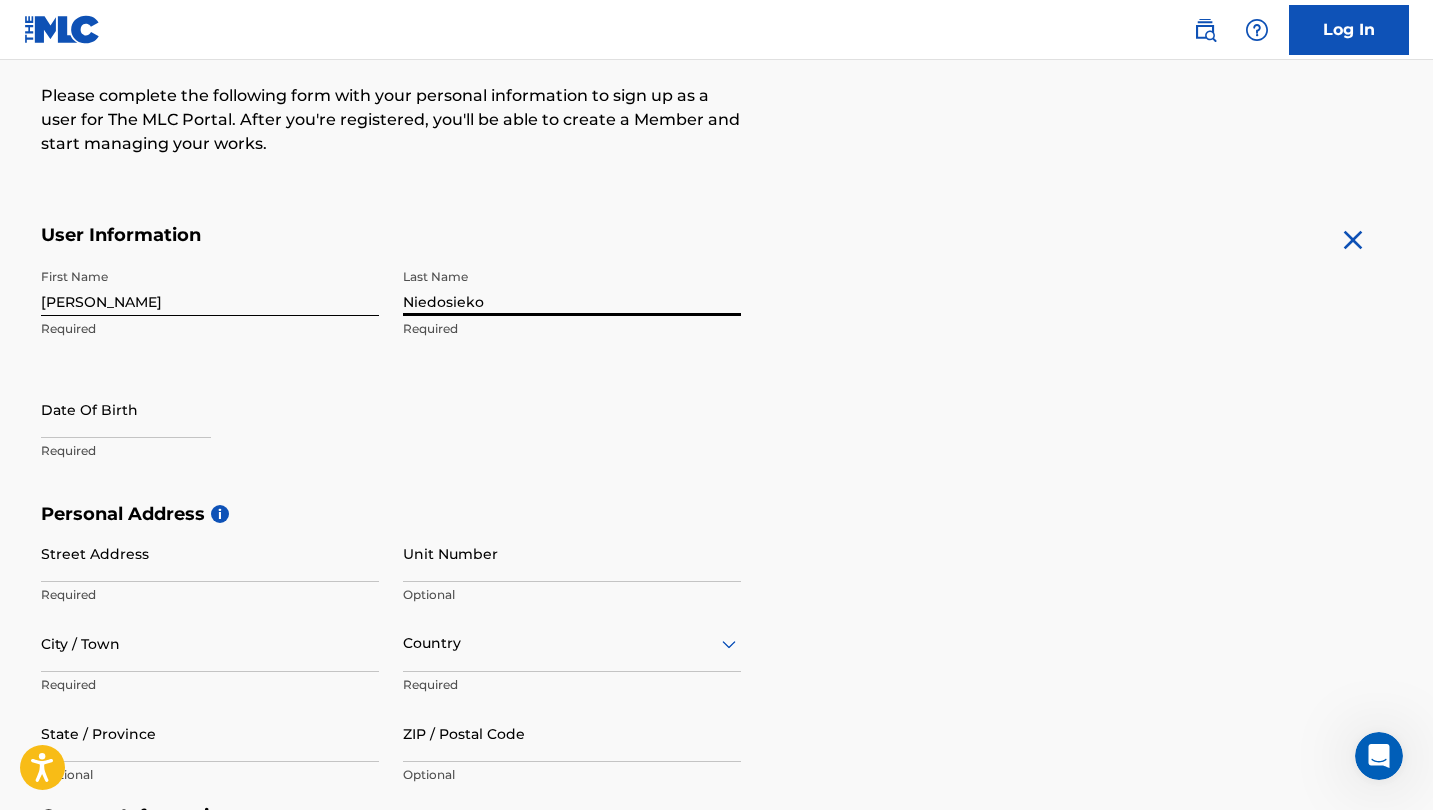 scroll, scrollTop: 253, scrollLeft: 0, axis: vertical 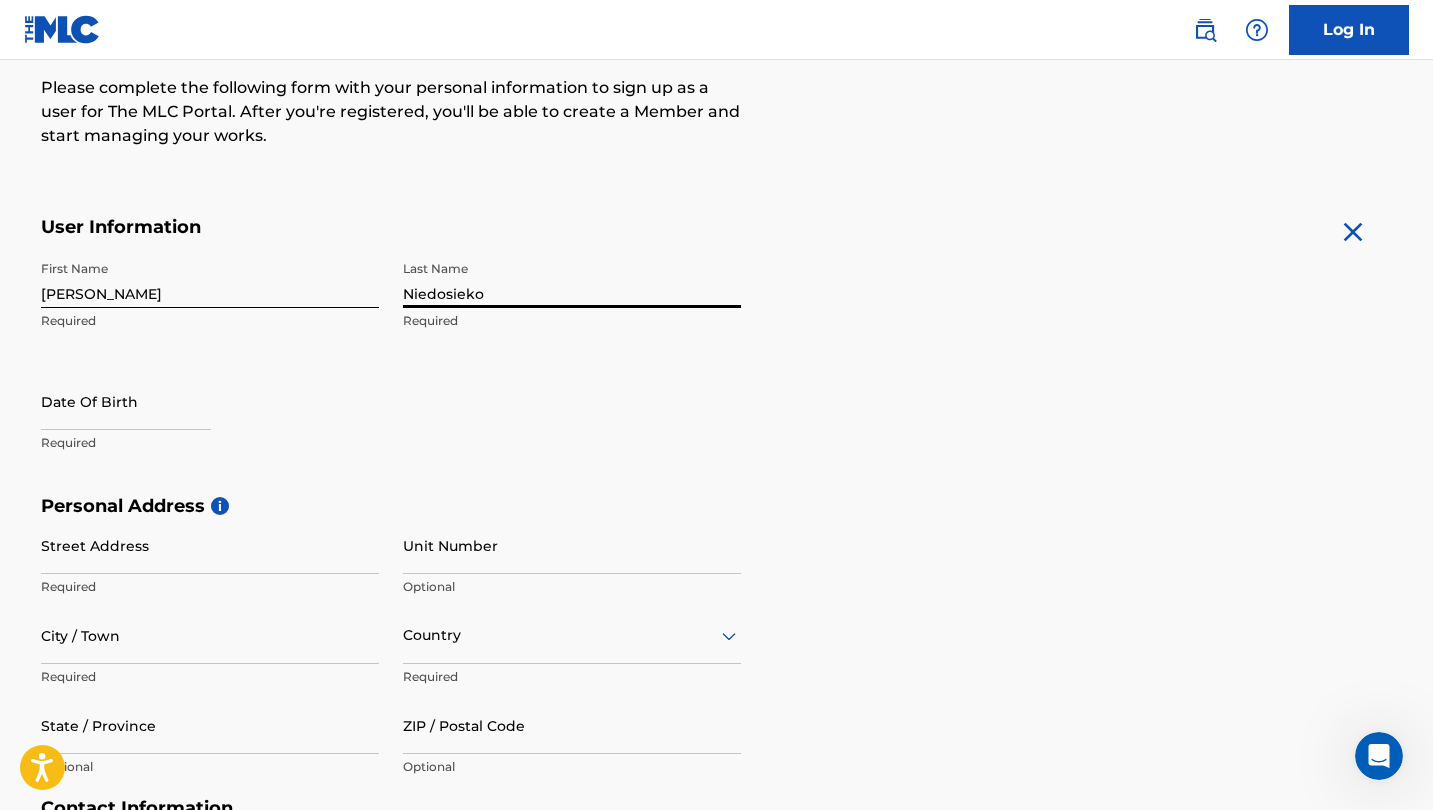 type on "Niedosieko" 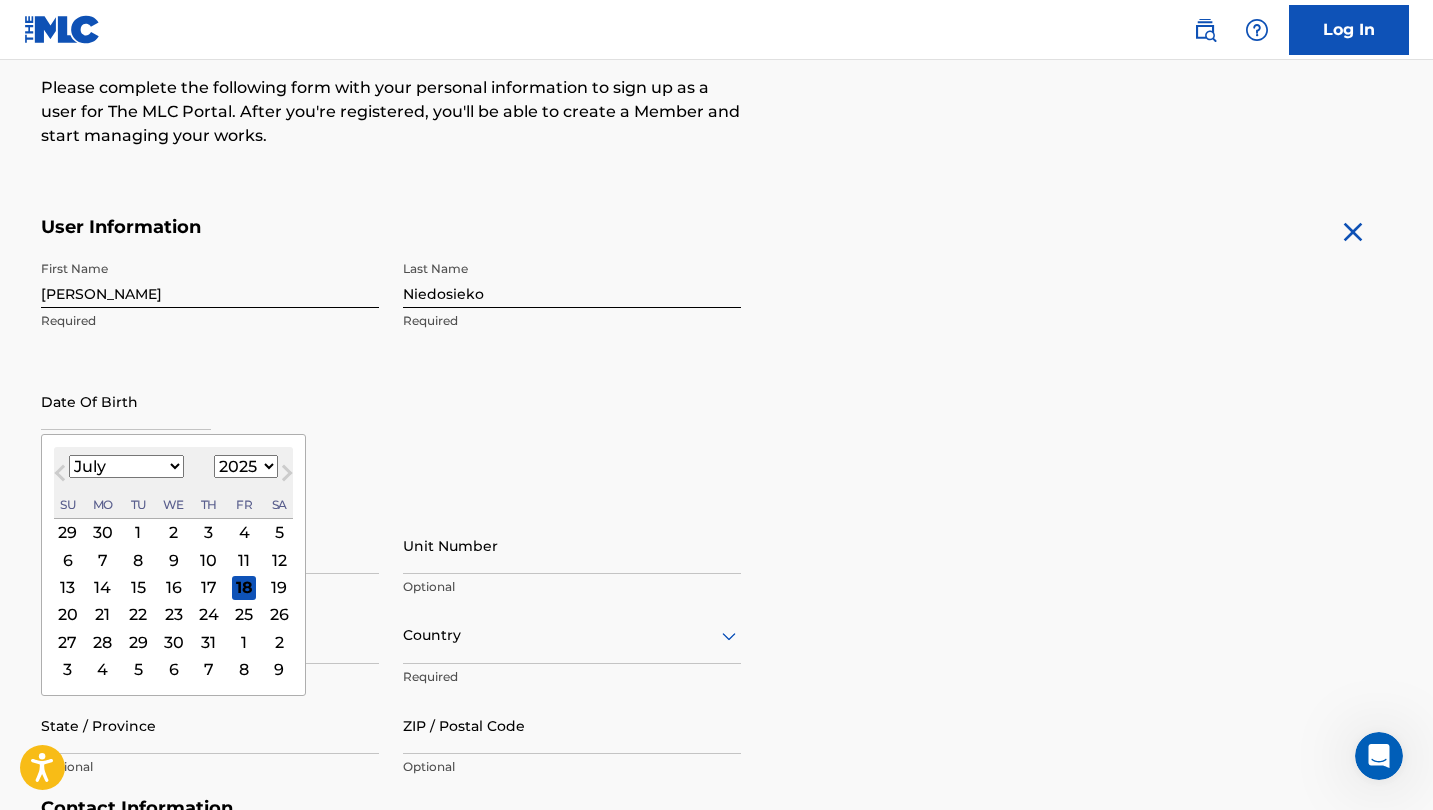 click on "18" at bounding box center [244, 587] 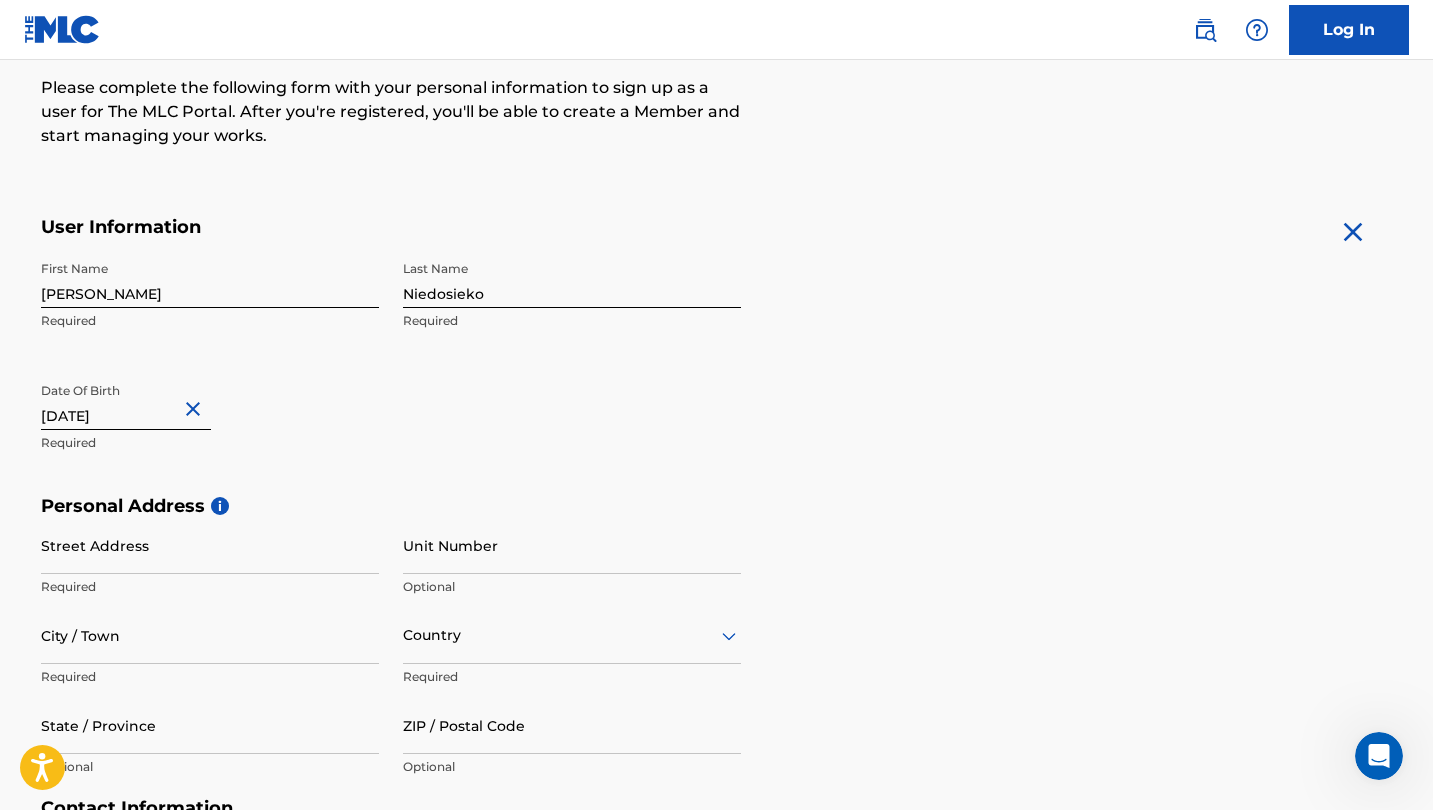 select on "6" 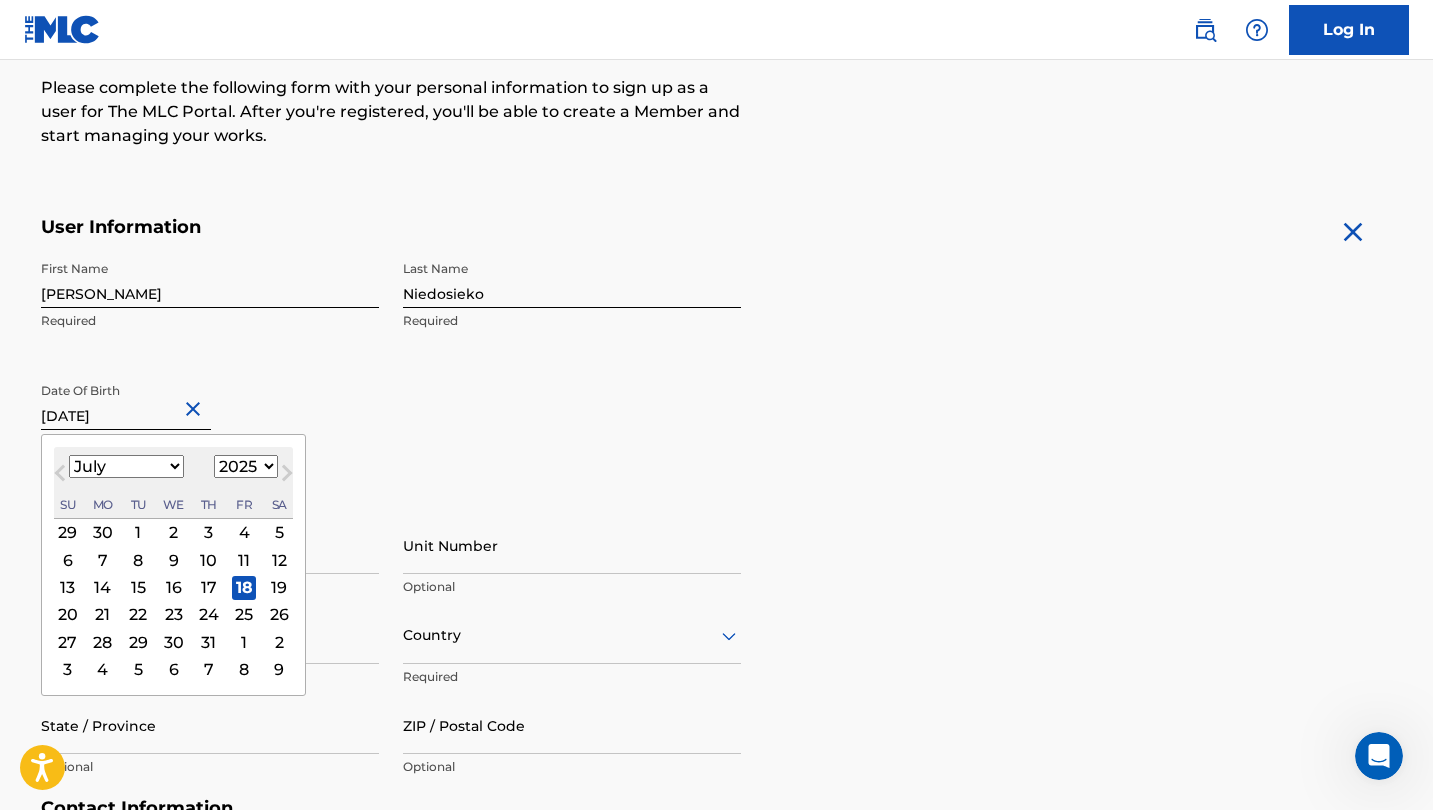 click on "[DATE]" at bounding box center [126, 401] 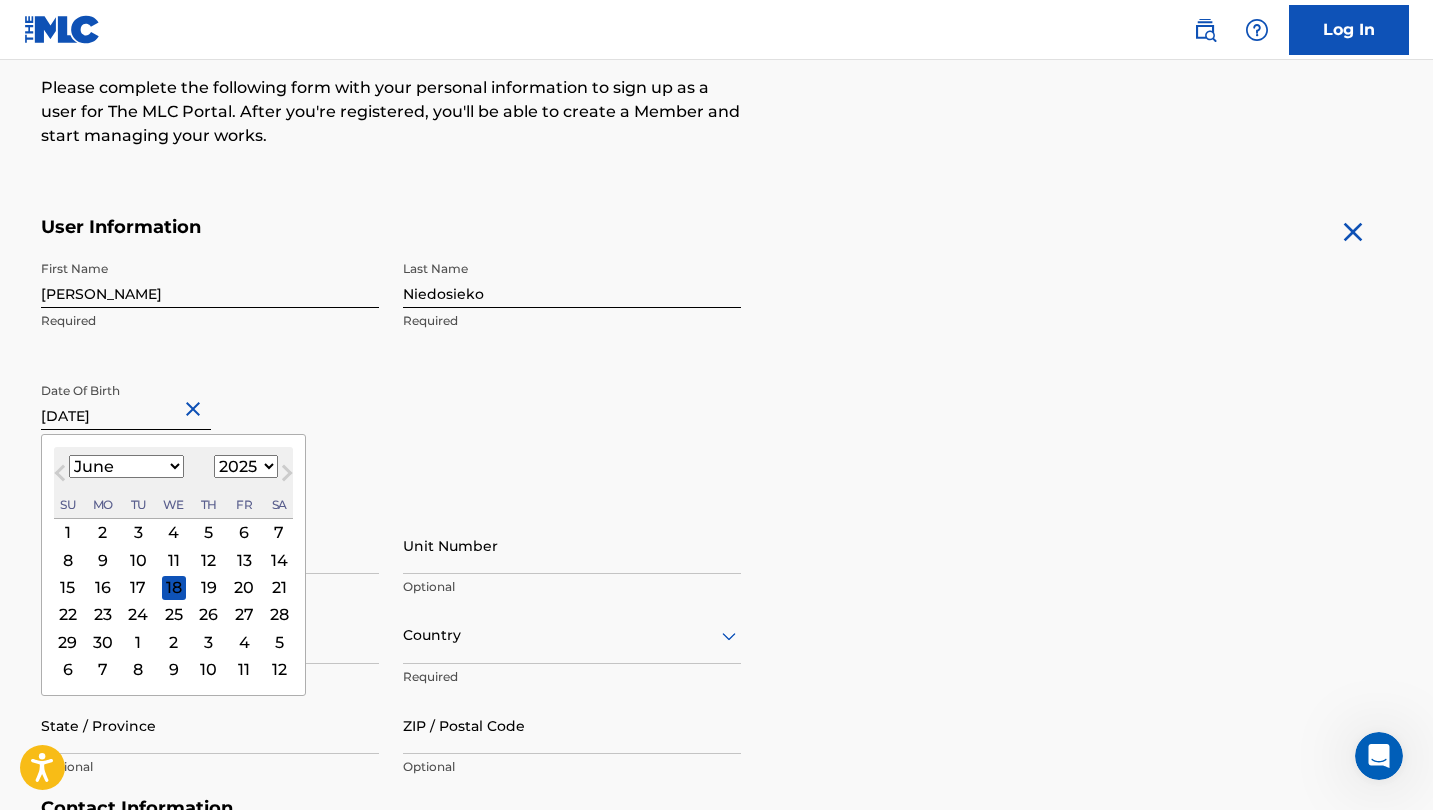 select on "4" 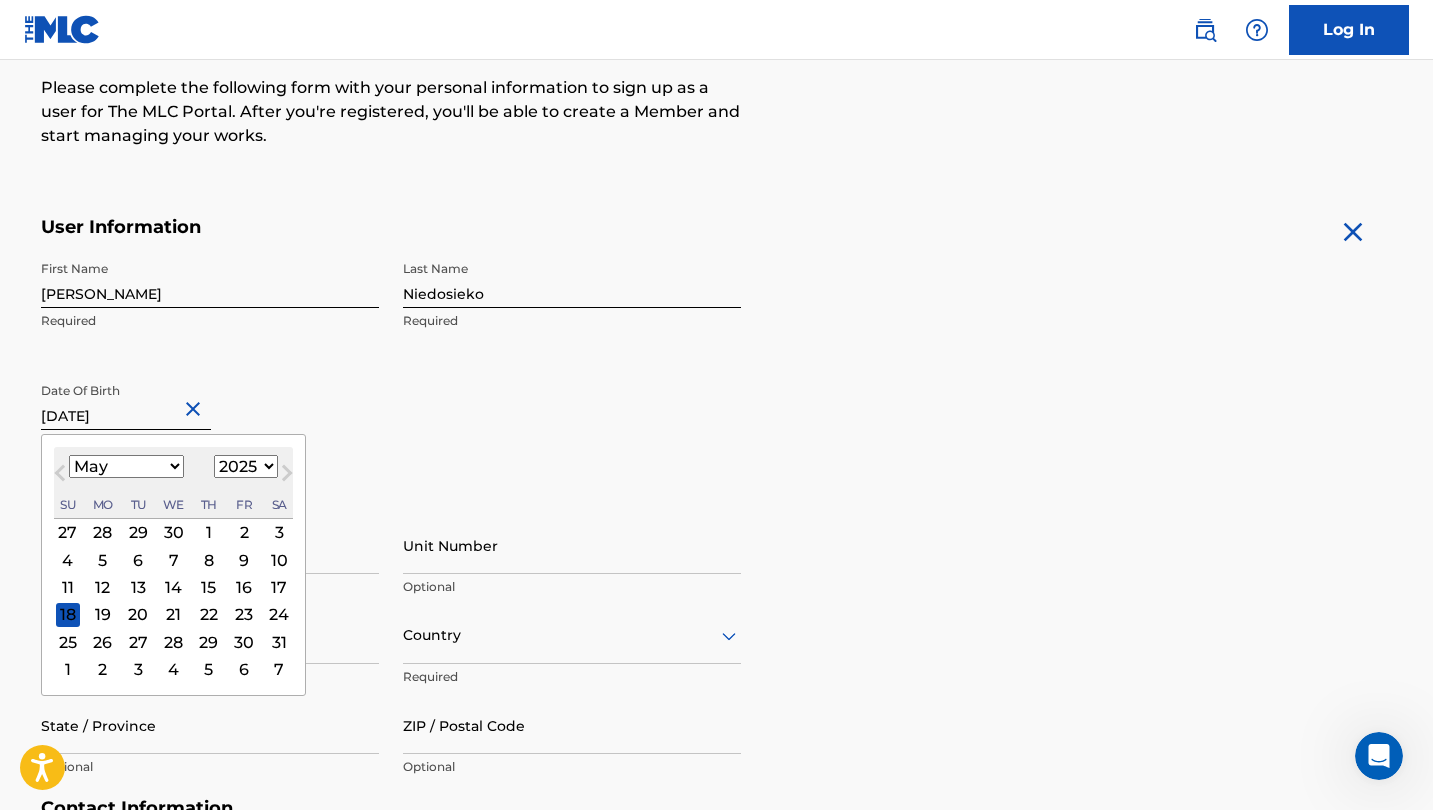 select on "1993" 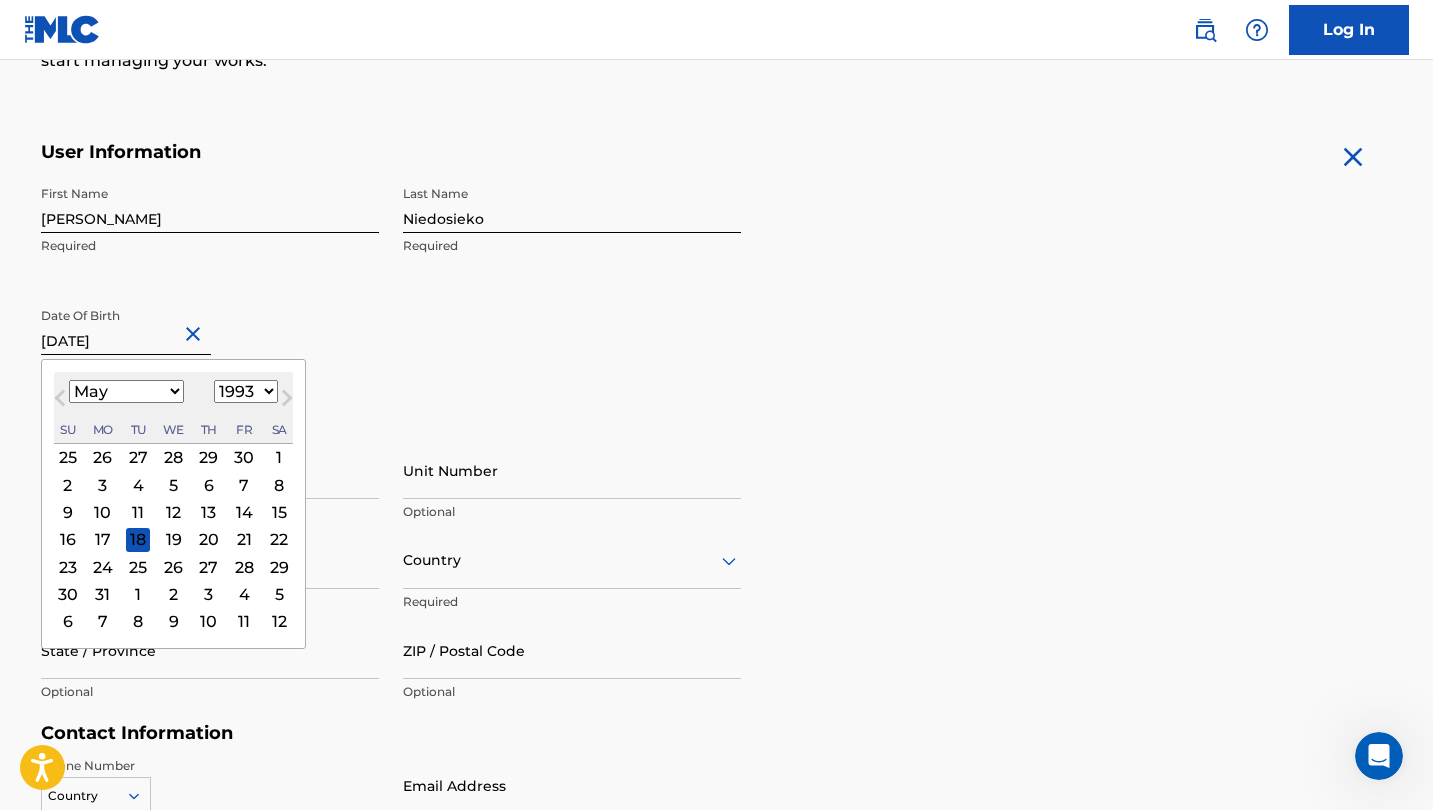 scroll, scrollTop: 336, scrollLeft: 0, axis: vertical 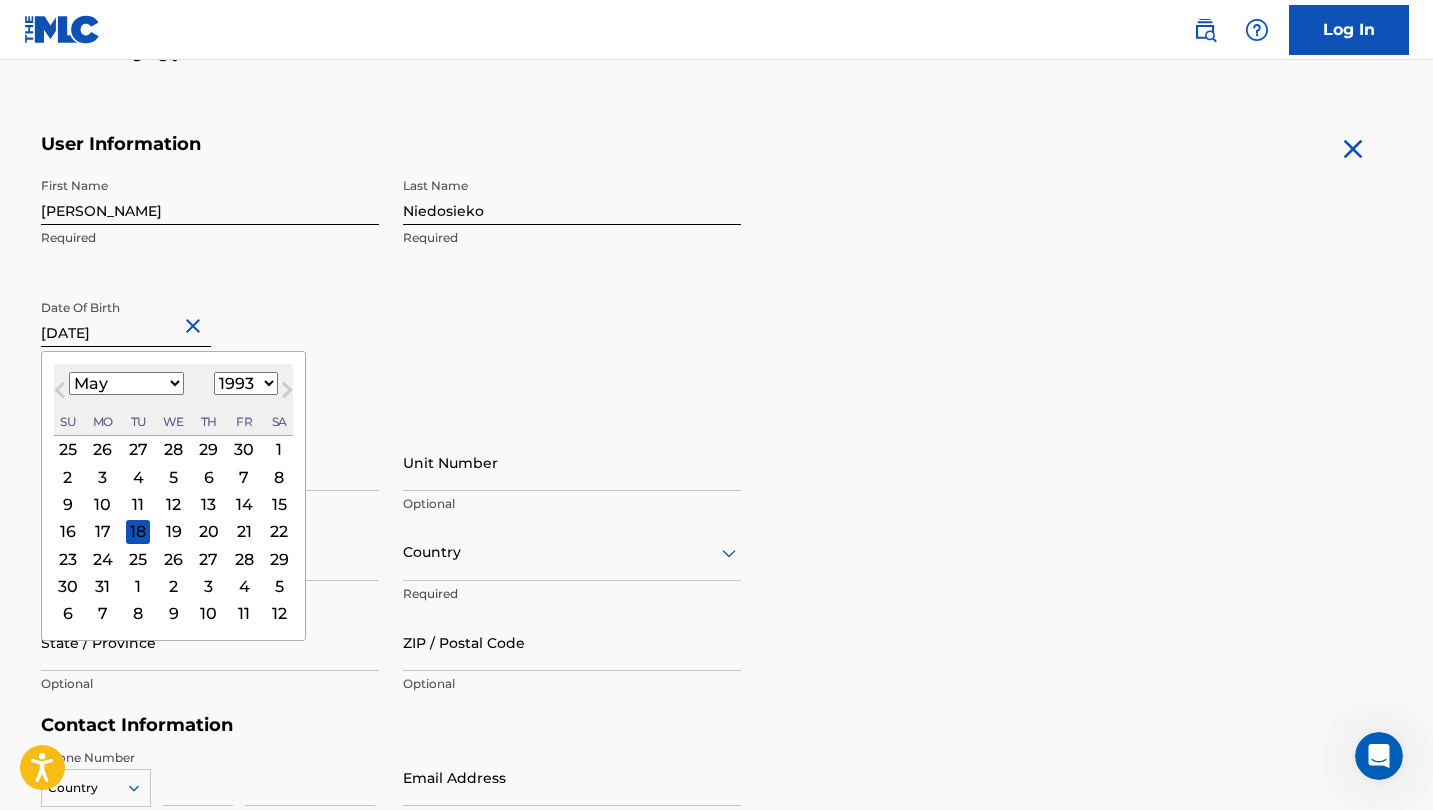 click on "Personal Address i" at bounding box center (717, 423) 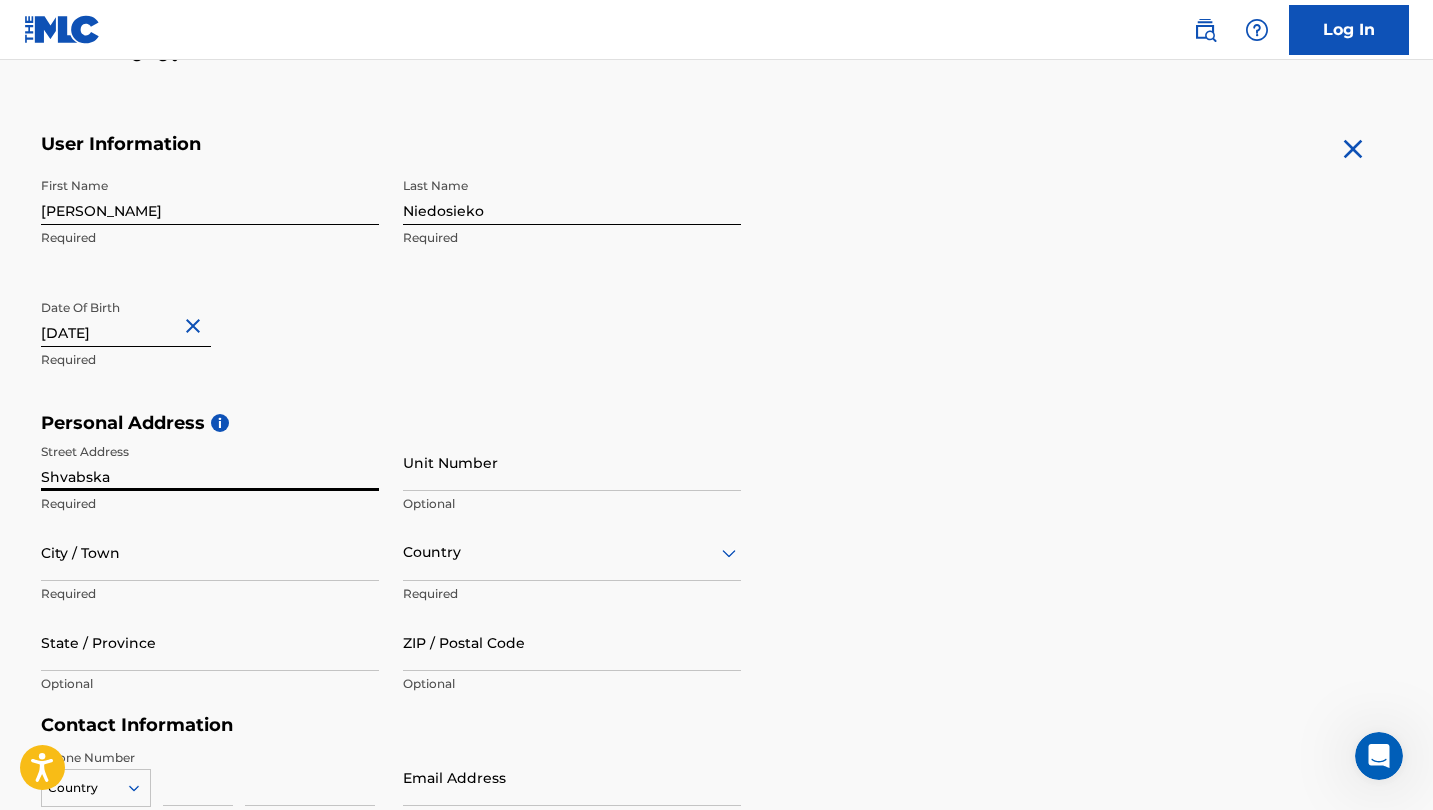type on "Shvabska" 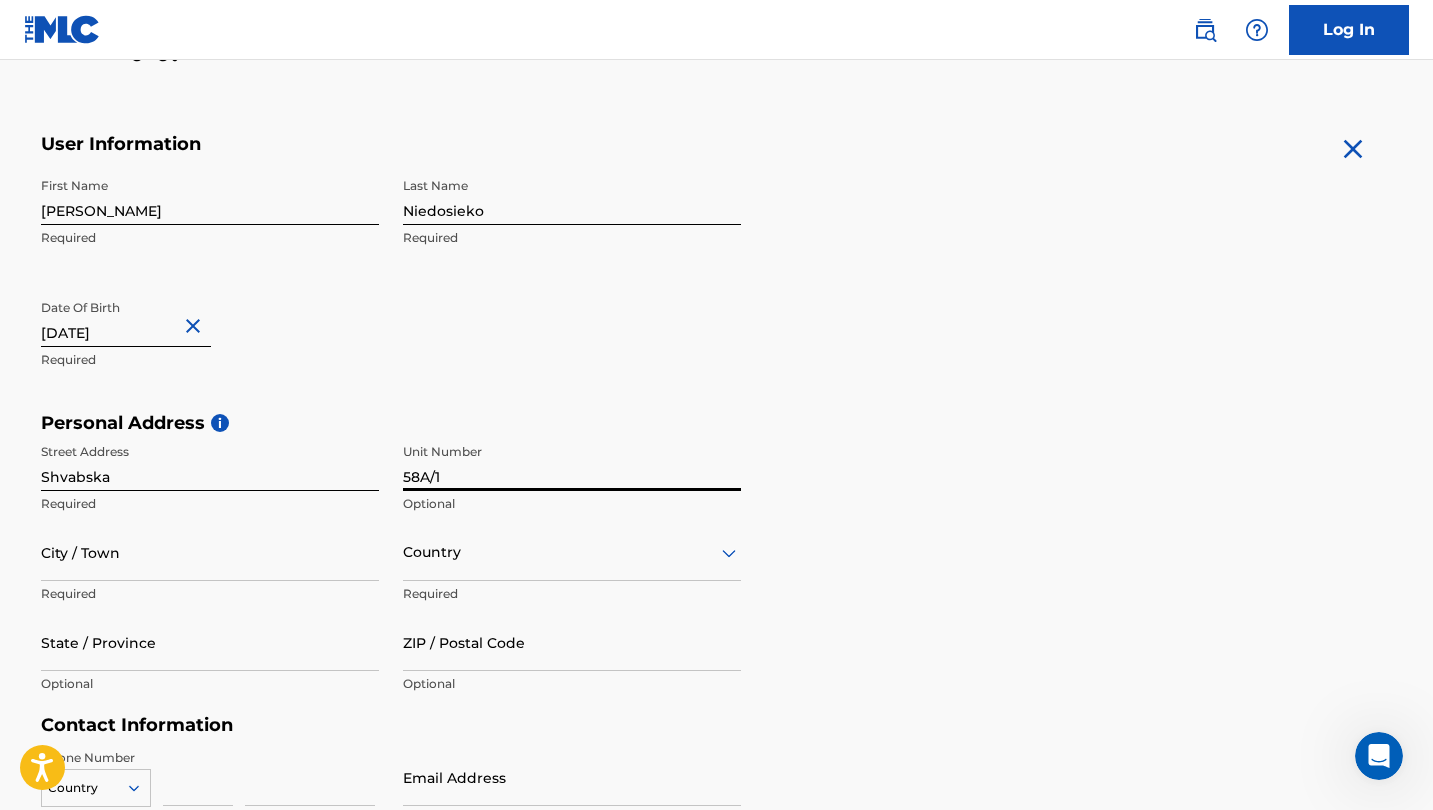 type on "58A/1" 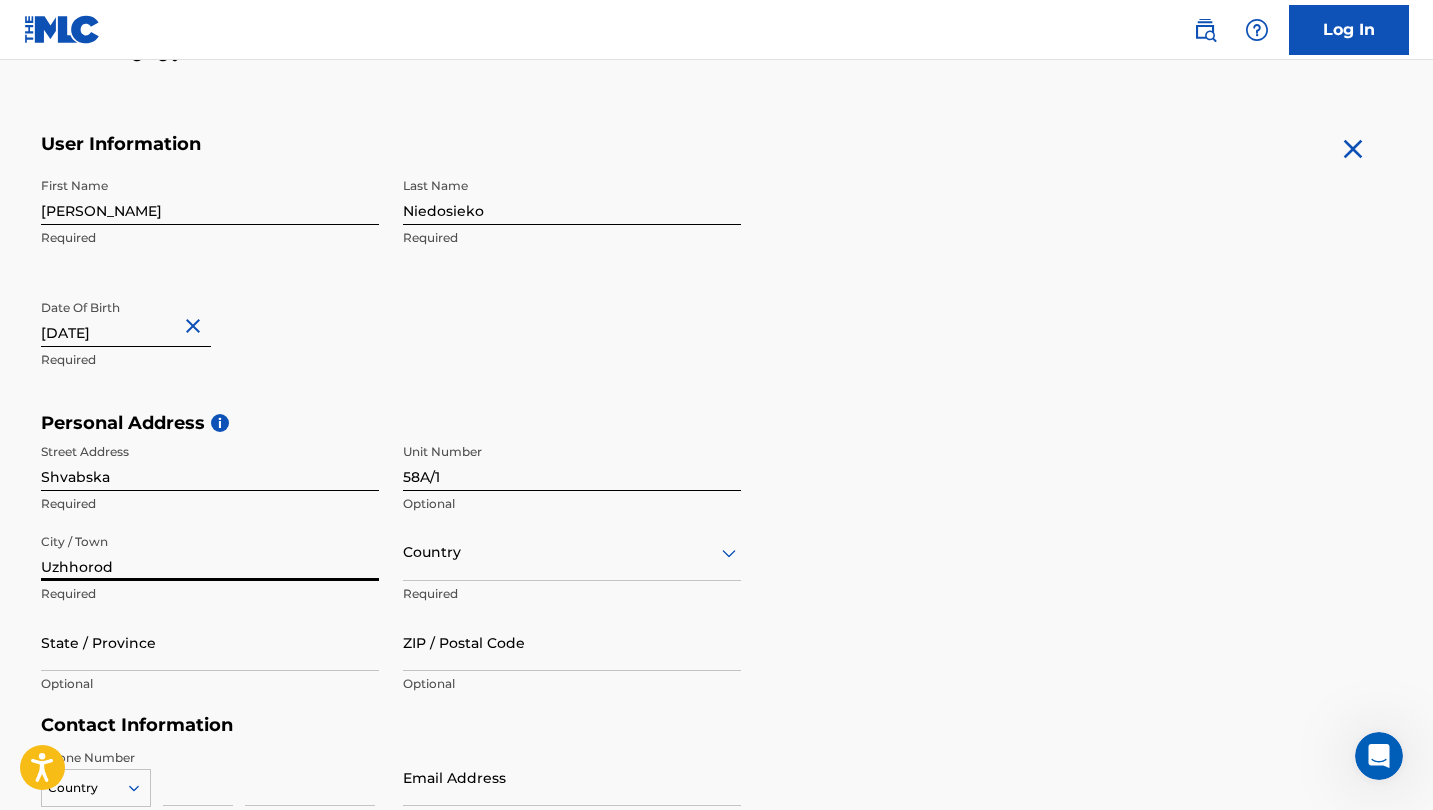 type on "Uzhhorod" 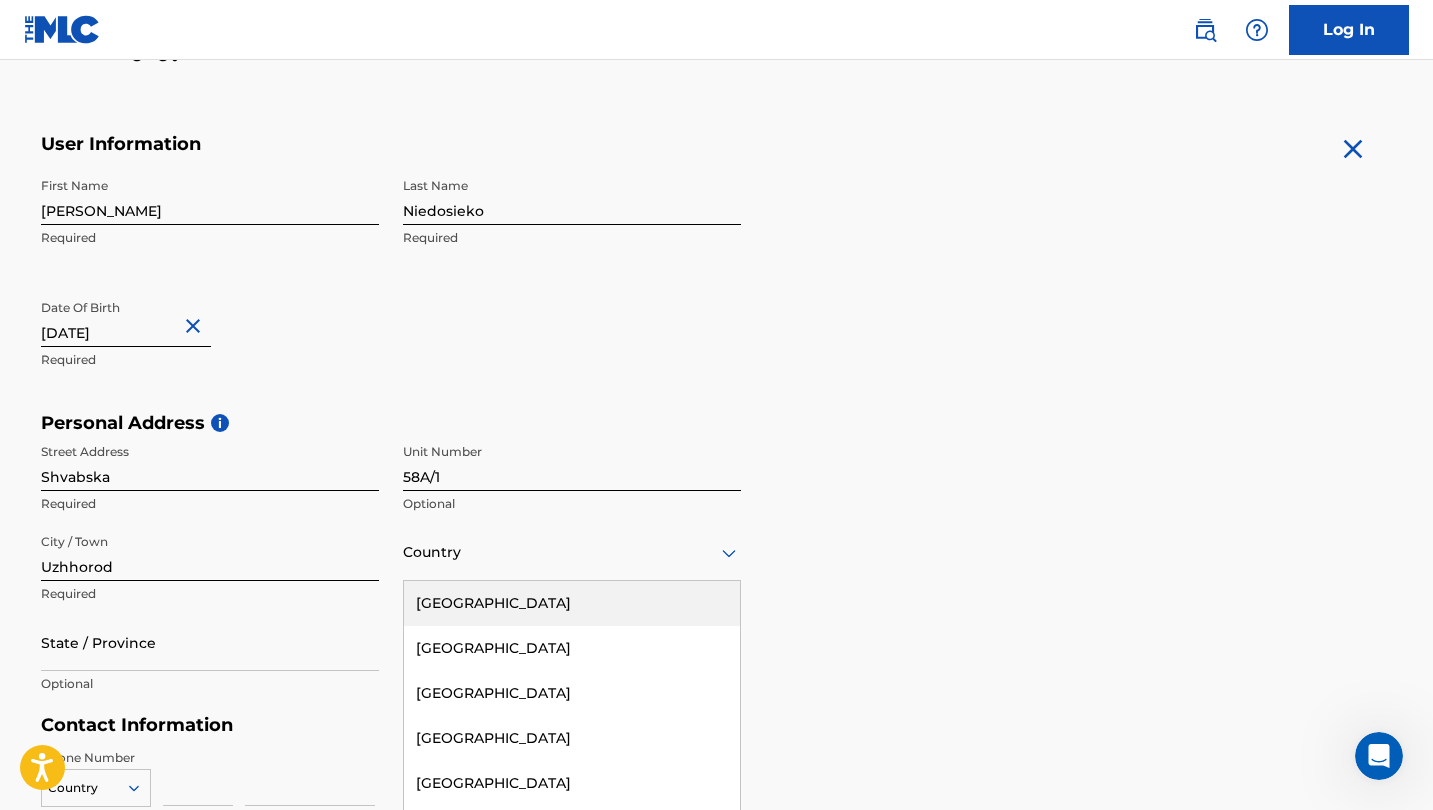 scroll, scrollTop: 407, scrollLeft: 0, axis: vertical 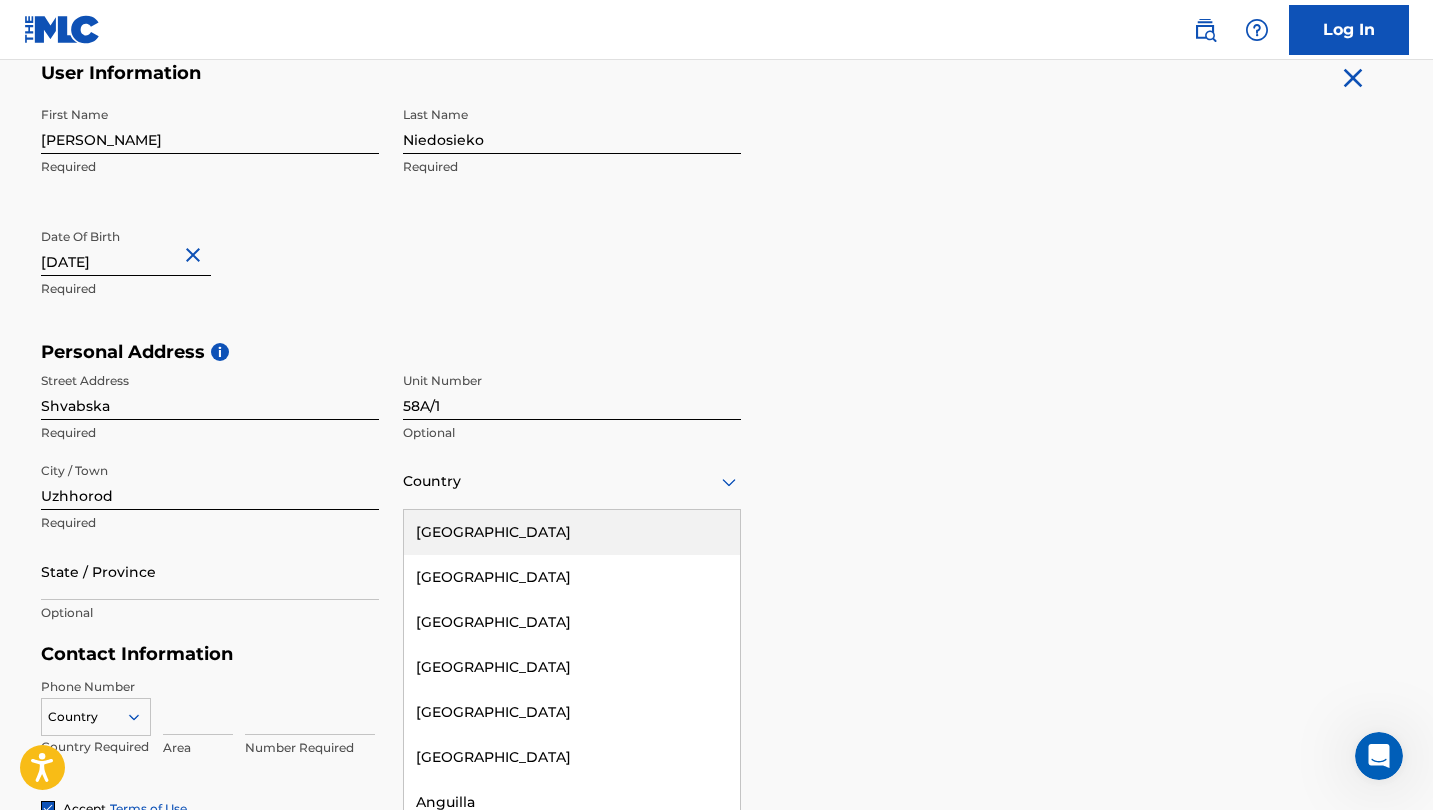 click on "[GEOGRAPHIC_DATA], 1 of 223. 223 results available. Use Up and Down to choose options, press Enter to select the currently focused option, press Escape to exit the menu, press Tab to select the option and exit the menu. Country [GEOGRAPHIC_DATA] [GEOGRAPHIC_DATA] [GEOGRAPHIC_DATA] [GEOGRAPHIC_DATA] [GEOGRAPHIC_DATA] [GEOGRAPHIC_DATA] [GEOGRAPHIC_DATA] [GEOGRAPHIC_DATA] [GEOGRAPHIC_DATA] [GEOGRAPHIC_DATA] [GEOGRAPHIC_DATA] [GEOGRAPHIC_DATA] [GEOGRAPHIC_DATA] [GEOGRAPHIC_DATA] [GEOGRAPHIC_DATA] [GEOGRAPHIC_DATA] [GEOGRAPHIC_DATA] [GEOGRAPHIC_DATA] [GEOGRAPHIC_DATA] [GEOGRAPHIC_DATA] [GEOGRAPHIC_DATA] [GEOGRAPHIC_DATA] [GEOGRAPHIC_DATA] [GEOGRAPHIC_DATA] [GEOGRAPHIC_DATA] [GEOGRAPHIC_DATA] [GEOGRAPHIC_DATA] [GEOGRAPHIC_DATA] [GEOGRAPHIC_DATA] [GEOGRAPHIC_DATA] [GEOGRAPHIC_DATA] [GEOGRAPHIC_DATA] [GEOGRAPHIC_DATA] [GEOGRAPHIC_DATA] [GEOGRAPHIC_DATA] [GEOGRAPHIC_DATA] [GEOGRAPHIC_DATA] [GEOGRAPHIC_DATA] [GEOGRAPHIC_DATA] [GEOGRAPHIC_DATA] [GEOGRAPHIC_DATA] [GEOGRAPHIC_DATA] [GEOGRAPHIC_DATA] [GEOGRAPHIC_DATA] [GEOGRAPHIC_DATA] [GEOGRAPHIC_DATA], [GEOGRAPHIC_DATA] [GEOGRAPHIC_DATA] [GEOGRAPHIC_DATA] [GEOGRAPHIC_DATA] [GEOGRAPHIC_DATA] [GEOGRAPHIC_DATA] [GEOGRAPHIC_DATA] [GEOGRAPHIC_DATA] [GEOGRAPHIC_DATA] [GEOGRAPHIC_DATA] [GEOGRAPHIC_DATA] [GEOGRAPHIC_DATA] [GEOGRAPHIC_DATA] [GEOGRAPHIC_DATA] [GEOGRAPHIC_DATA] [GEOGRAPHIC_DATA] [GEOGRAPHIC_DATA] [GEOGRAPHIC_DATA] [GEOGRAPHIC_DATA] ([GEOGRAPHIC_DATA]) [GEOGRAPHIC_DATA] [GEOGRAPHIC_DATA] [GEOGRAPHIC_DATA] [GEOGRAPHIC_DATA] [GEOGRAPHIC_DATA] [GEOGRAPHIC_DATA] [GEOGRAPHIC_DATA] [GEOGRAPHIC_DATA] [US_STATE] [GEOGRAPHIC_DATA] [GEOGRAPHIC_DATA] [GEOGRAPHIC_DATA] [GEOGRAPHIC_DATA]" at bounding box center (572, 481) 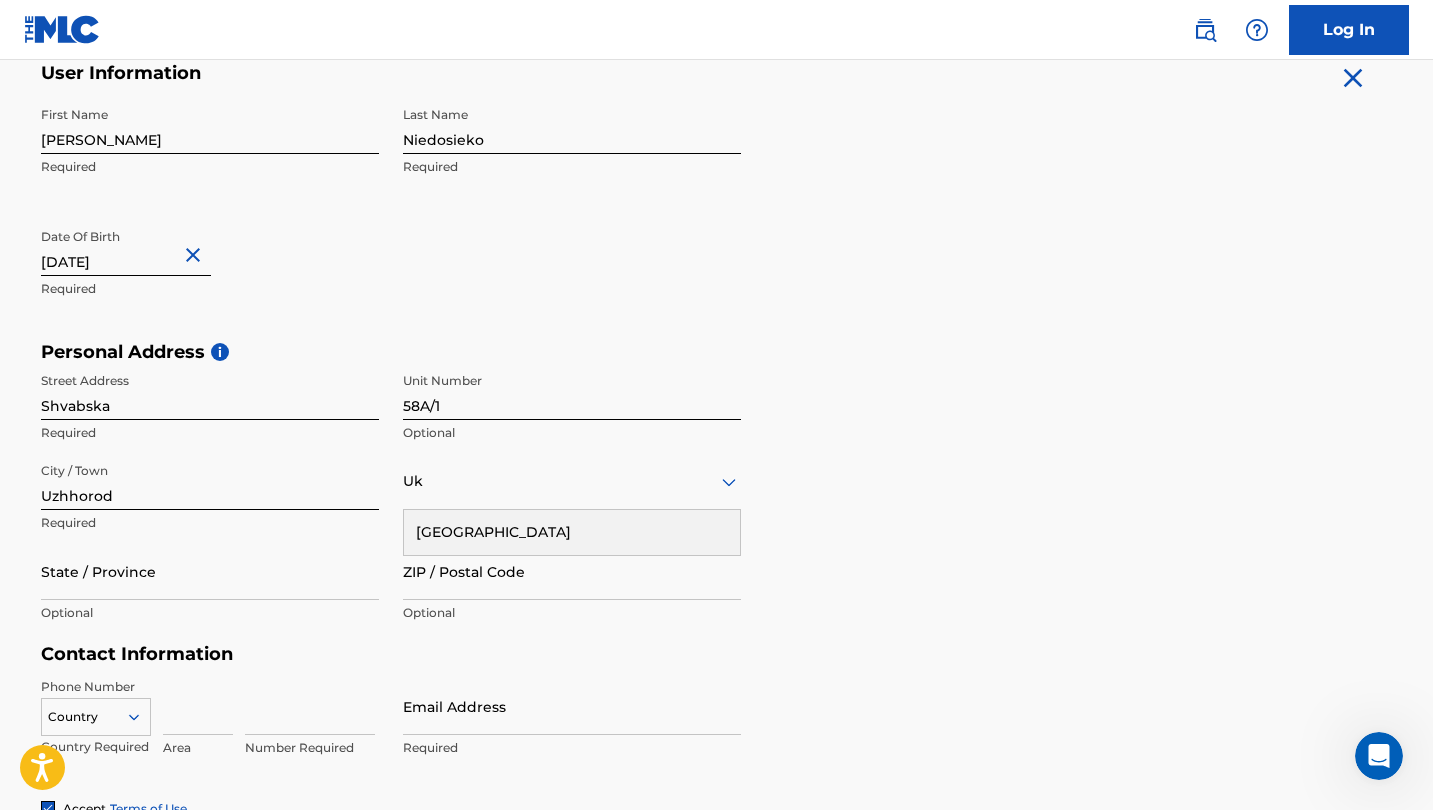 type on "Ukr" 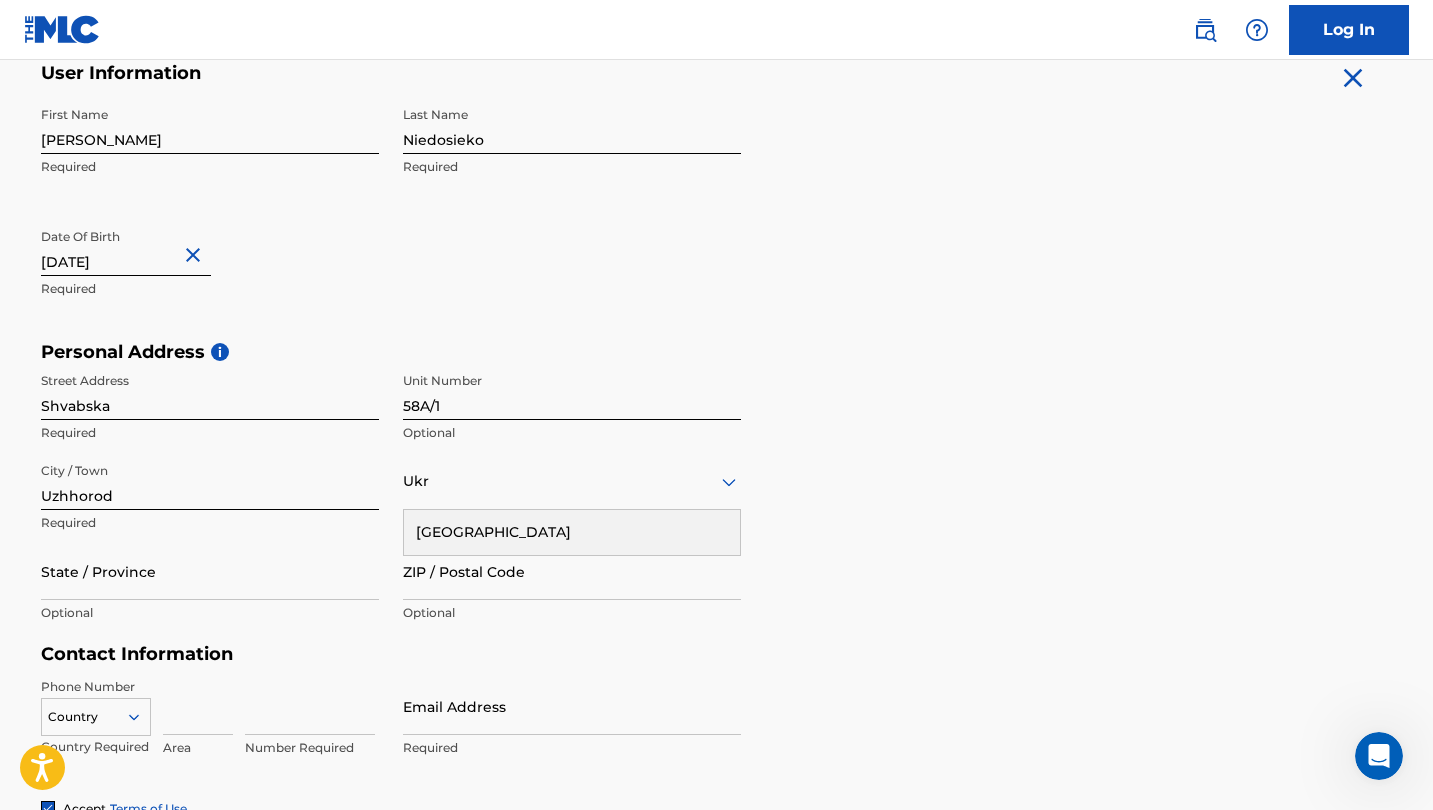click on "[GEOGRAPHIC_DATA]" at bounding box center (572, 532) 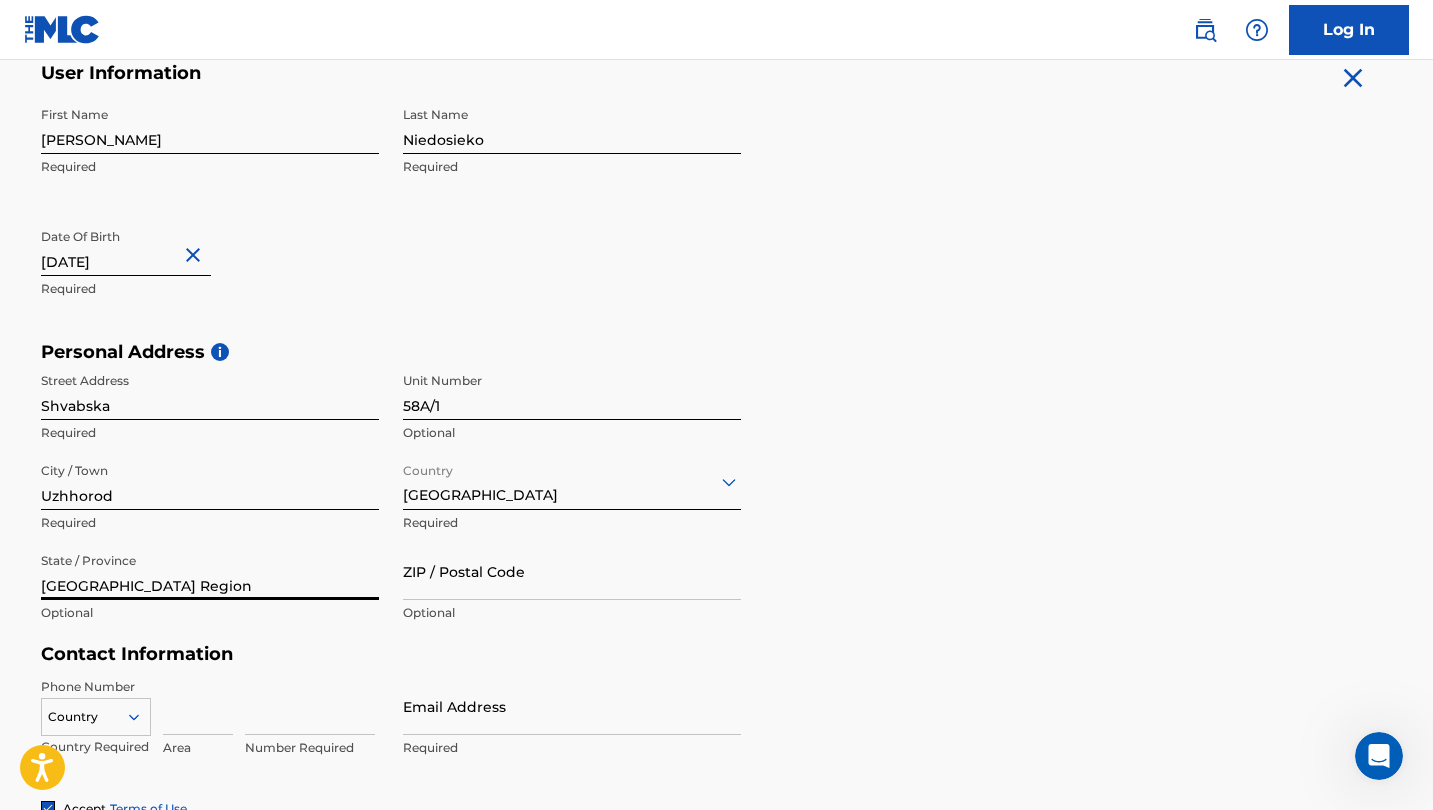 type on "[GEOGRAPHIC_DATA] Region" 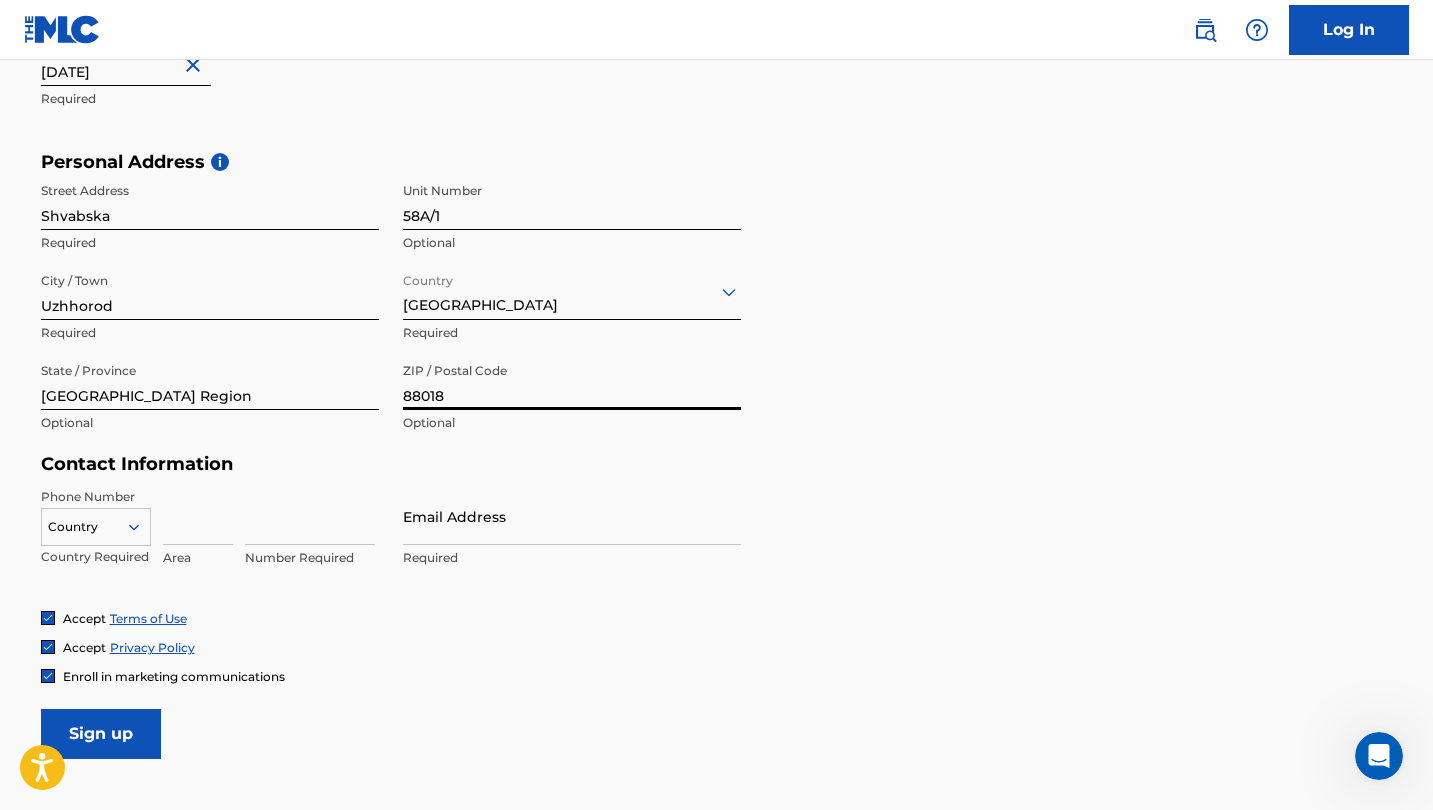 scroll, scrollTop: 620, scrollLeft: 0, axis: vertical 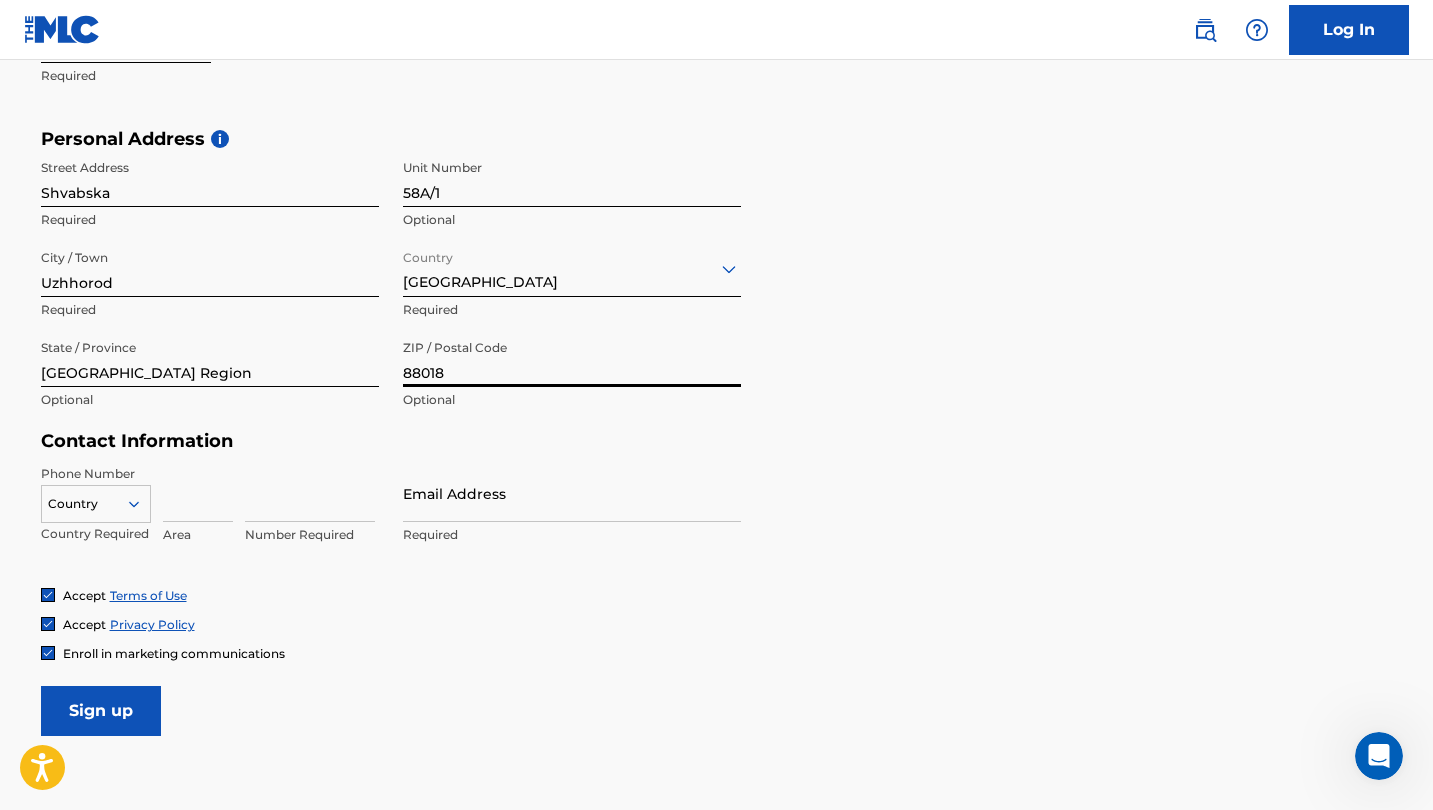 type on "88018" 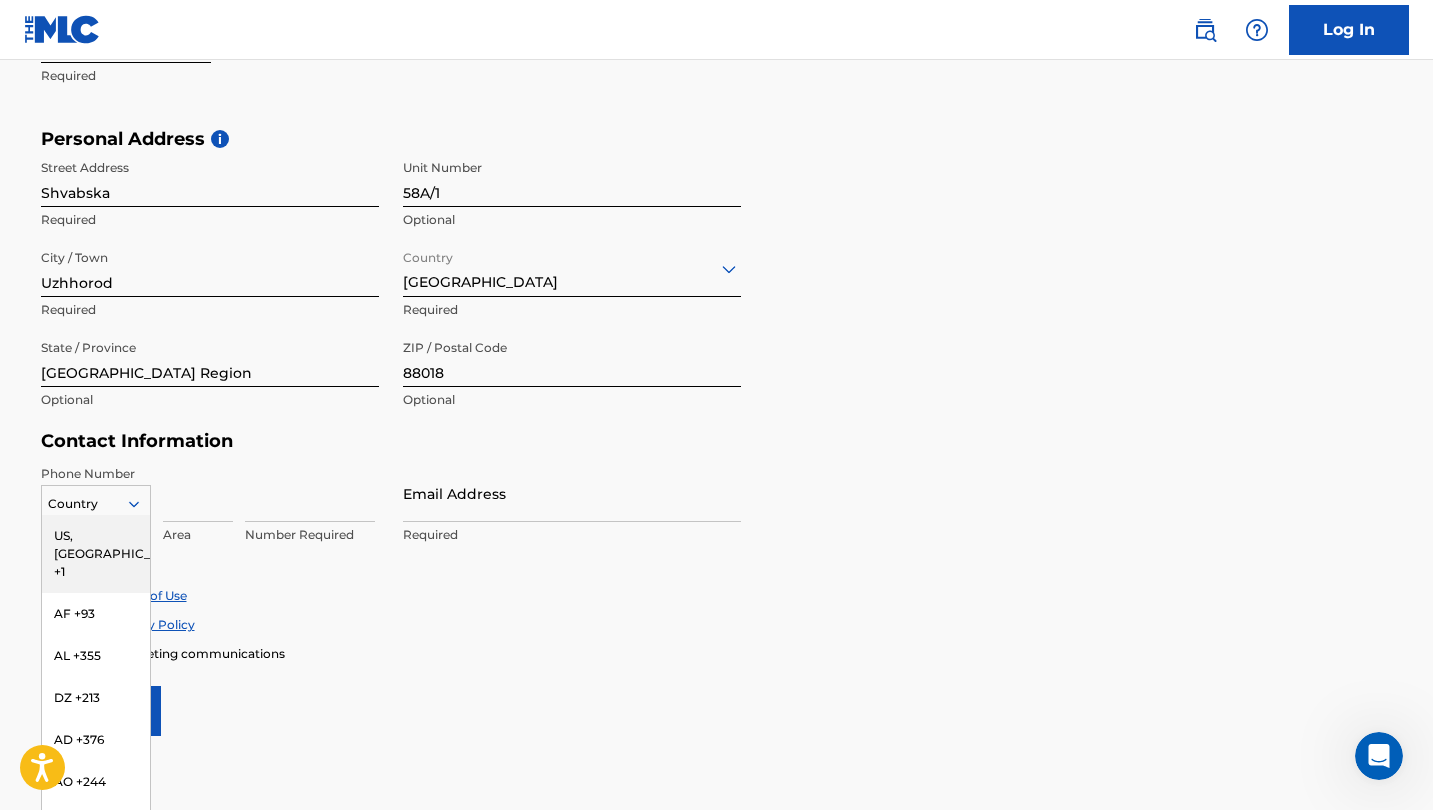 scroll, scrollTop: 624, scrollLeft: 0, axis: vertical 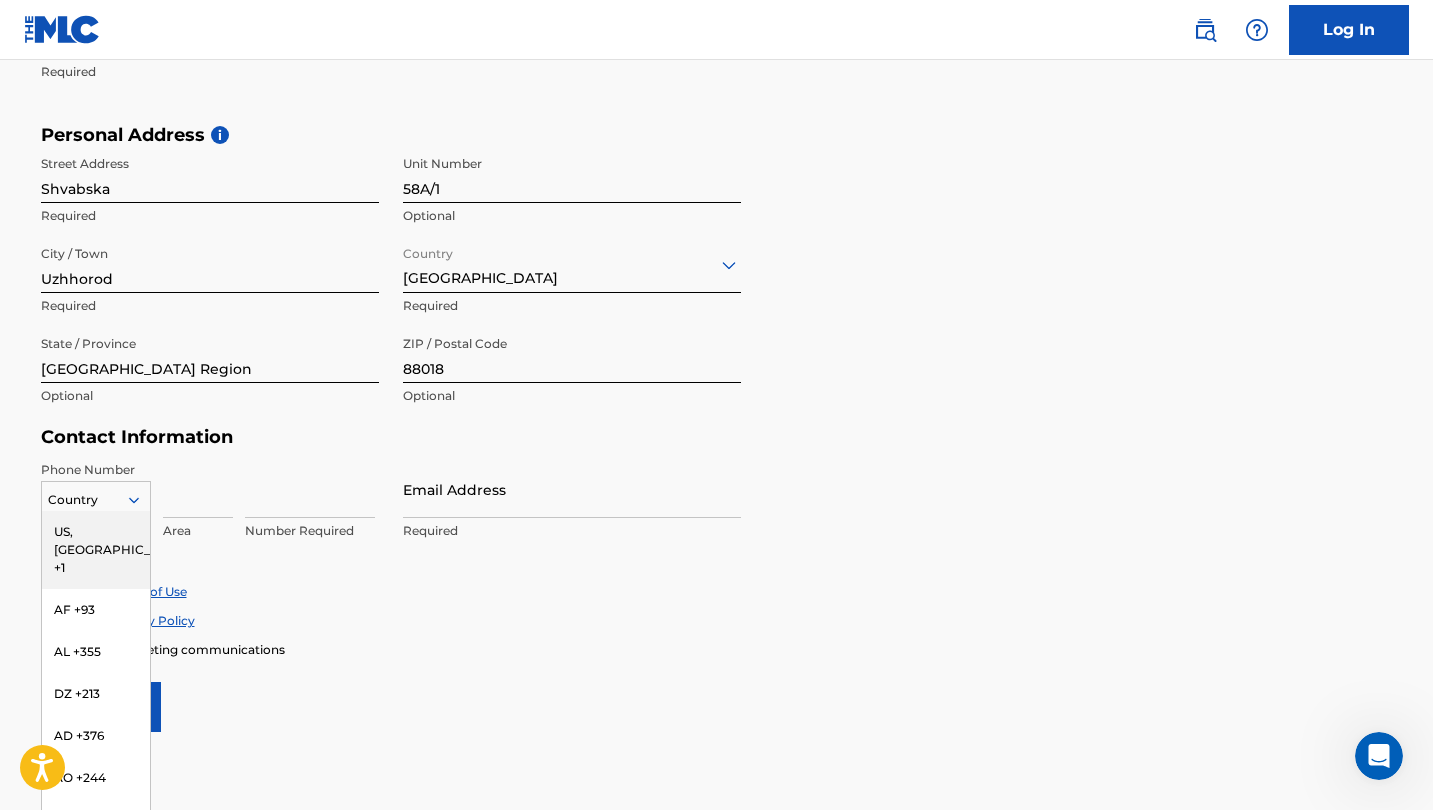 click 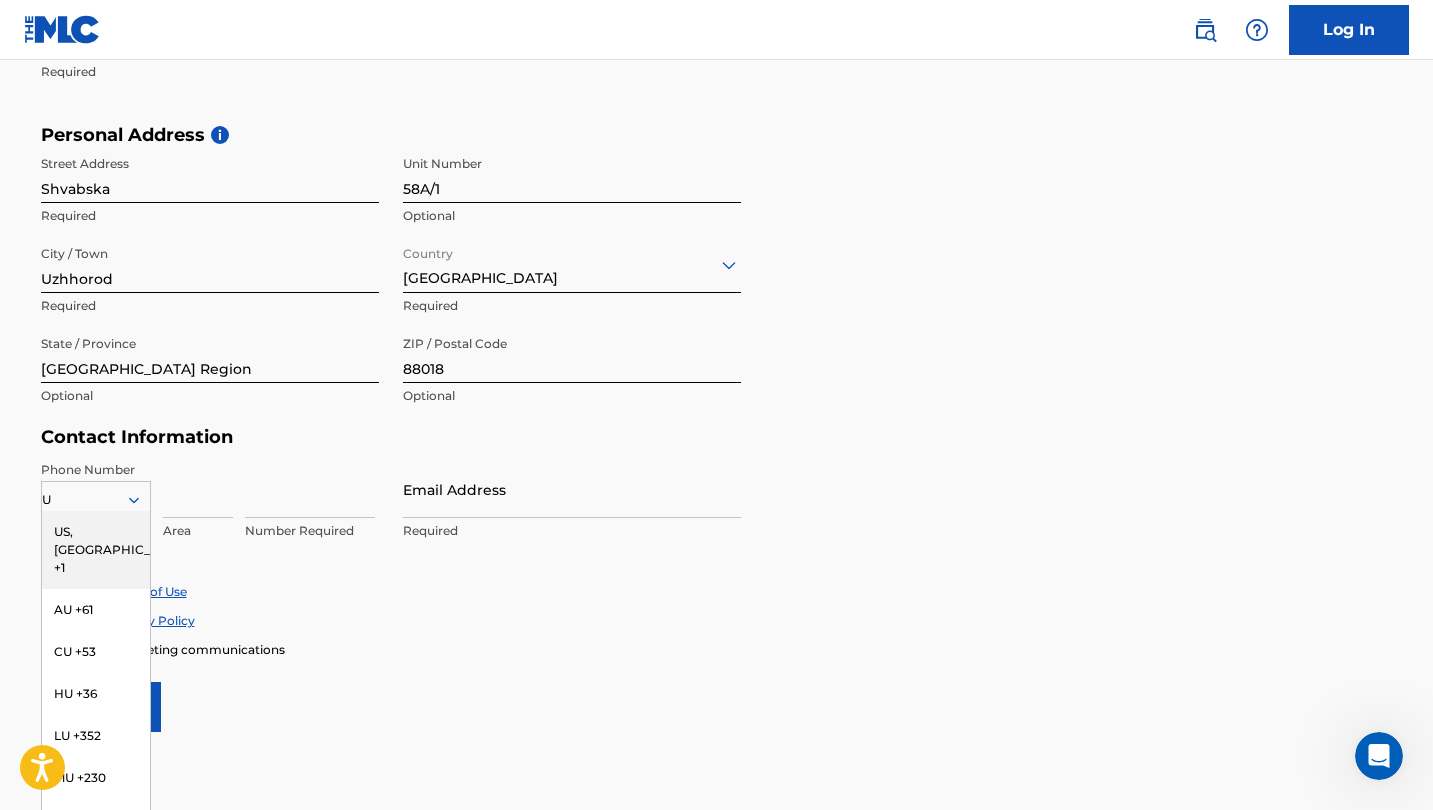 type on "Ua" 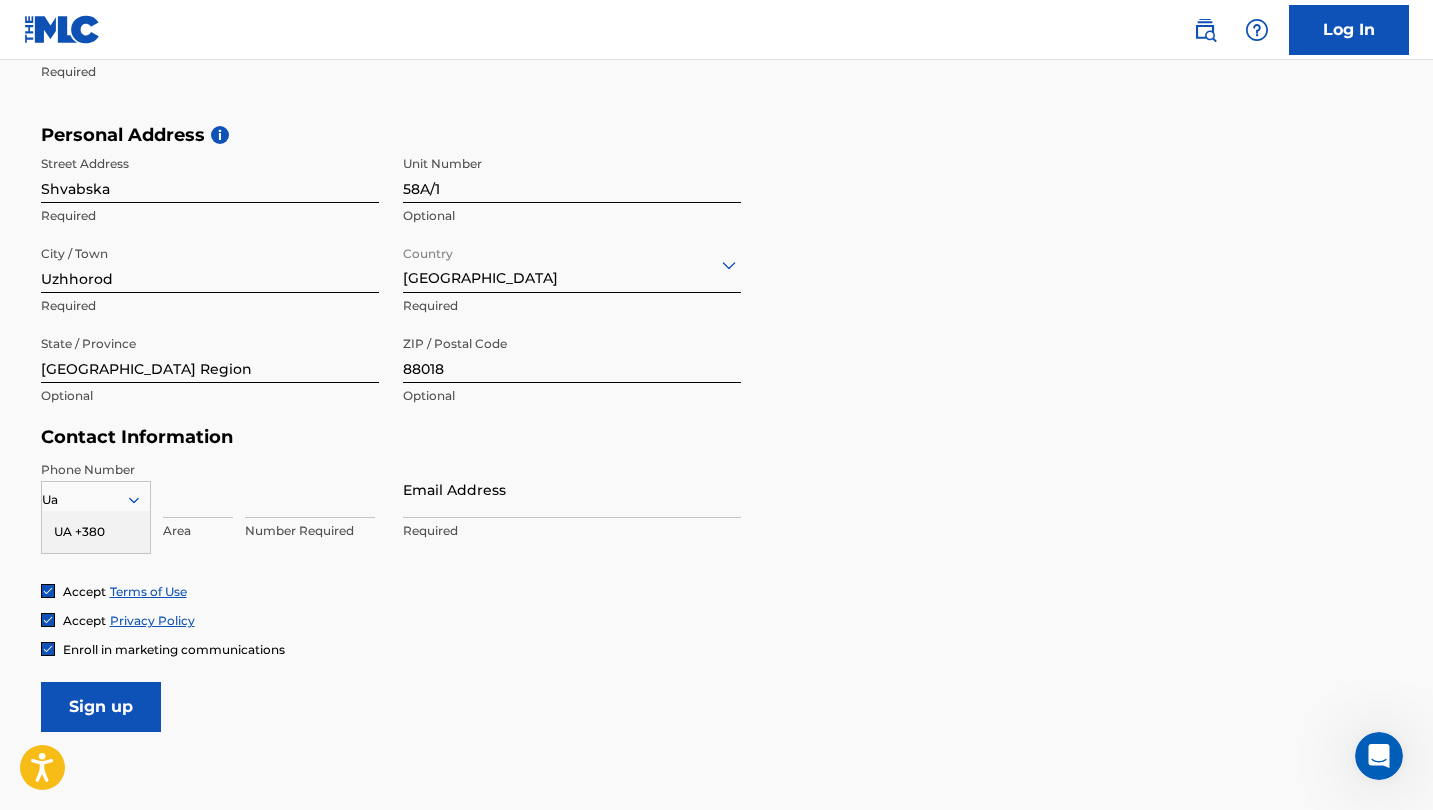 click on "UA +380" at bounding box center (96, 532) 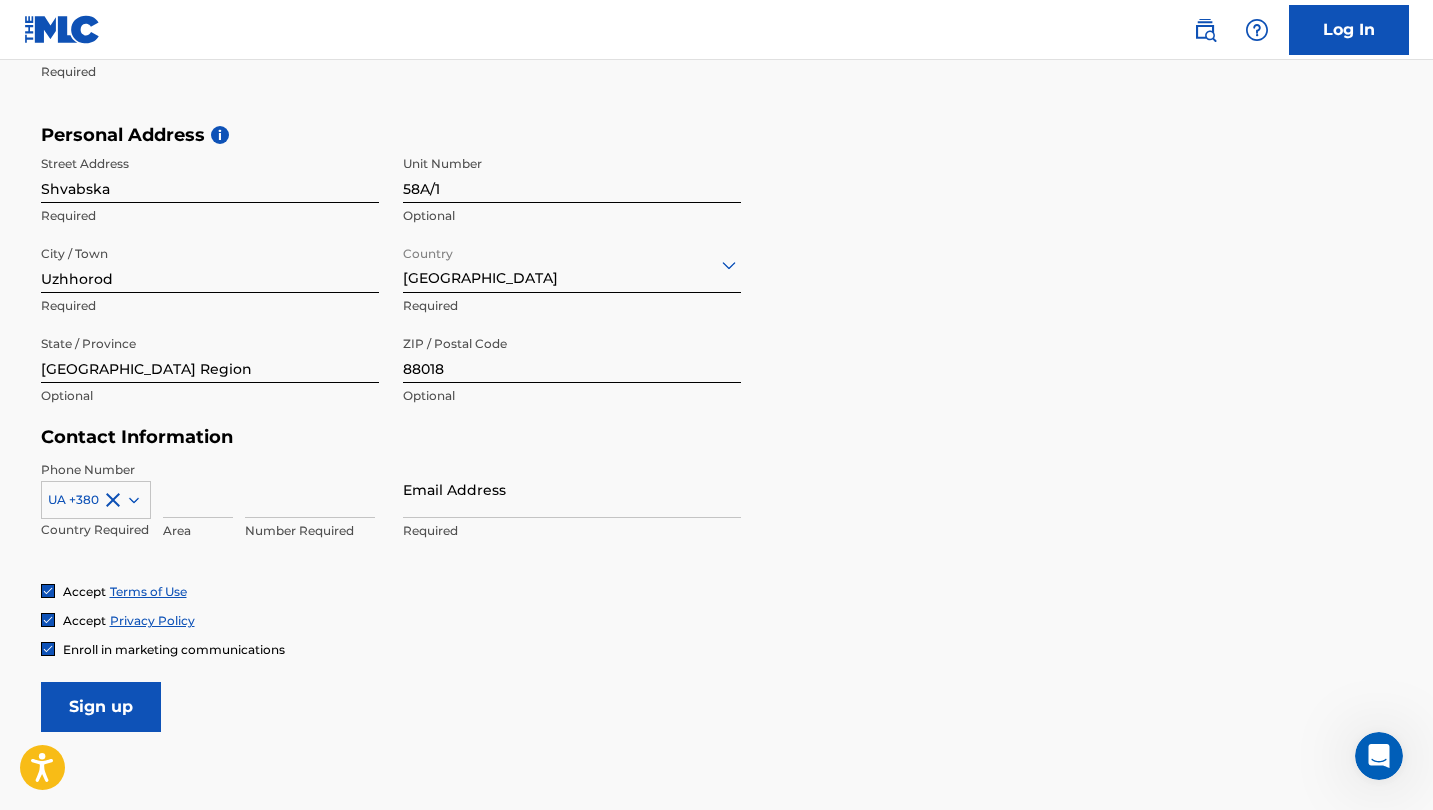 click at bounding box center (198, 489) 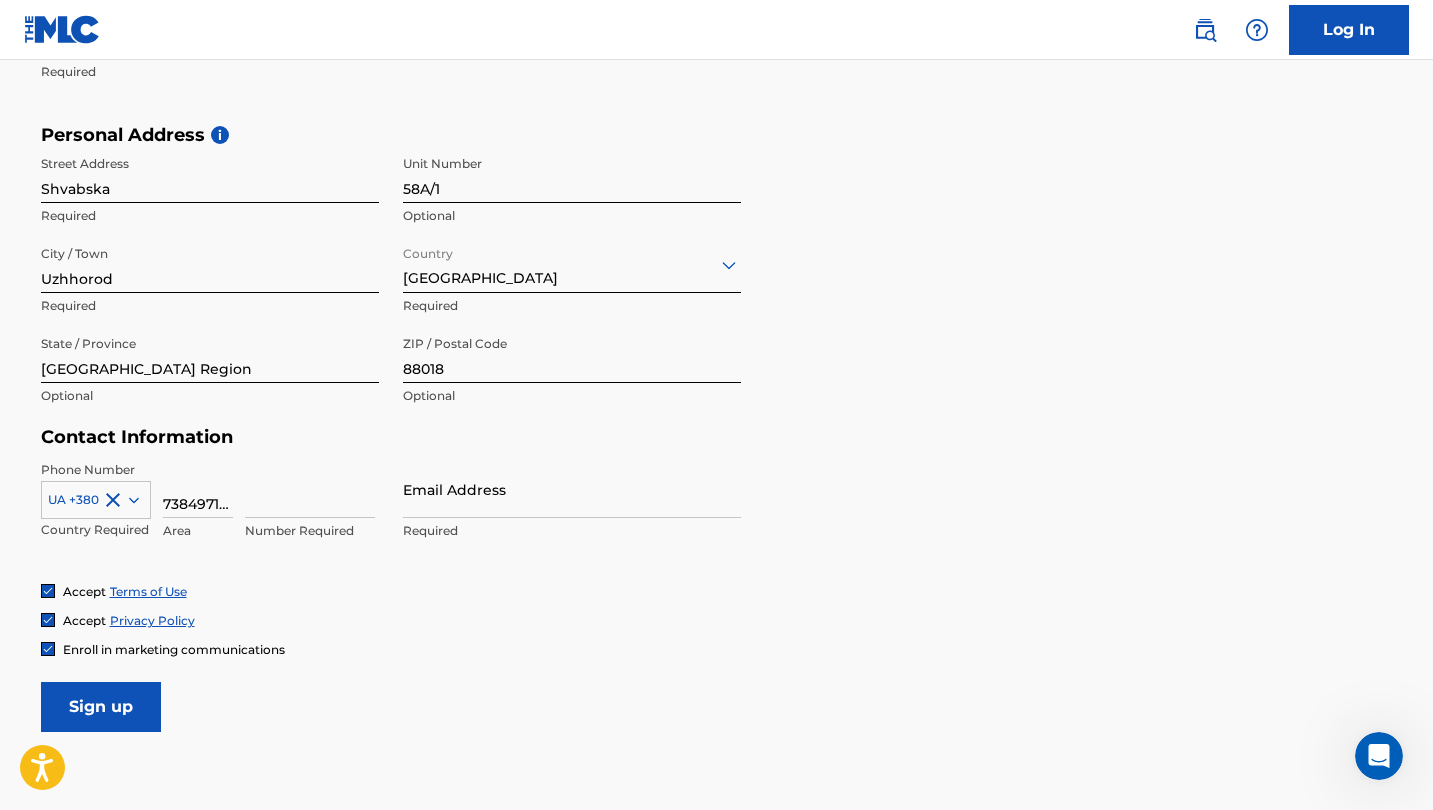 type on "738497160" 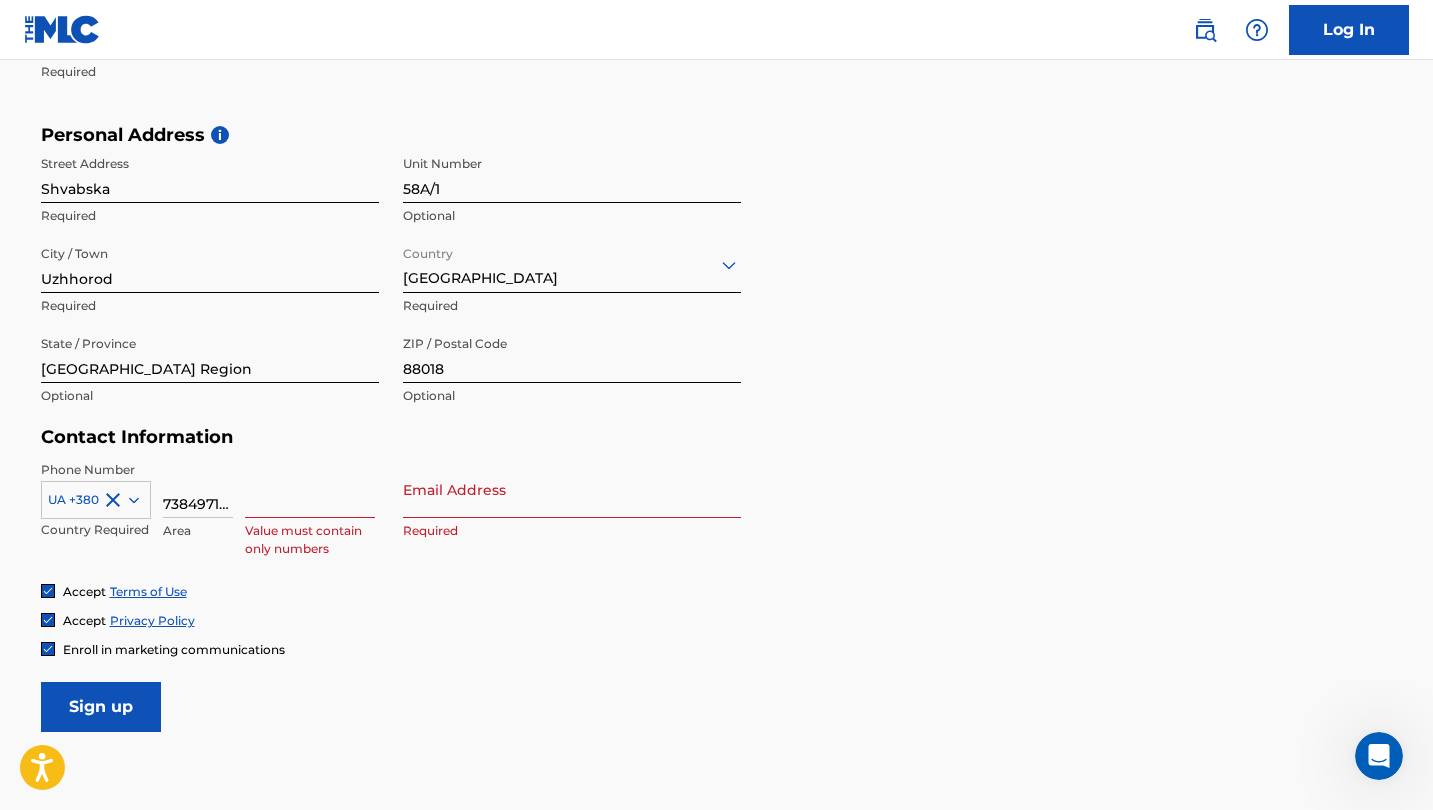 click on "738497160" at bounding box center [198, 489] 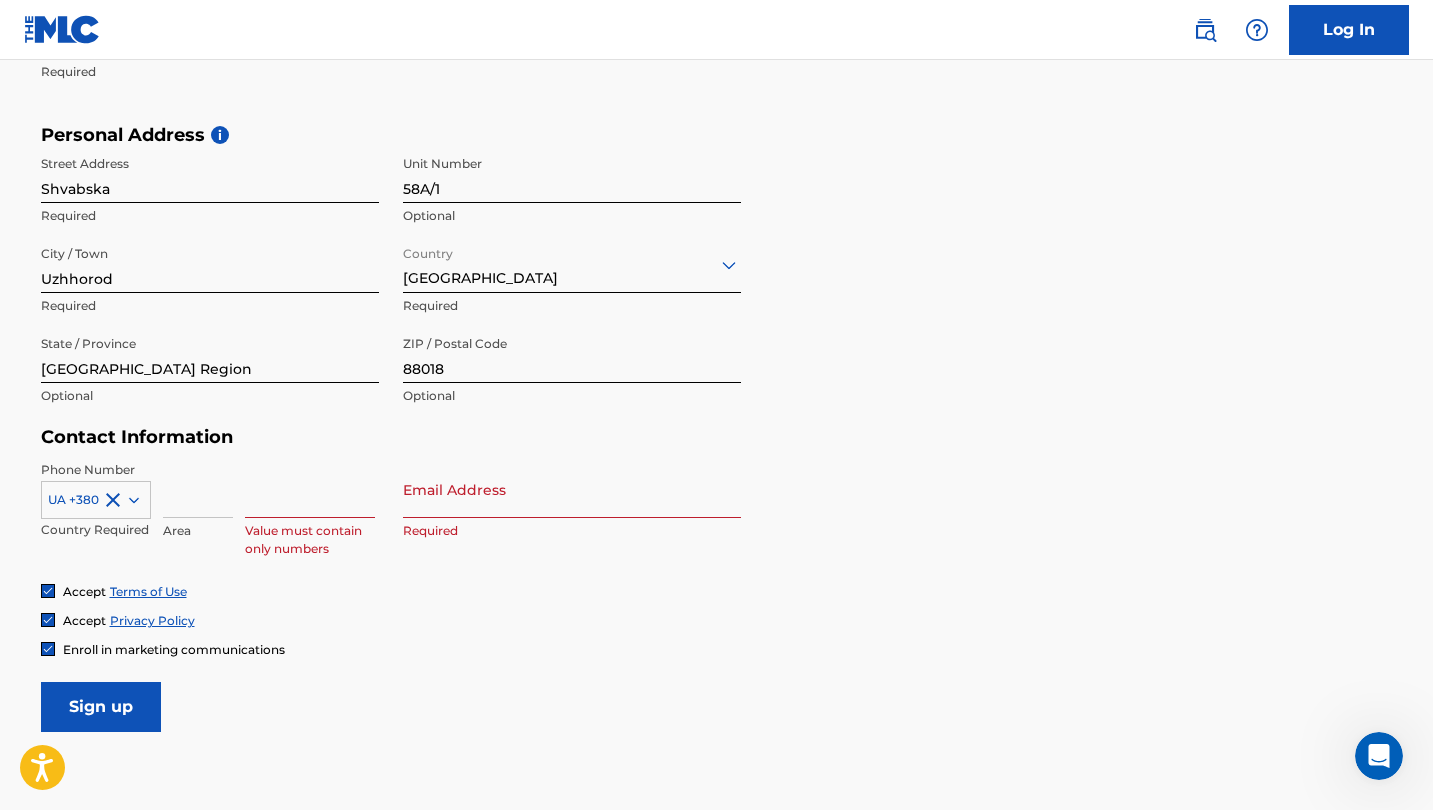 type 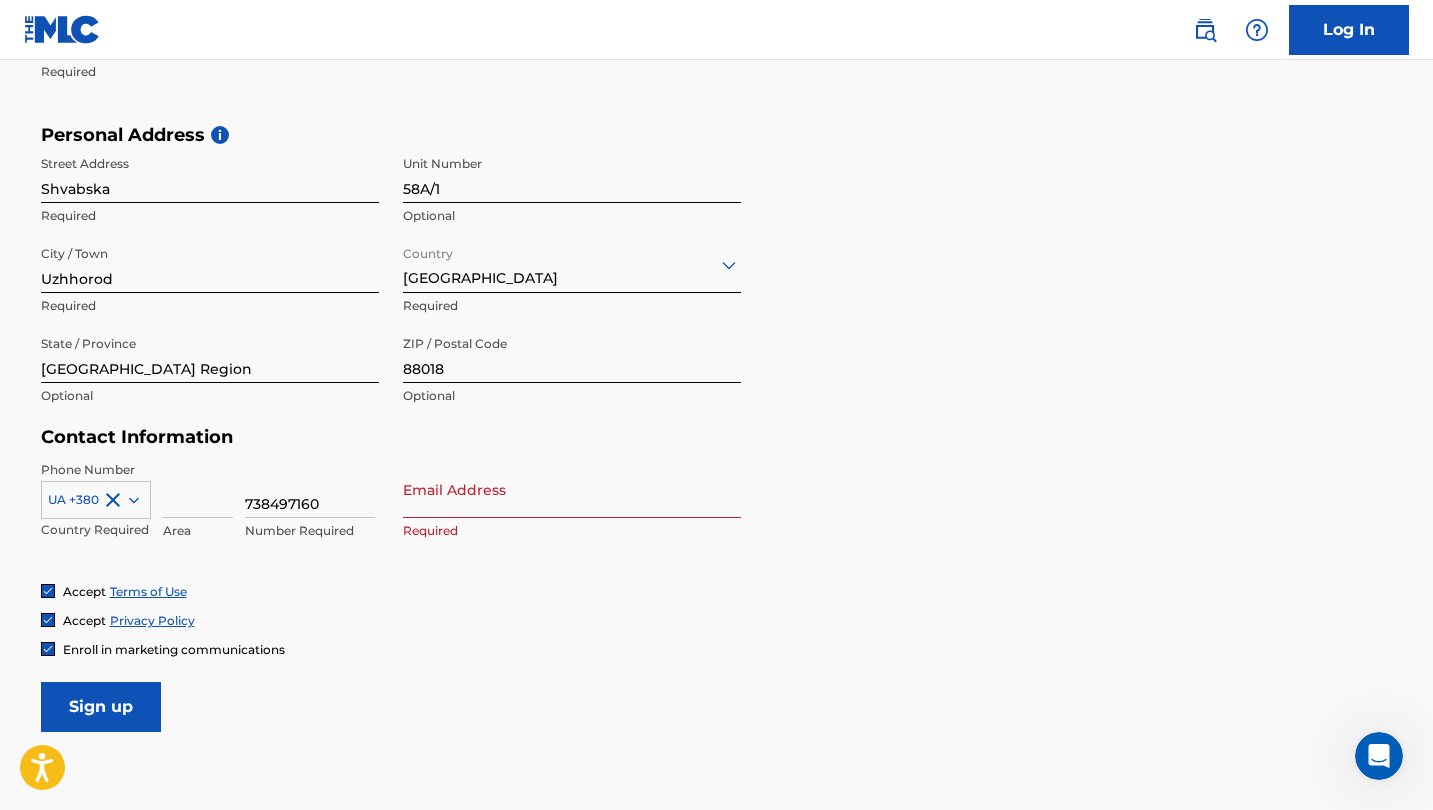 type on "738497160" 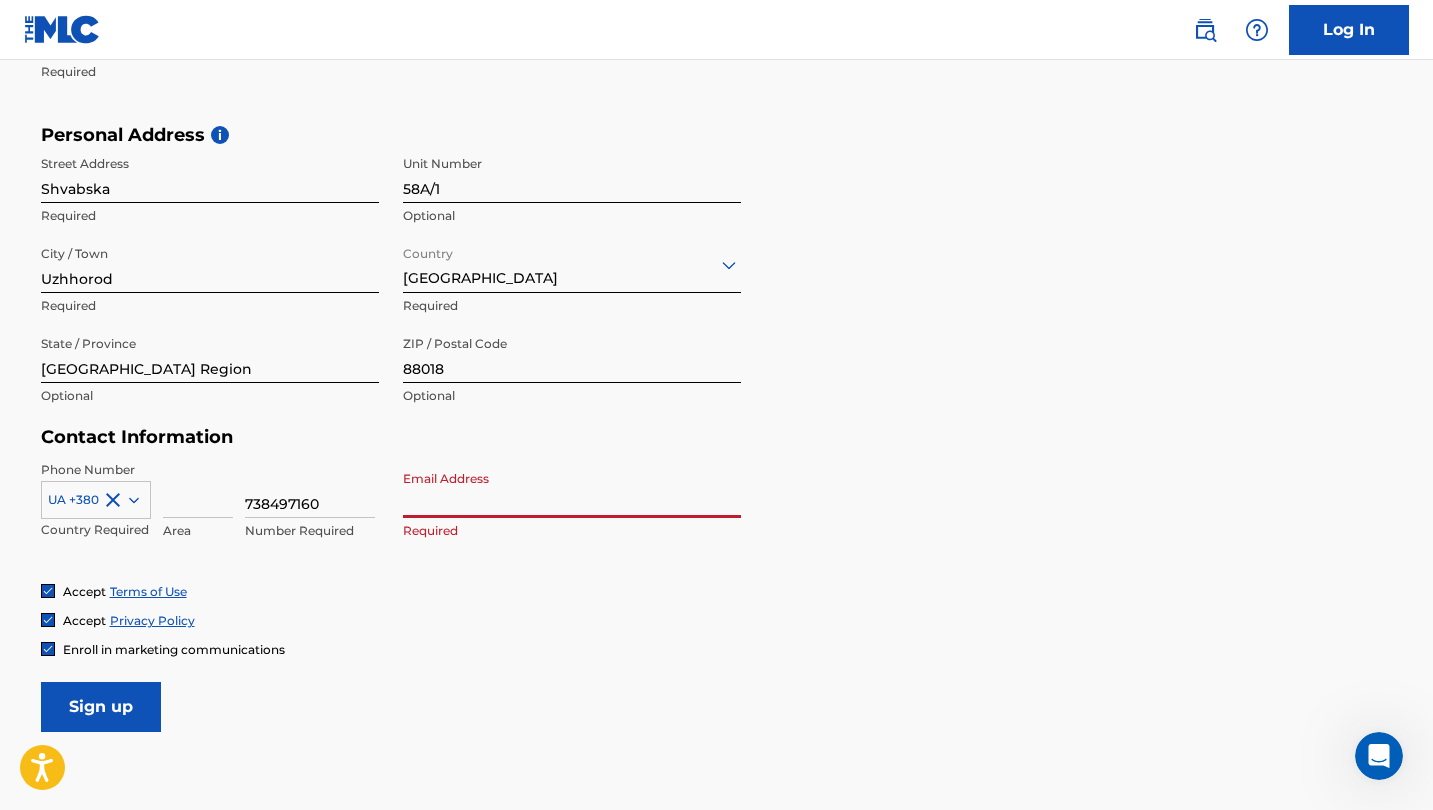 click on "Email Address" at bounding box center (572, 489) 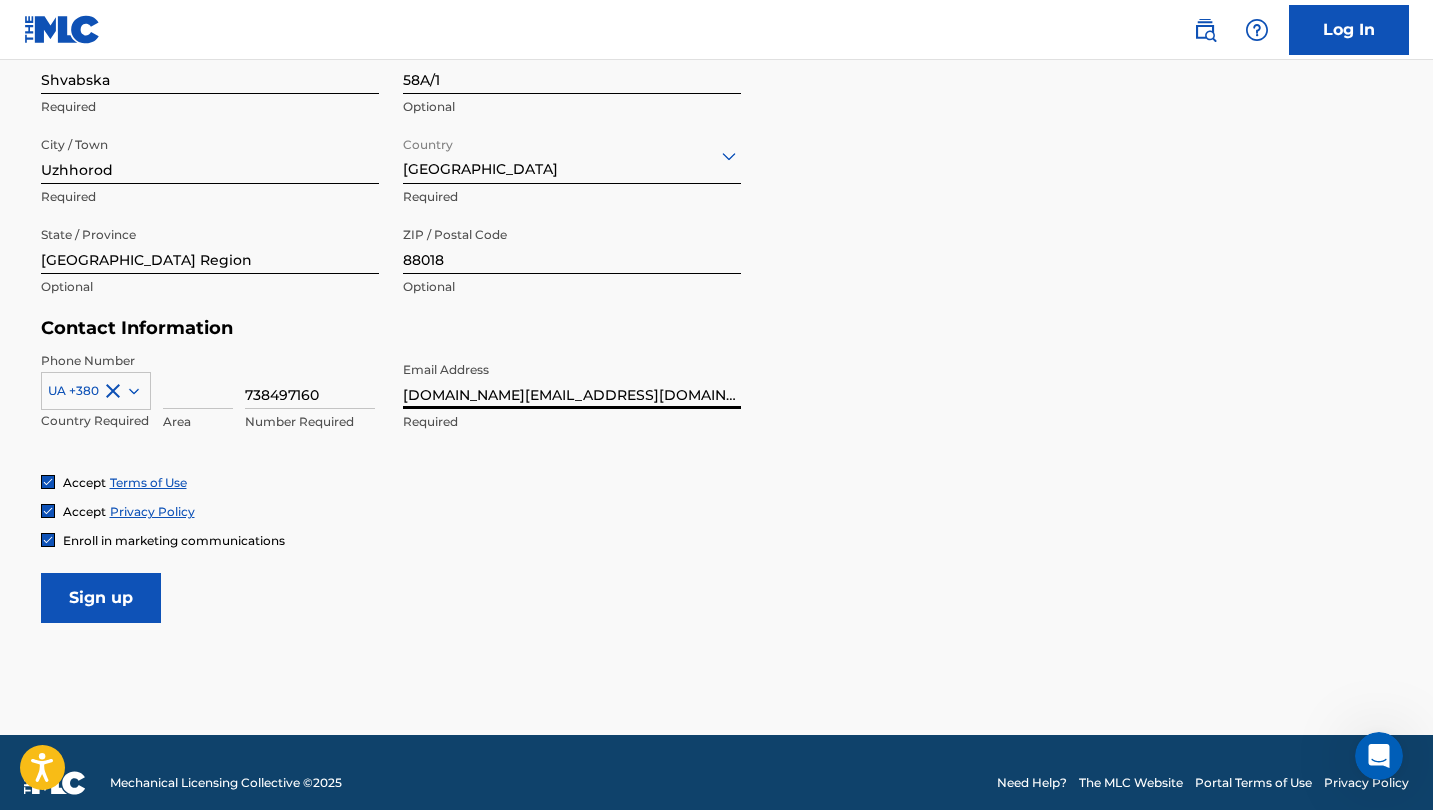 scroll, scrollTop: 740, scrollLeft: 0, axis: vertical 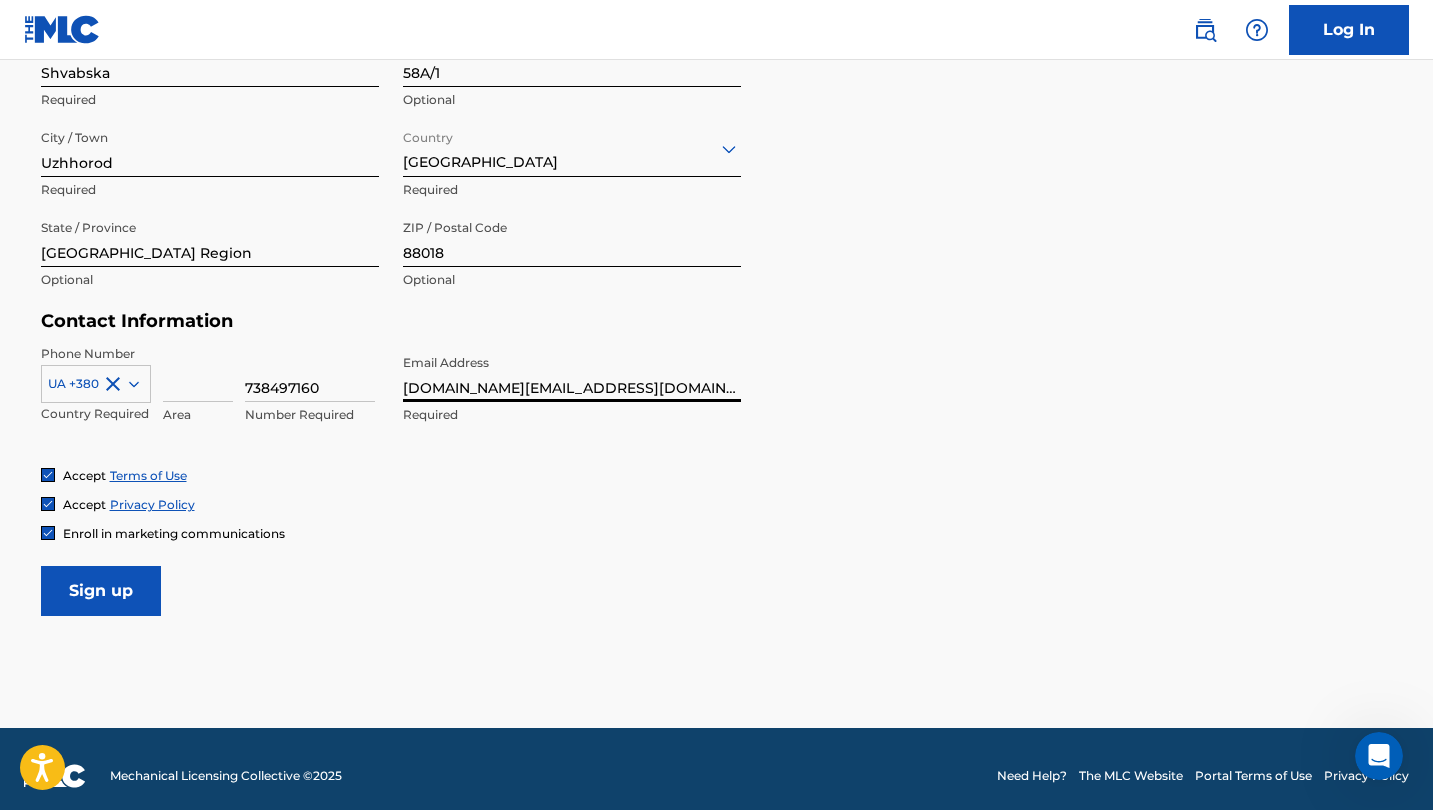 type on "[DOMAIN_NAME][EMAIL_ADDRESS][DOMAIN_NAME]" 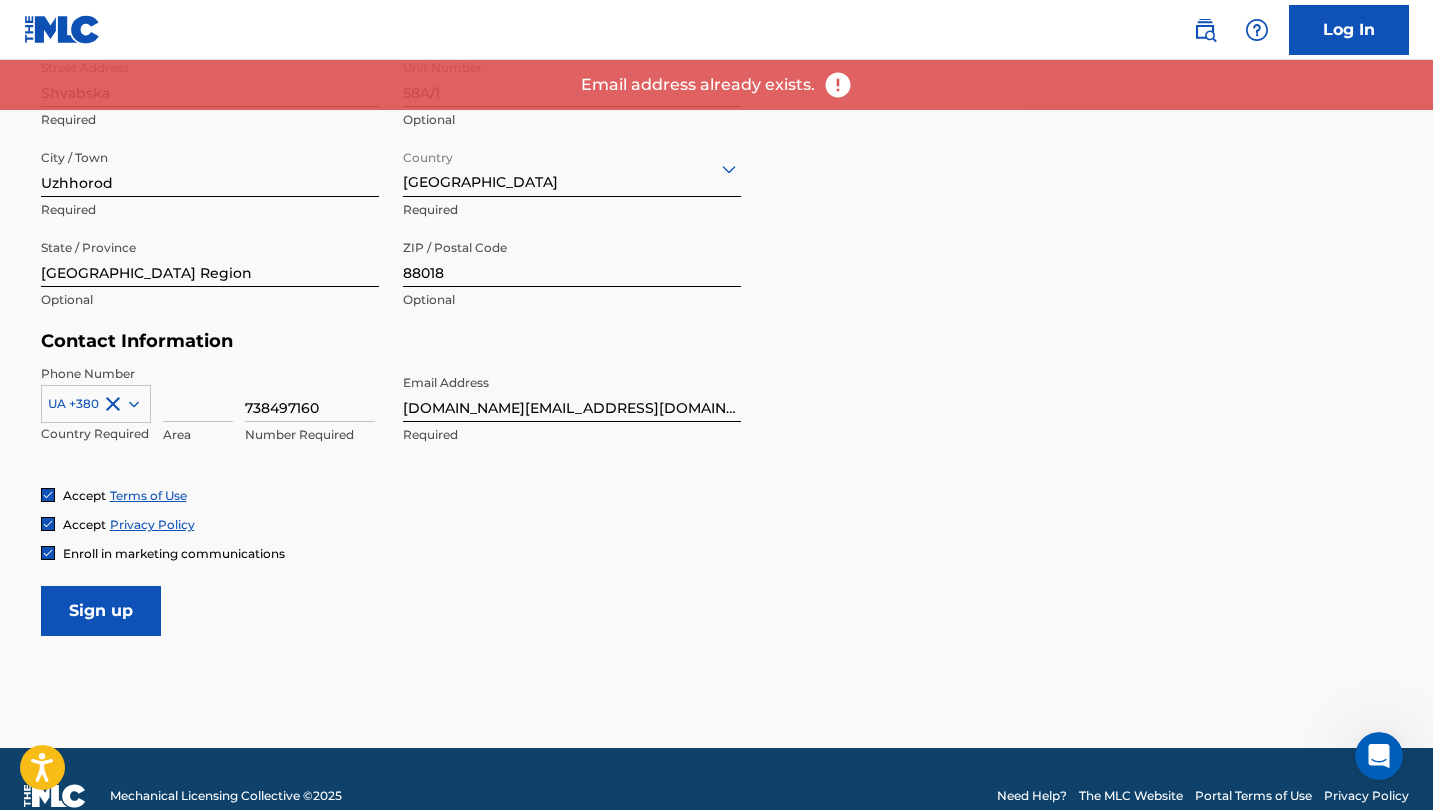 scroll, scrollTop: 610, scrollLeft: 0, axis: vertical 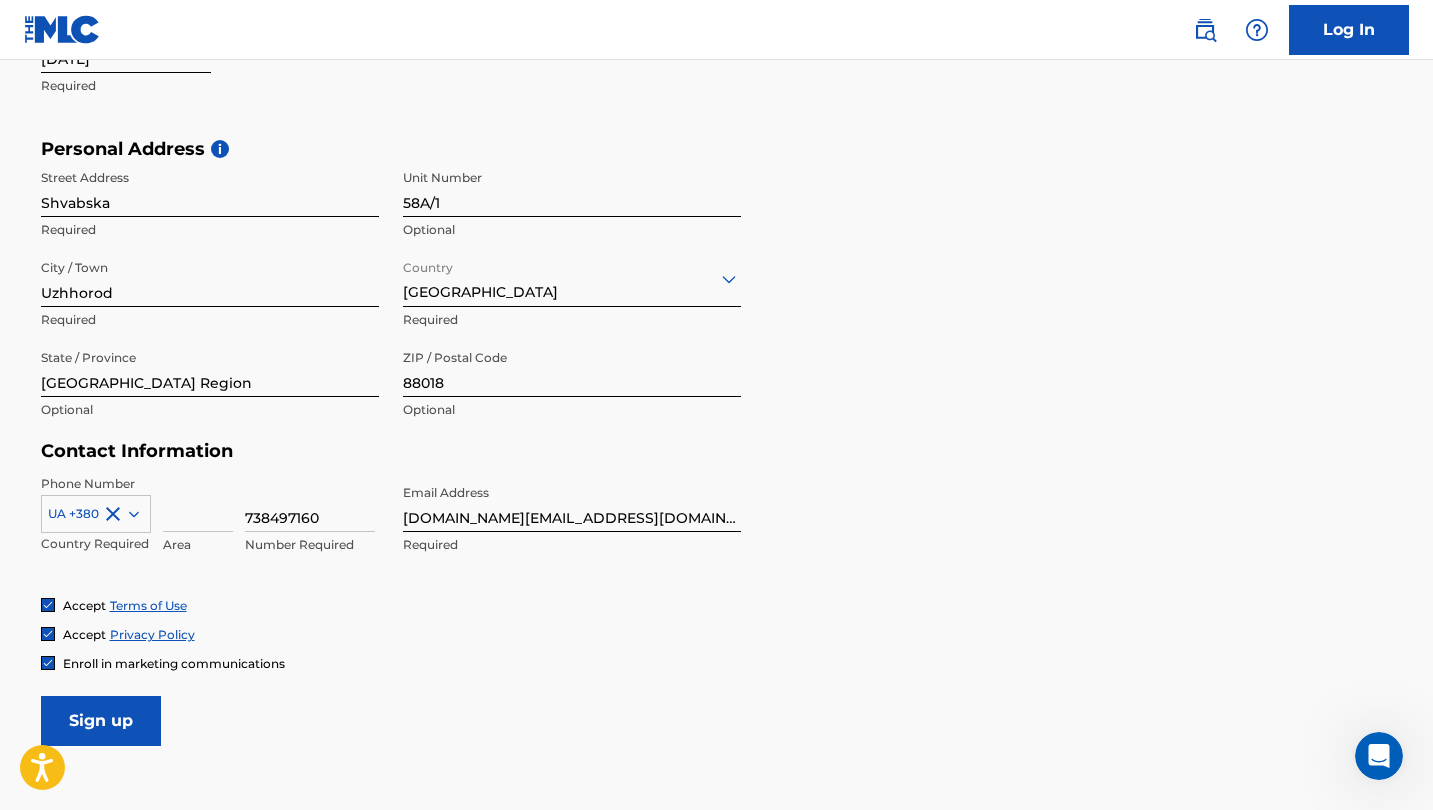 click on "Log In" at bounding box center [1349, 30] 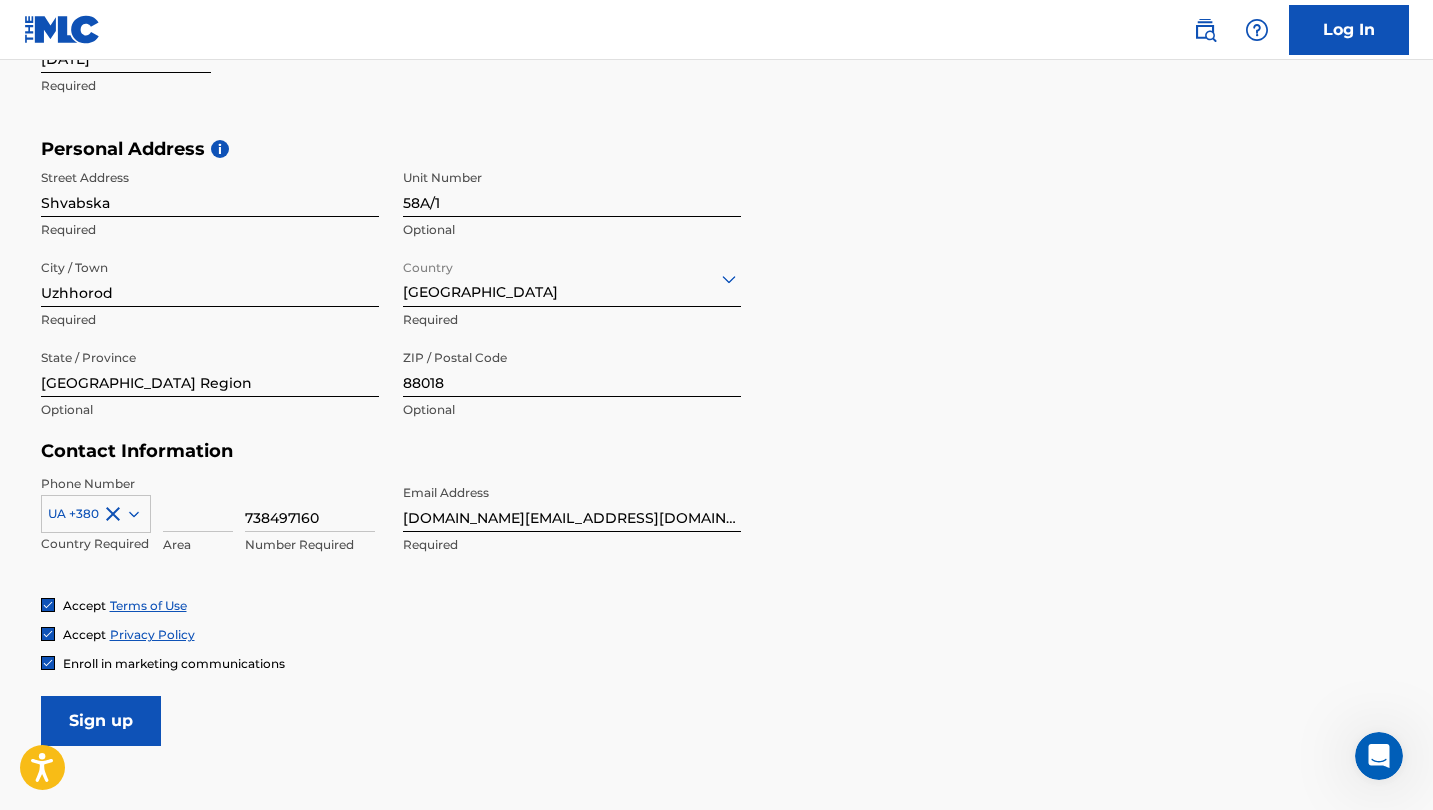 scroll, scrollTop: 0, scrollLeft: 0, axis: both 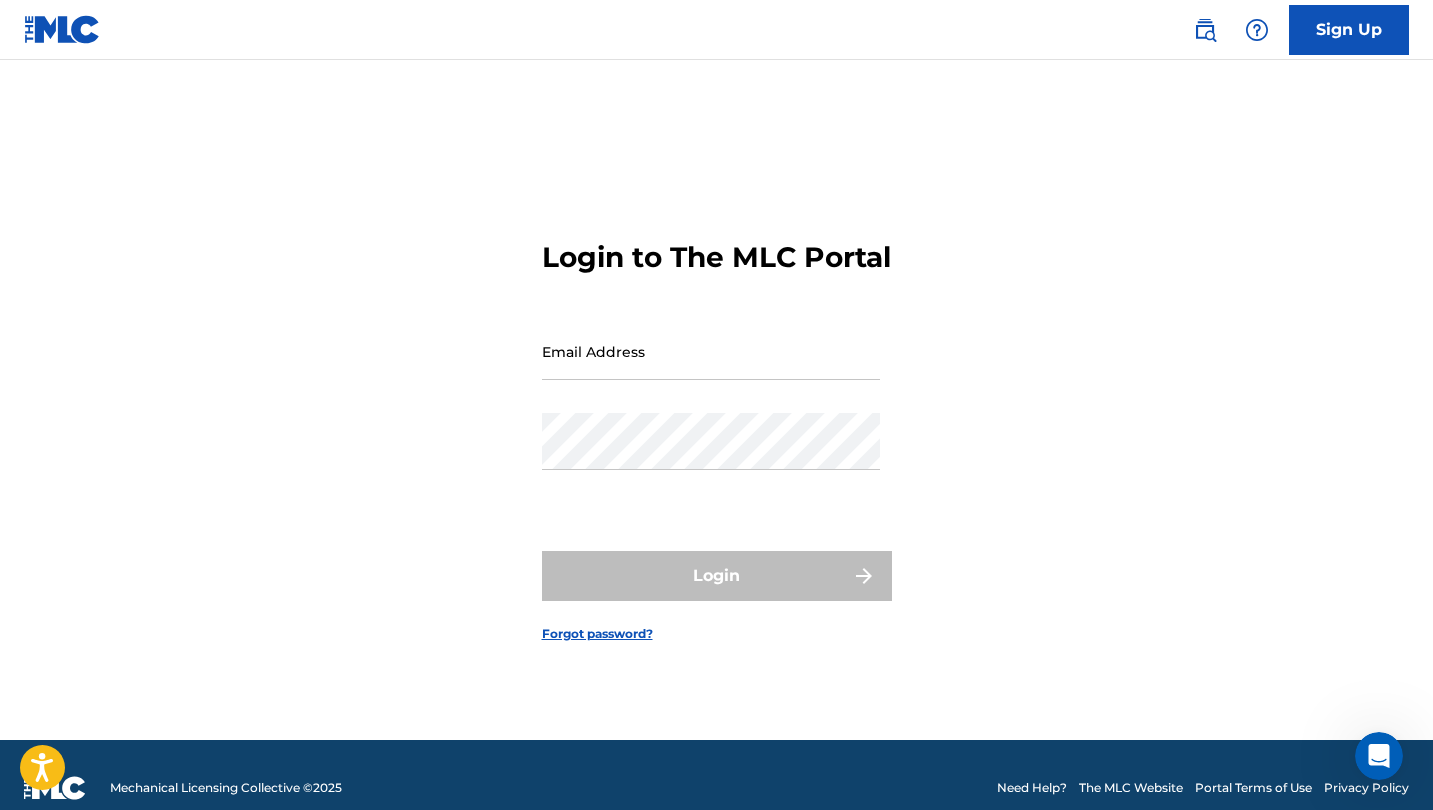 click on "Forgot password?" at bounding box center (597, 634) 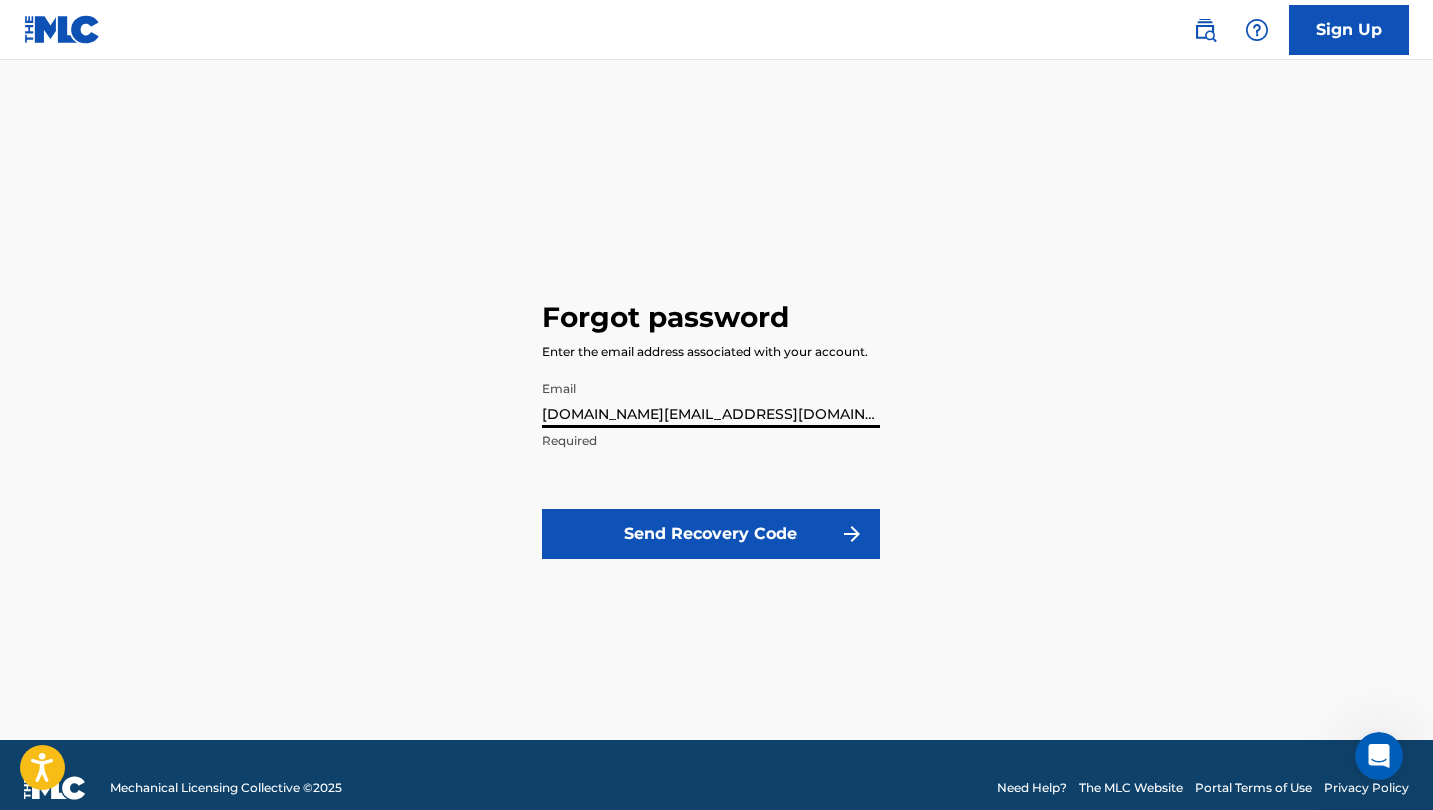 type on "[DOMAIN_NAME][EMAIL_ADDRESS][DOMAIN_NAME]" 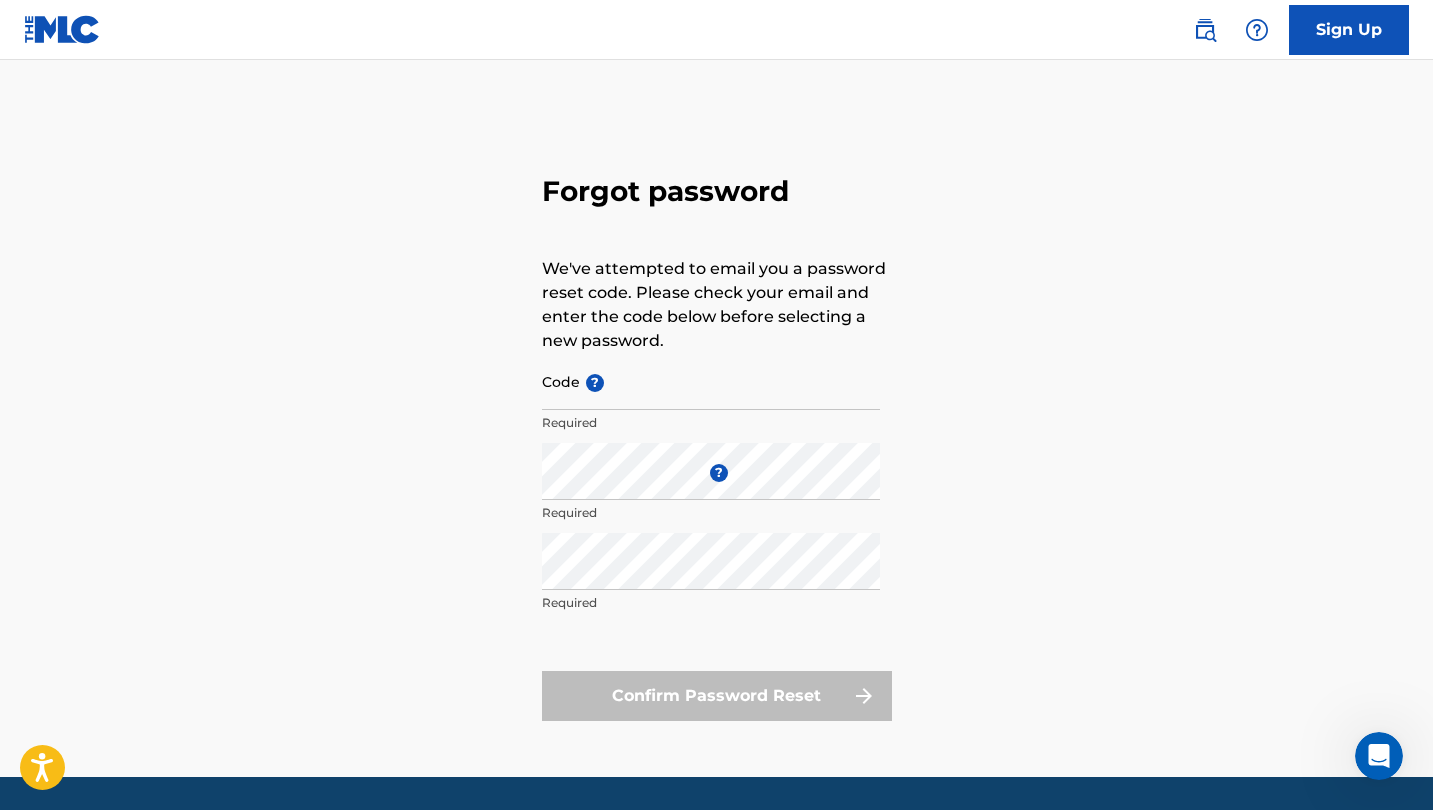 click on "Code ?" at bounding box center [711, 381] 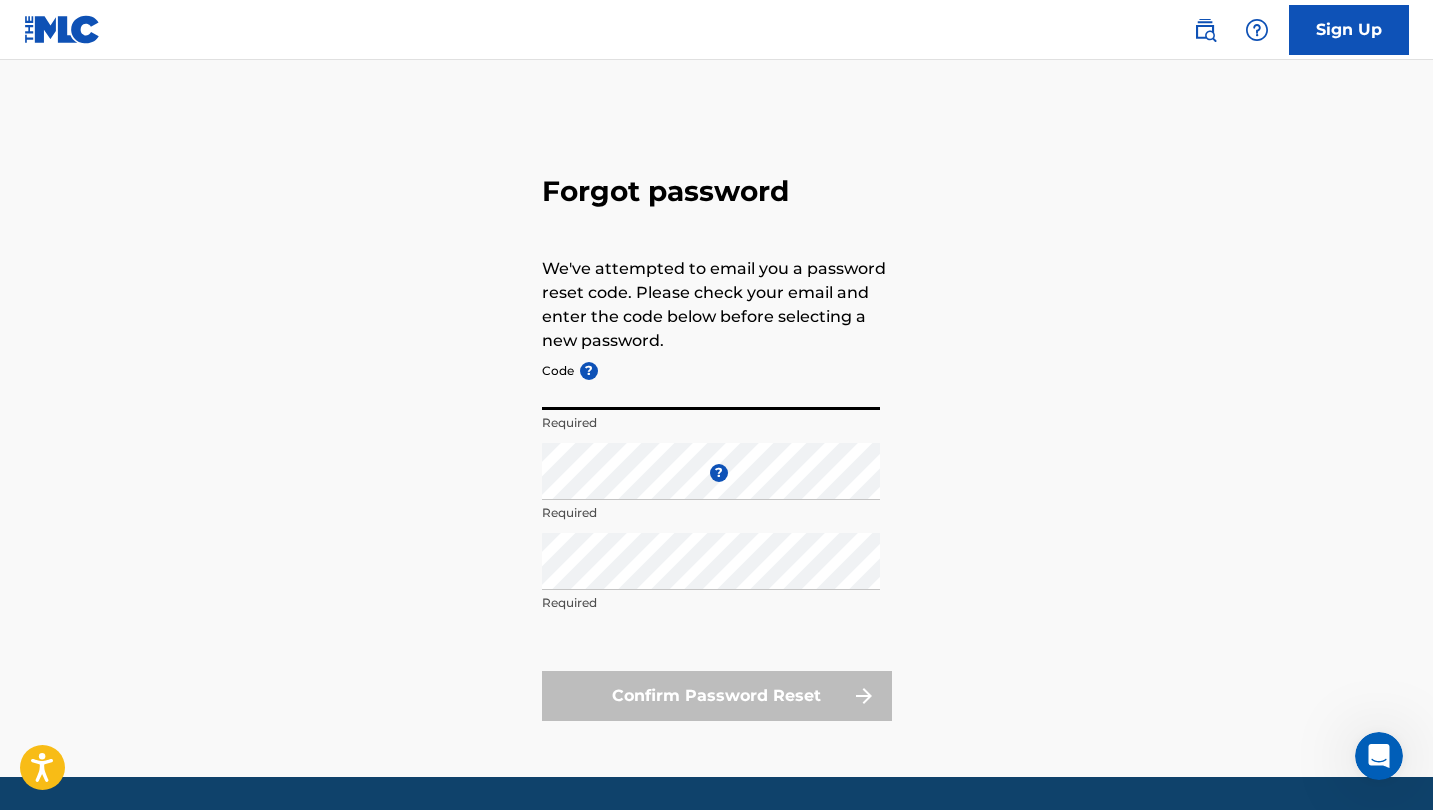 paste on "FP_0d996e1939368d7bfdecce6f52fd" 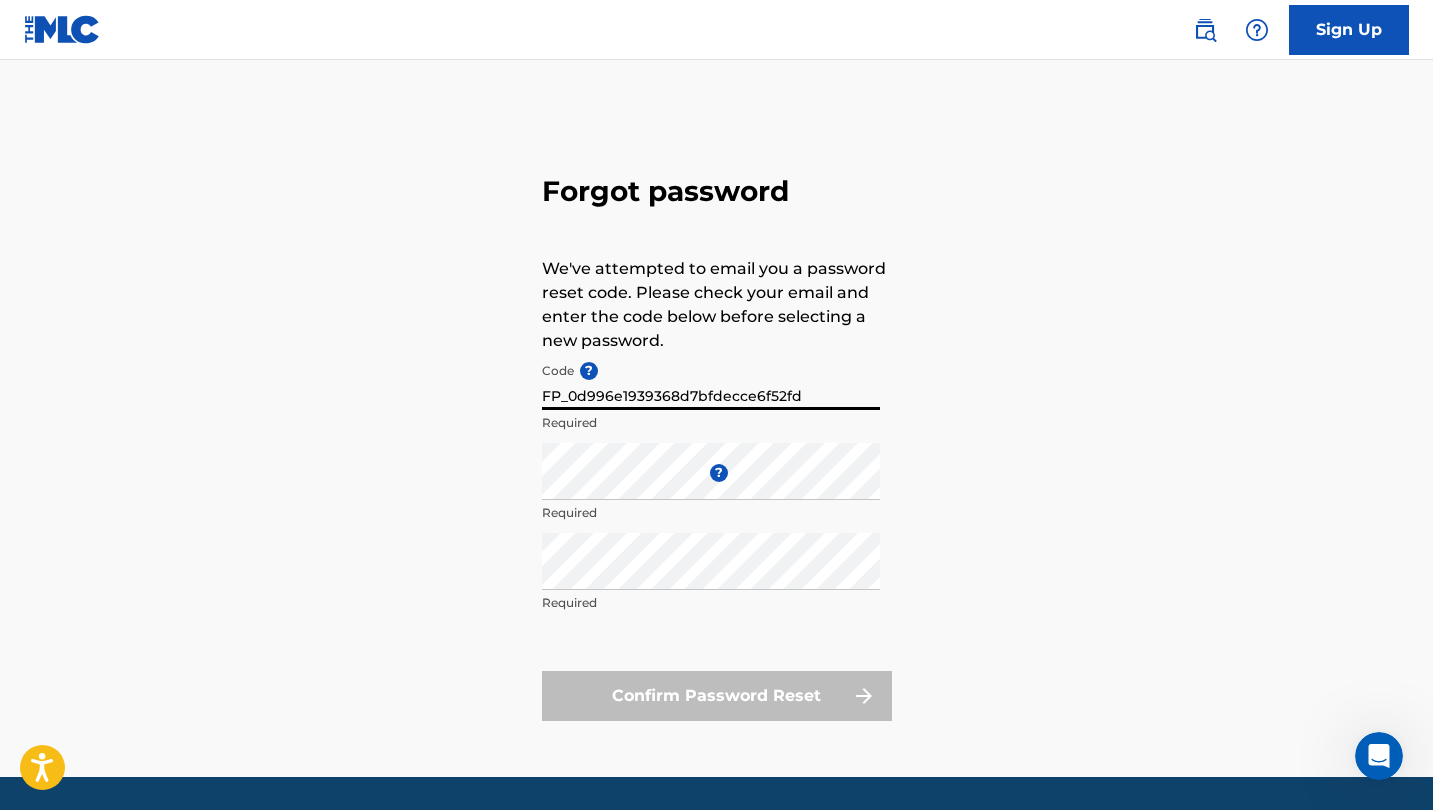 type on "FP_0d996e1939368d7bfdecce6f52fd" 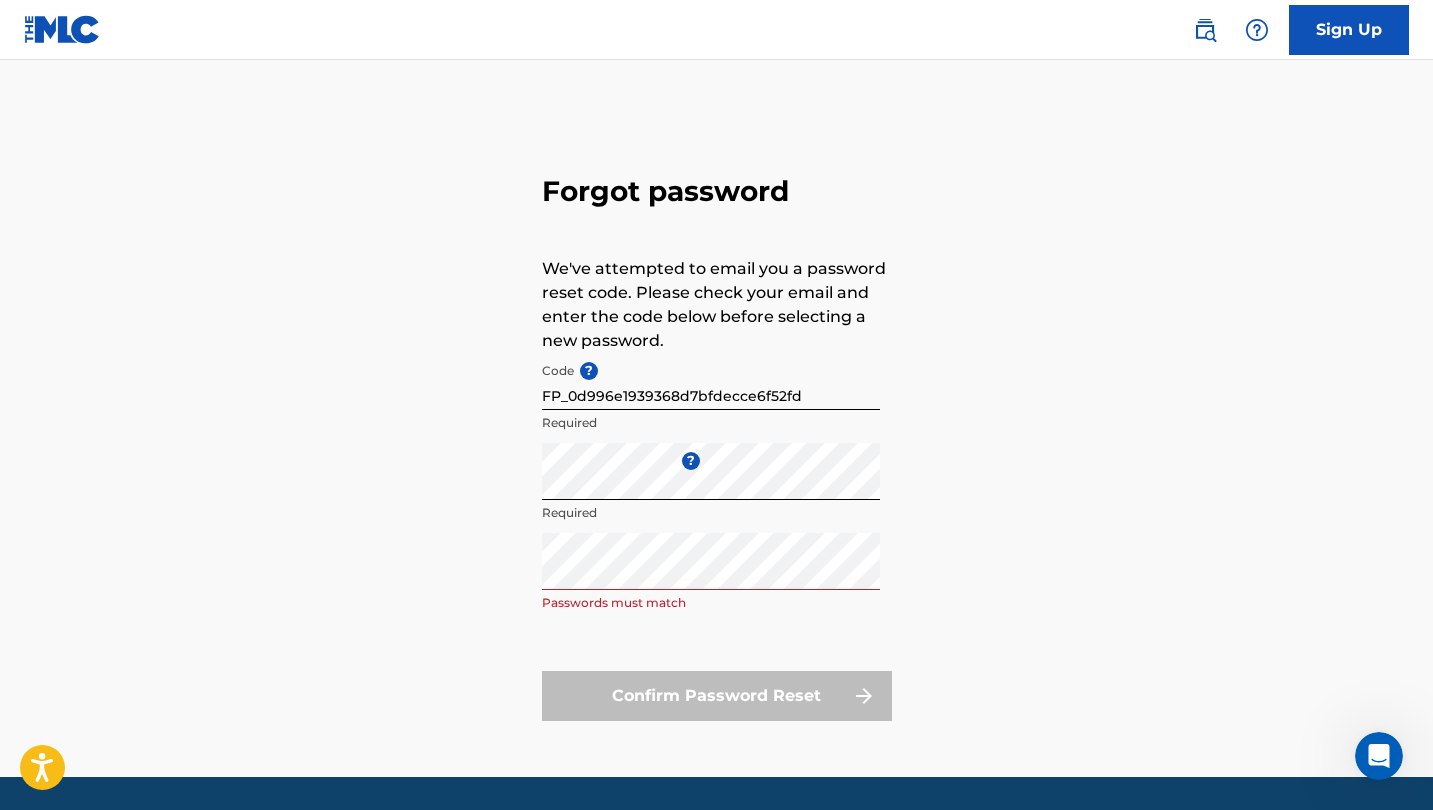 click on "Code ? FP_0d996e1939368d7bfdecce6f52fd Required Enter a new password ? Required Repeat the password Passwords must match Confirm Password Reset" at bounding box center [717, 537] 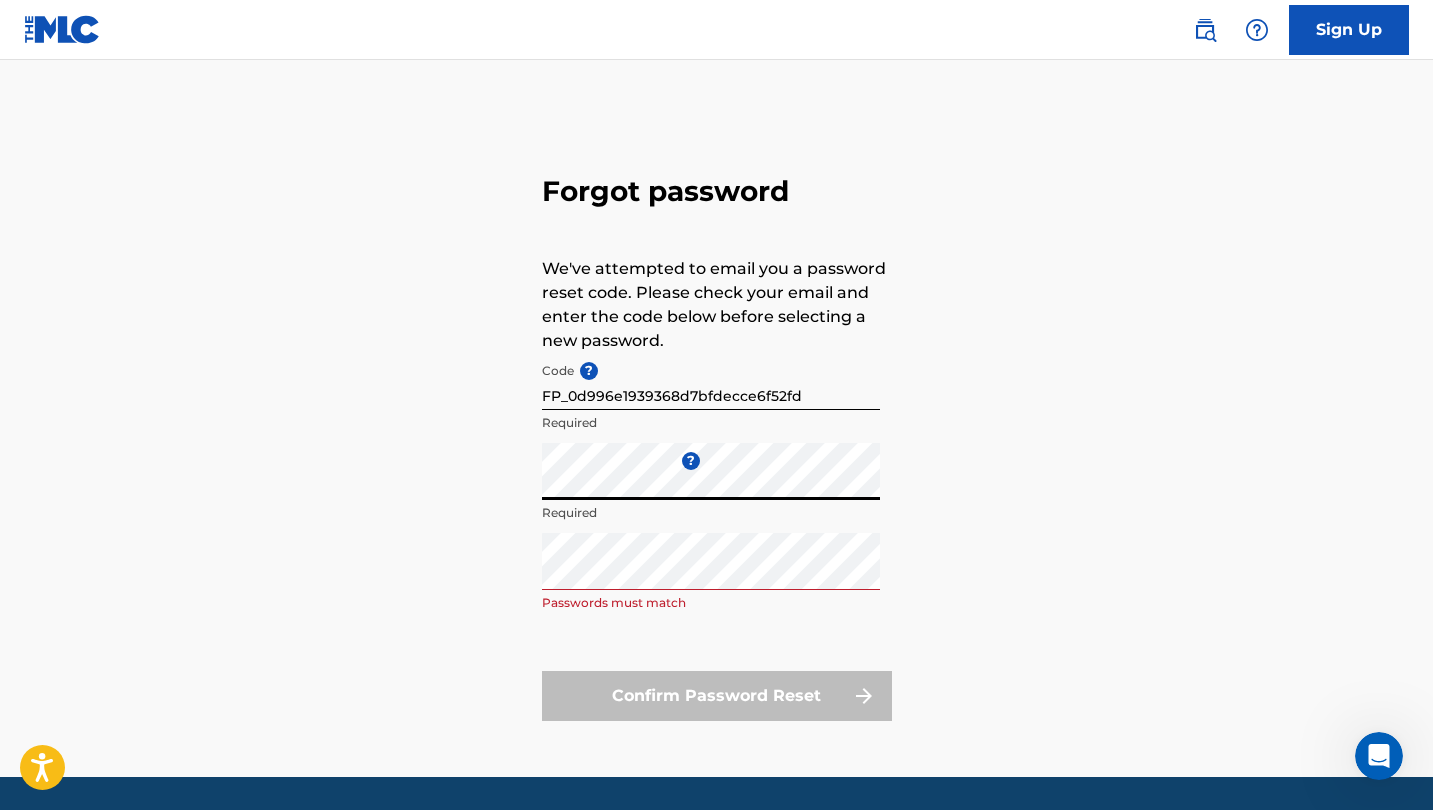 click on "Forgot password We've attempted to email you a password reset code. Please check your email and enter the code below before selecting a new password. Code ? FP_0d996e1939368d7bfdecce6f52fd Required Enter a new password ? Required Repeat the password Passwords must match Confirm Password Reset" at bounding box center [717, 443] 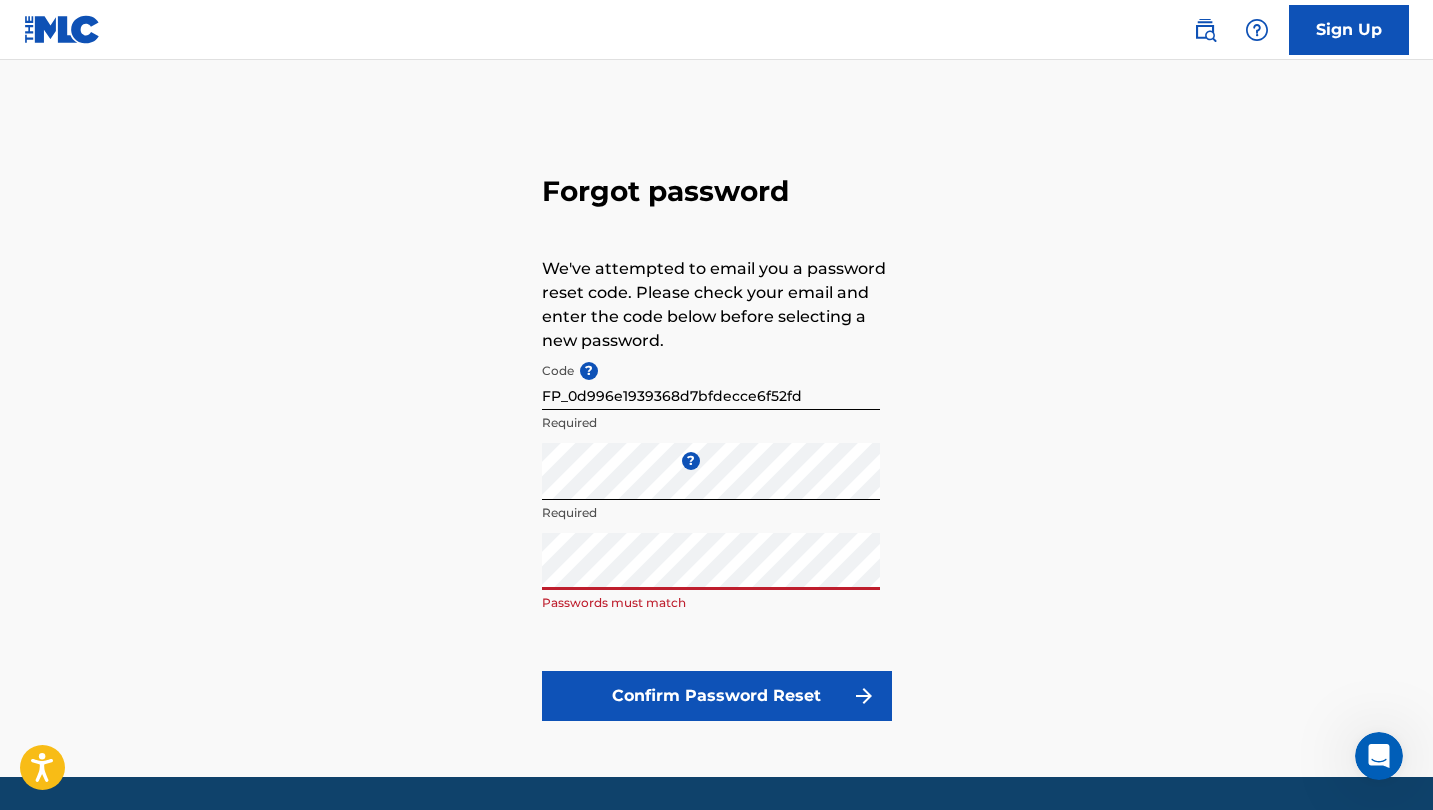 click on "Forgot password We've attempted to email you a password reset code. Please check your email and enter the code below before selecting a new password. Code ? FP_0d996e1939368d7bfdecce6f52fd Required Enter a new password ? Required Repeat the password Passwords must match Confirm Password Reset" at bounding box center (717, 443) 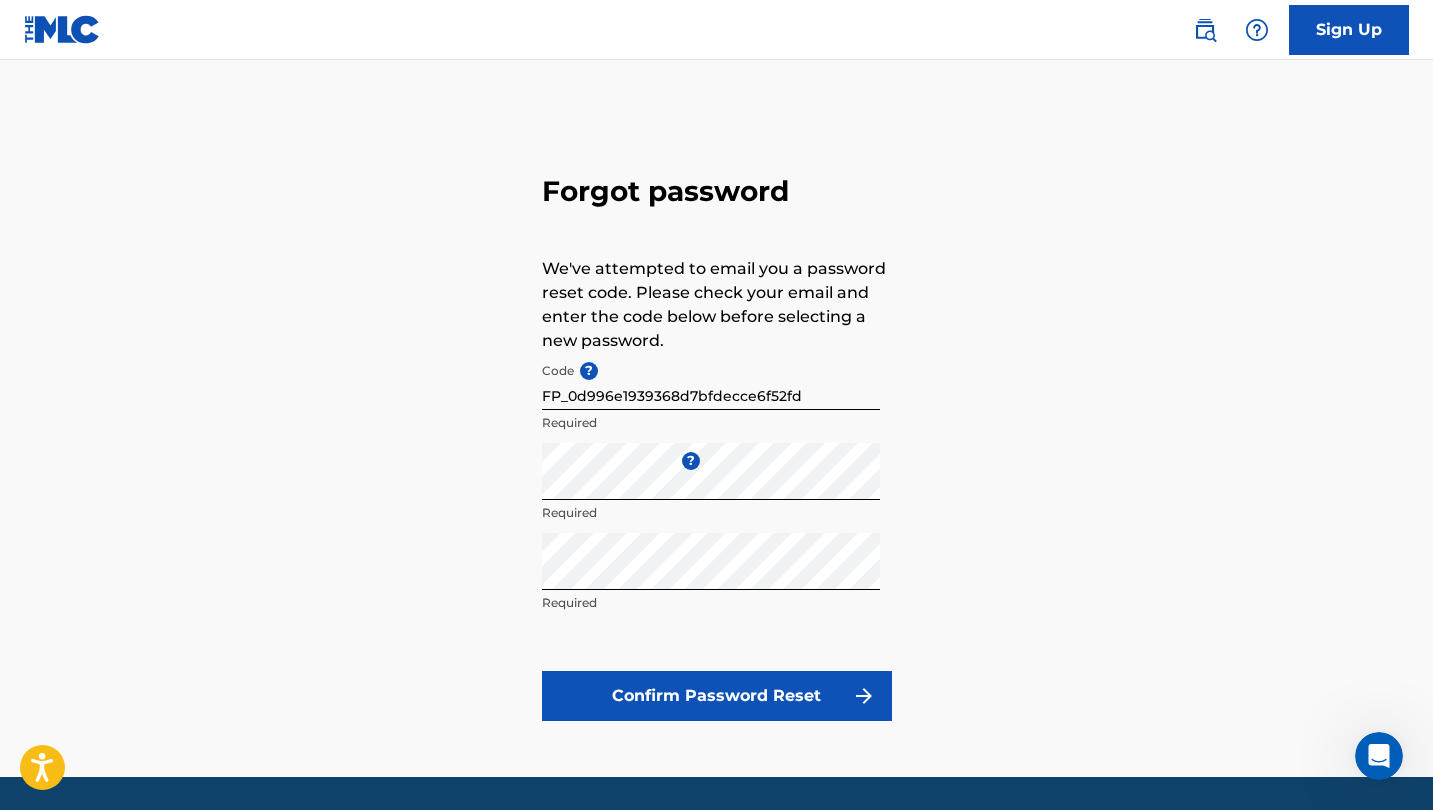 click on "Confirm Password Reset" at bounding box center (717, 696) 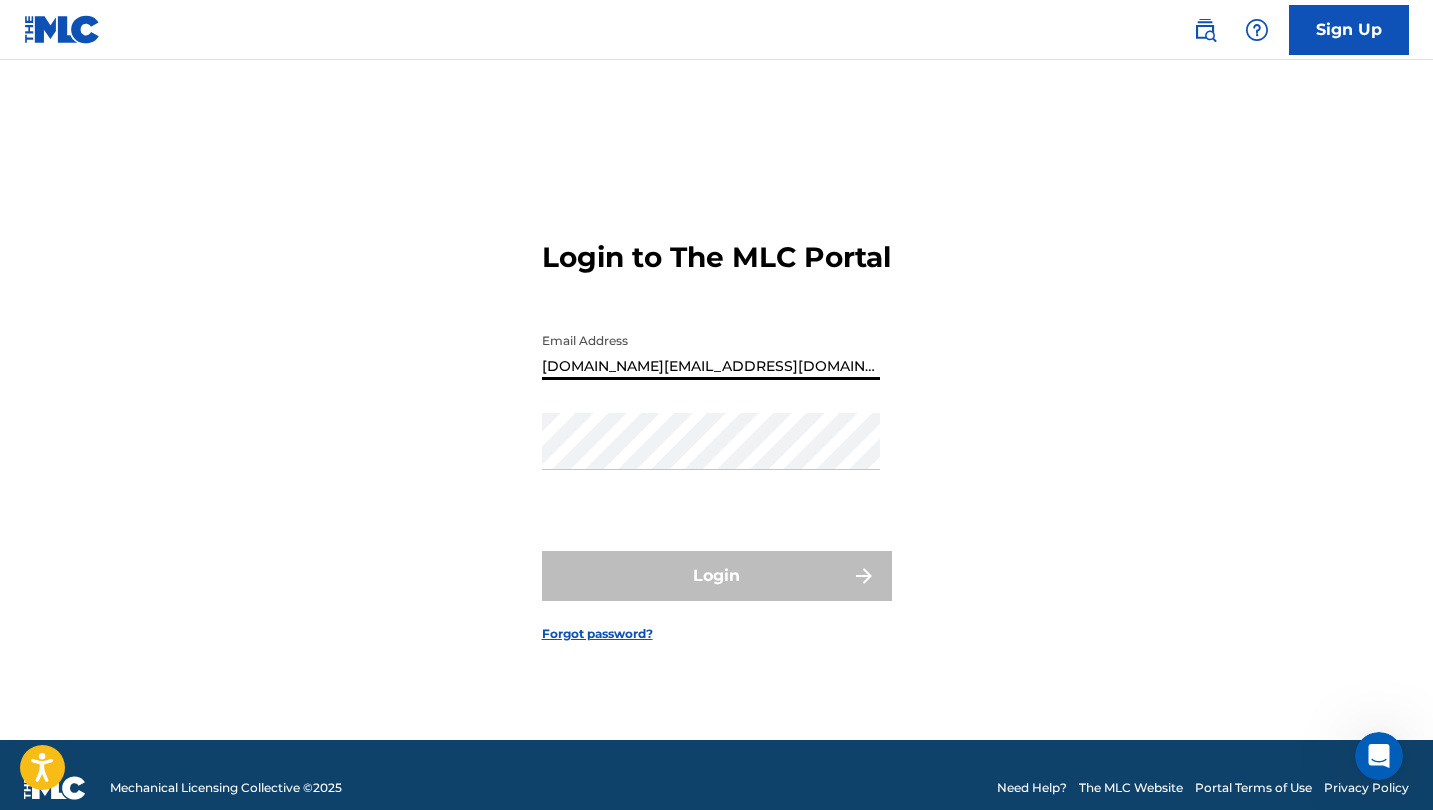 type on "[DOMAIN_NAME][EMAIL_ADDRESS][DOMAIN_NAME]" 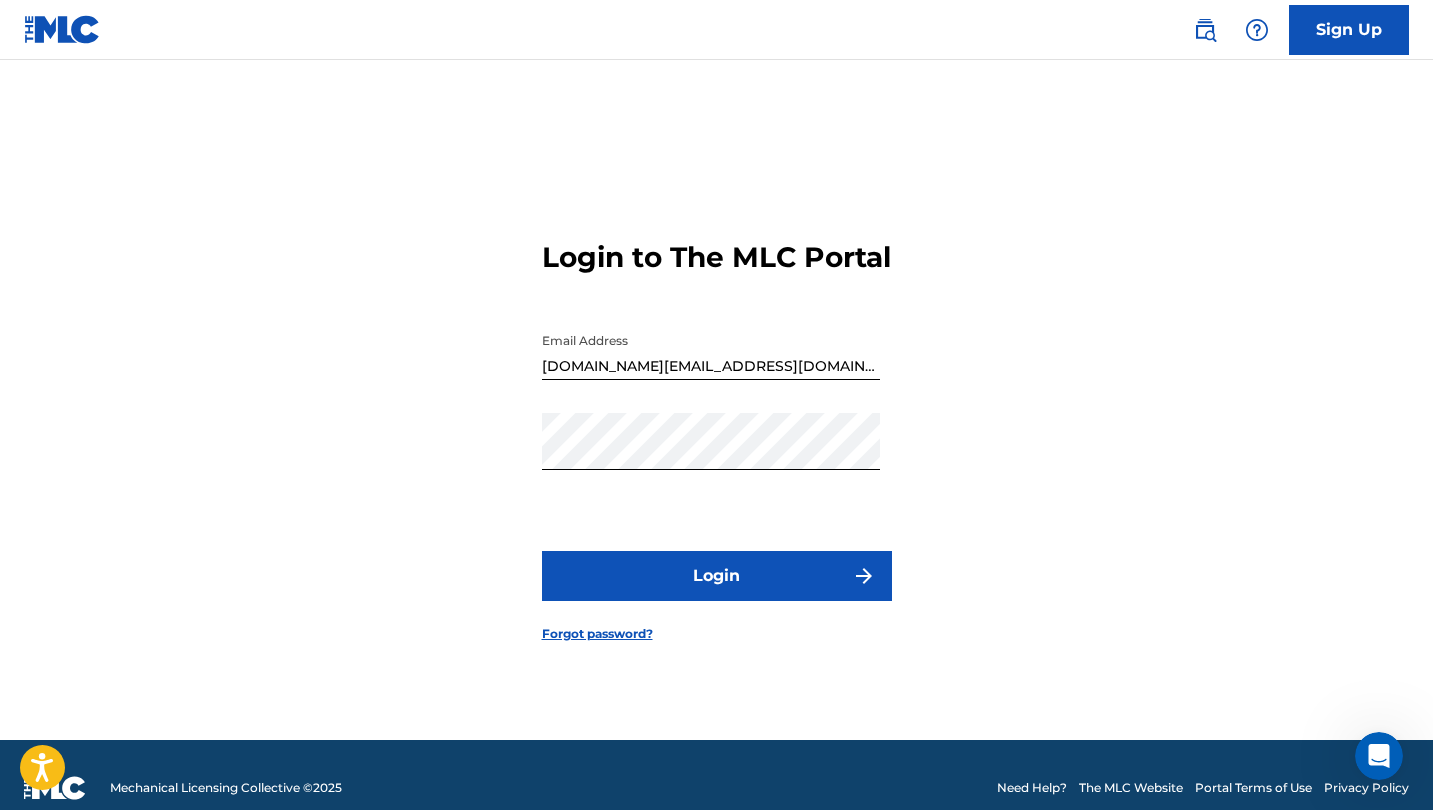 click on "Login" at bounding box center (717, 576) 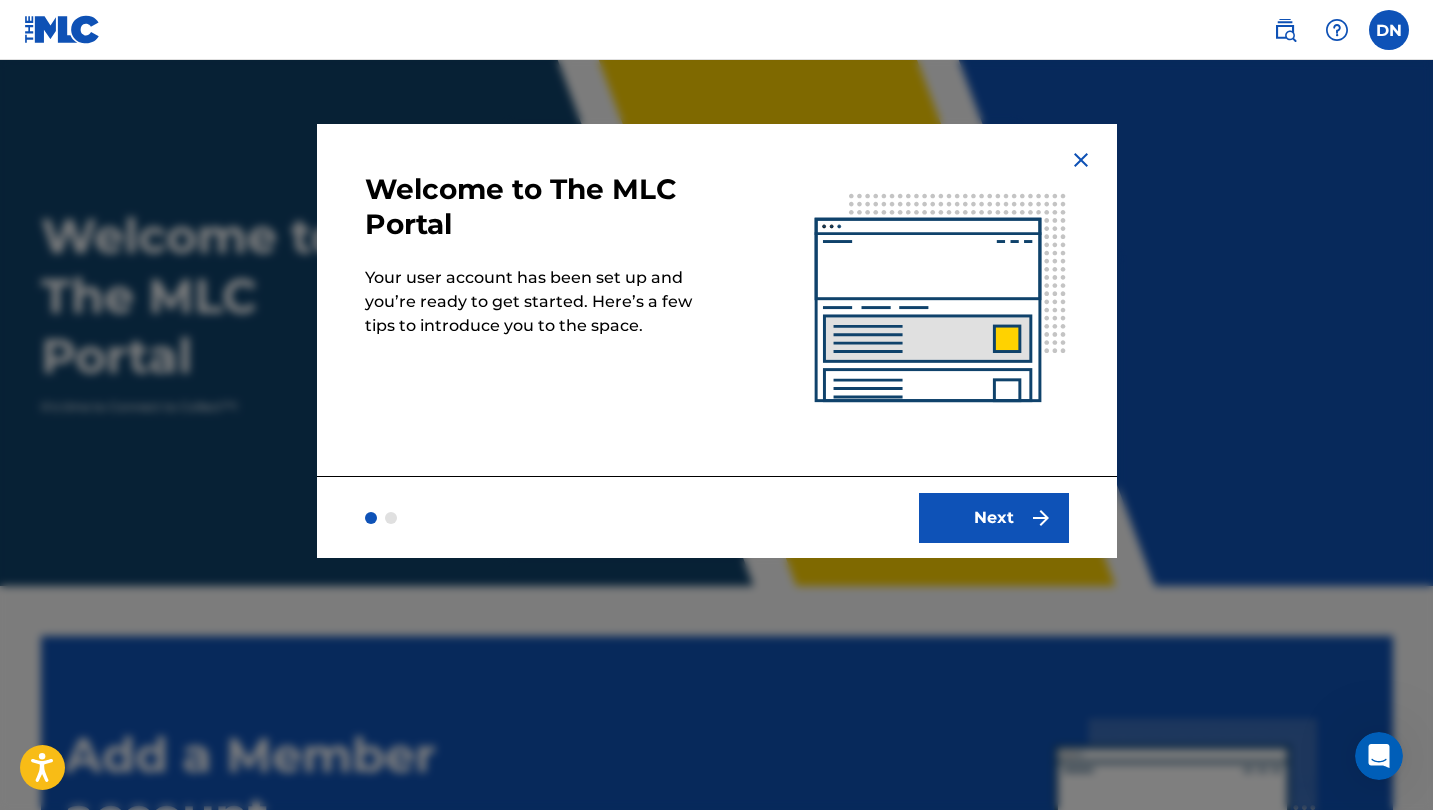 click at bounding box center [1041, 518] 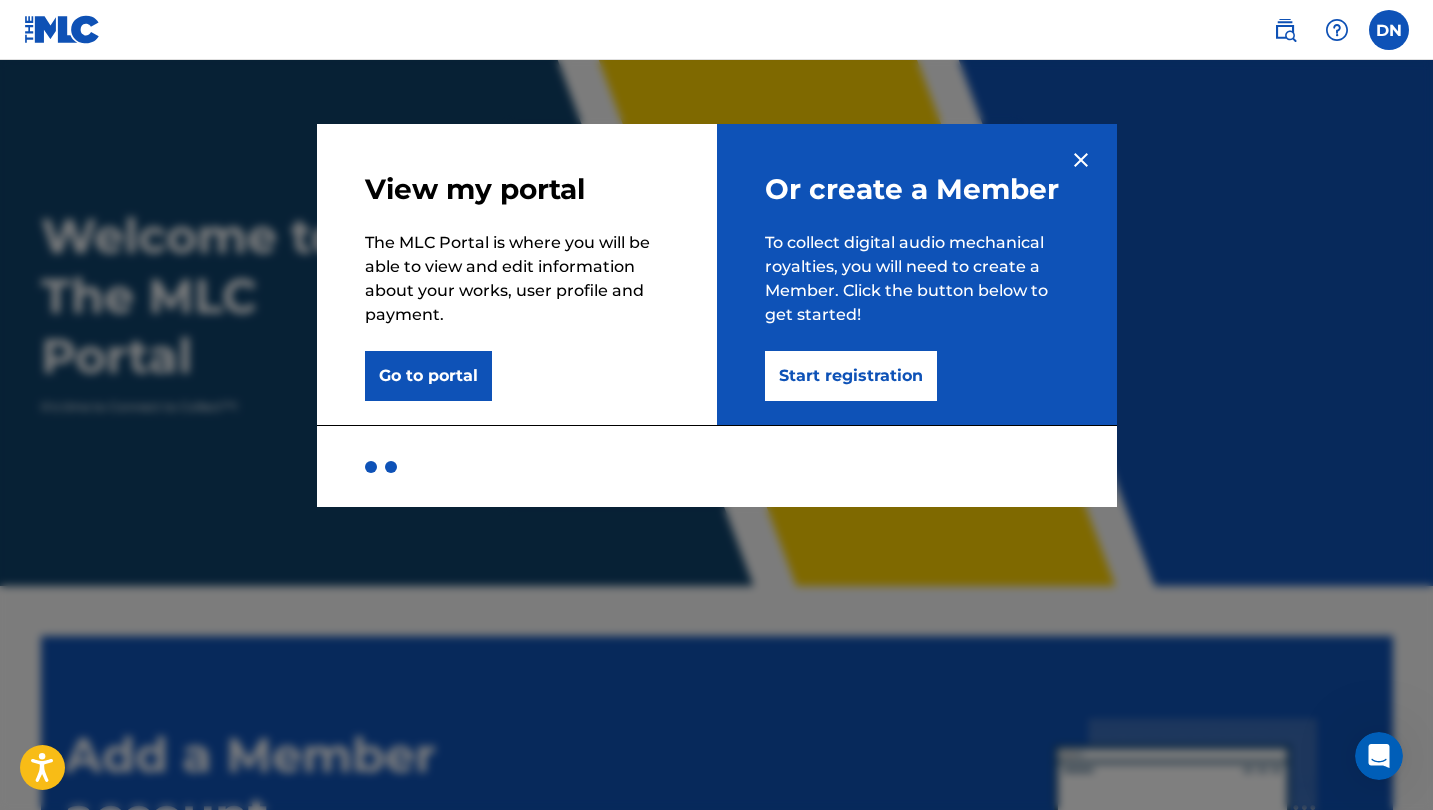 scroll, scrollTop: 0, scrollLeft: 0, axis: both 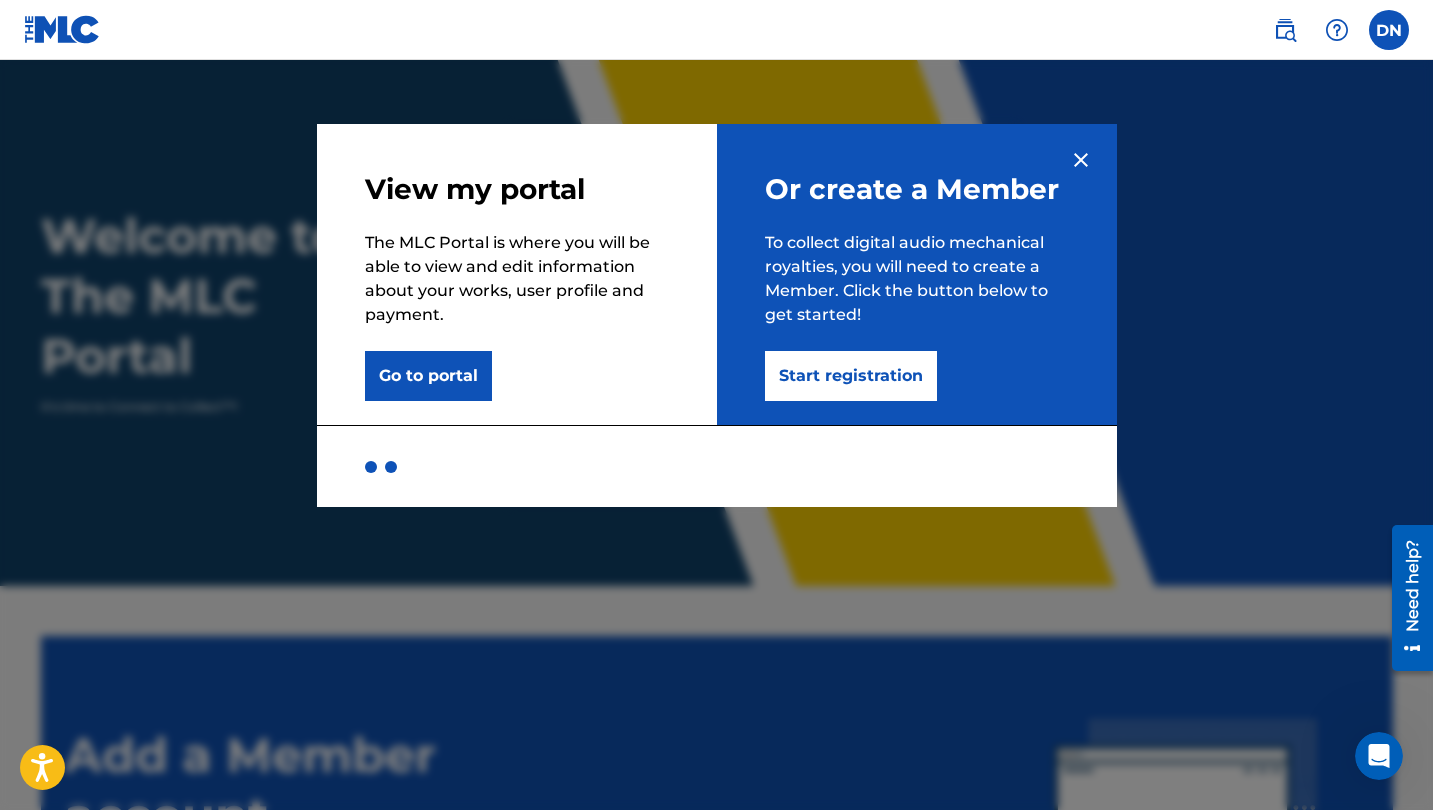 click on "Go to portal" at bounding box center (428, 376) 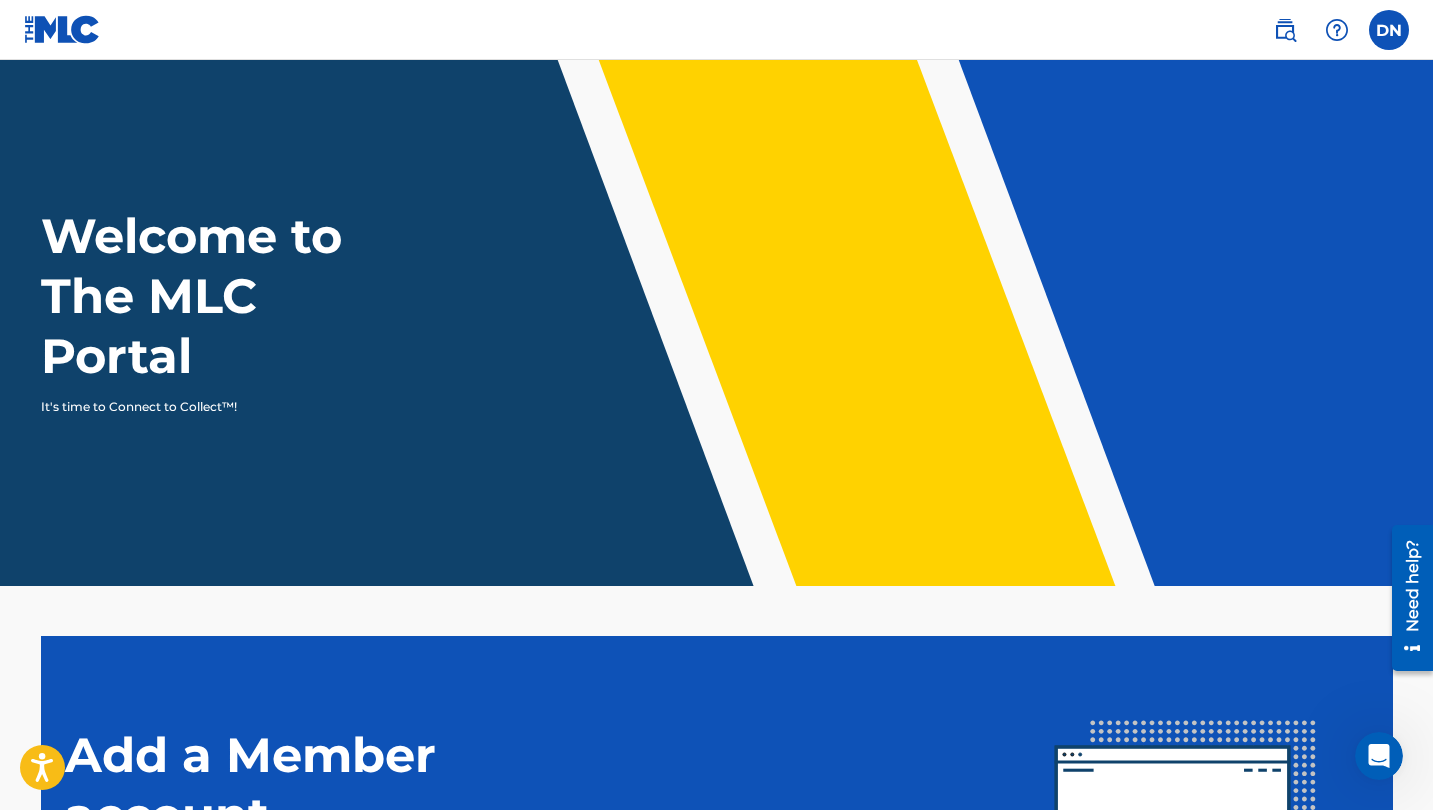 scroll, scrollTop: 0, scrollLeft: 0, axis: both 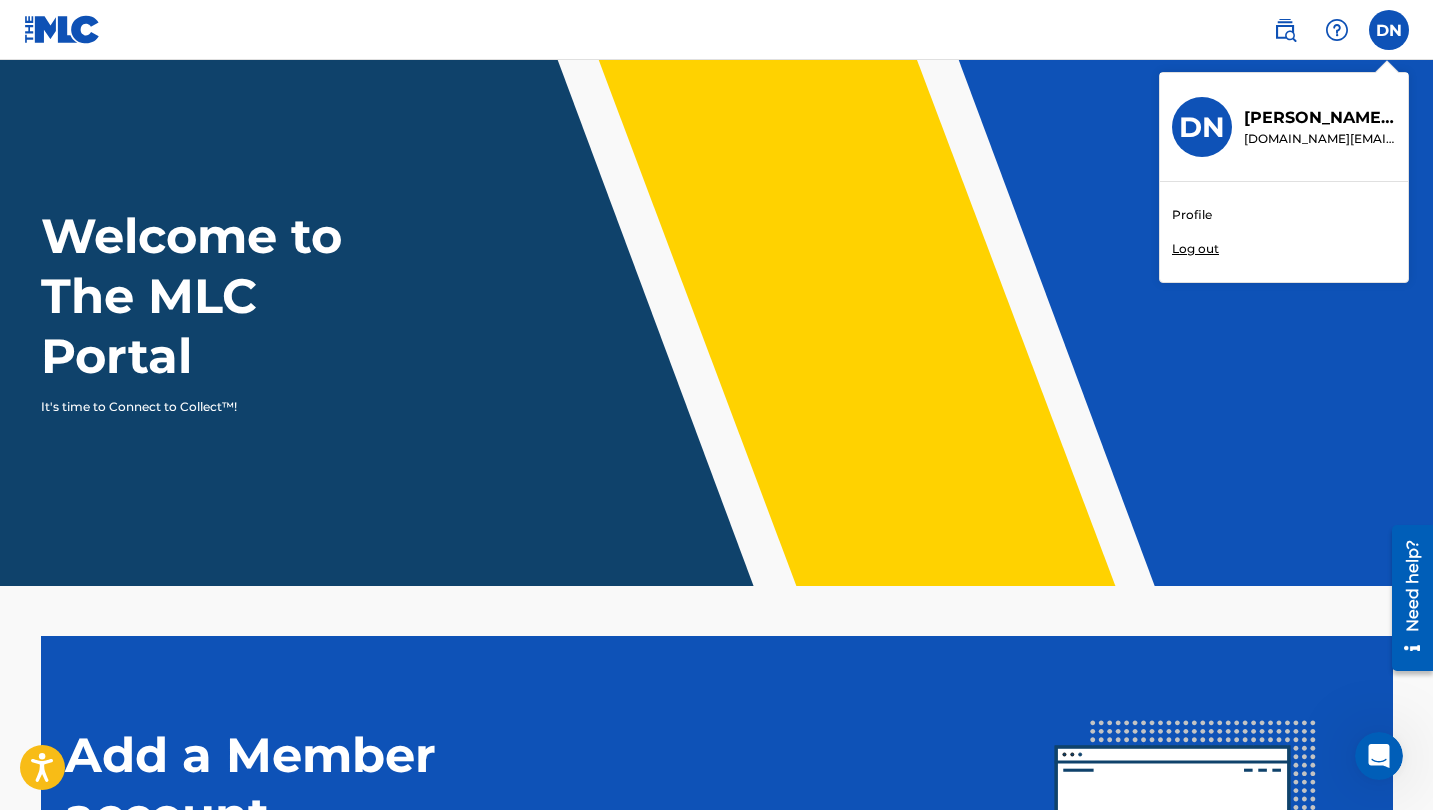 click on "Profile" at bounding box center [1192, 215] 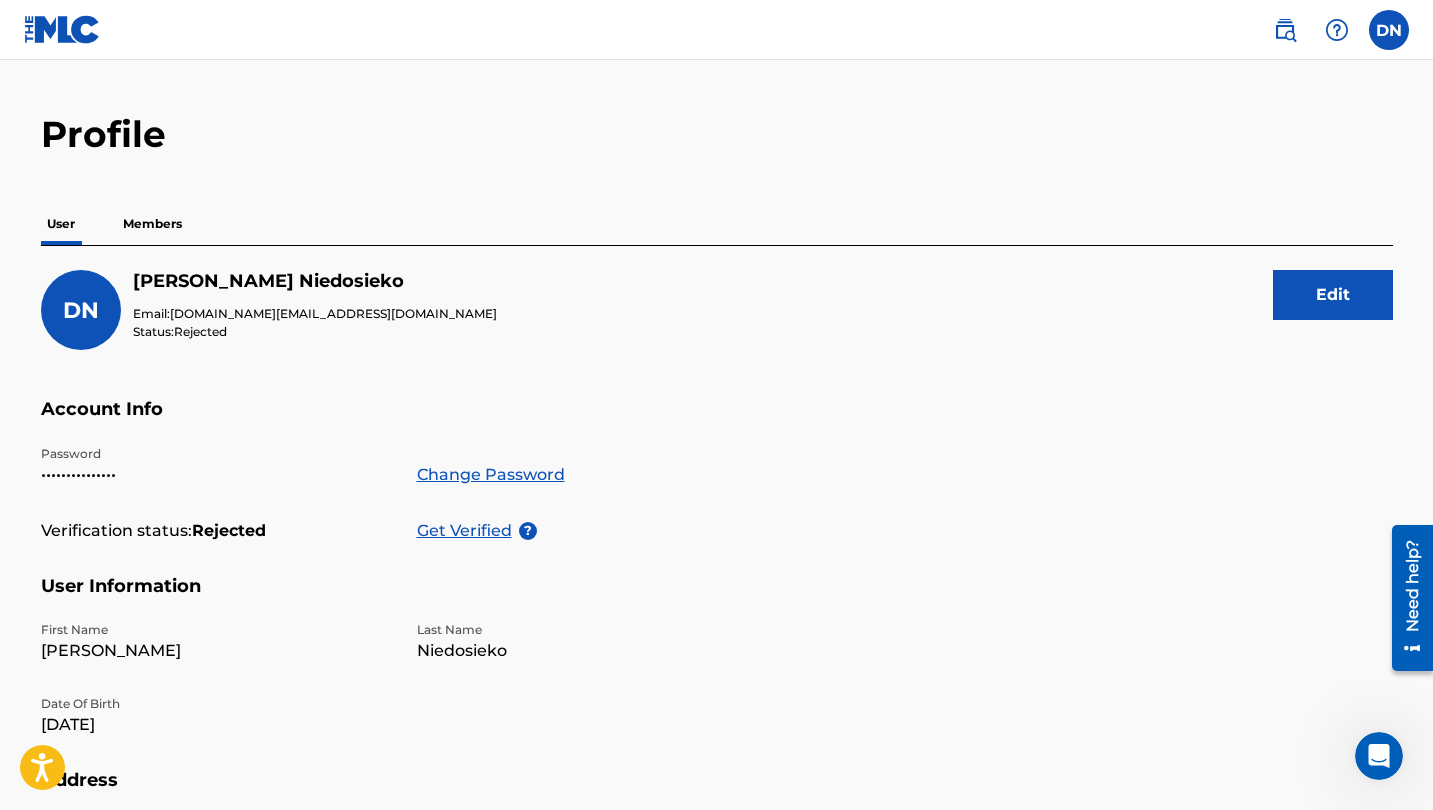 scroll, scrollTop: 22, scrollLeft: 0, axis: vertical 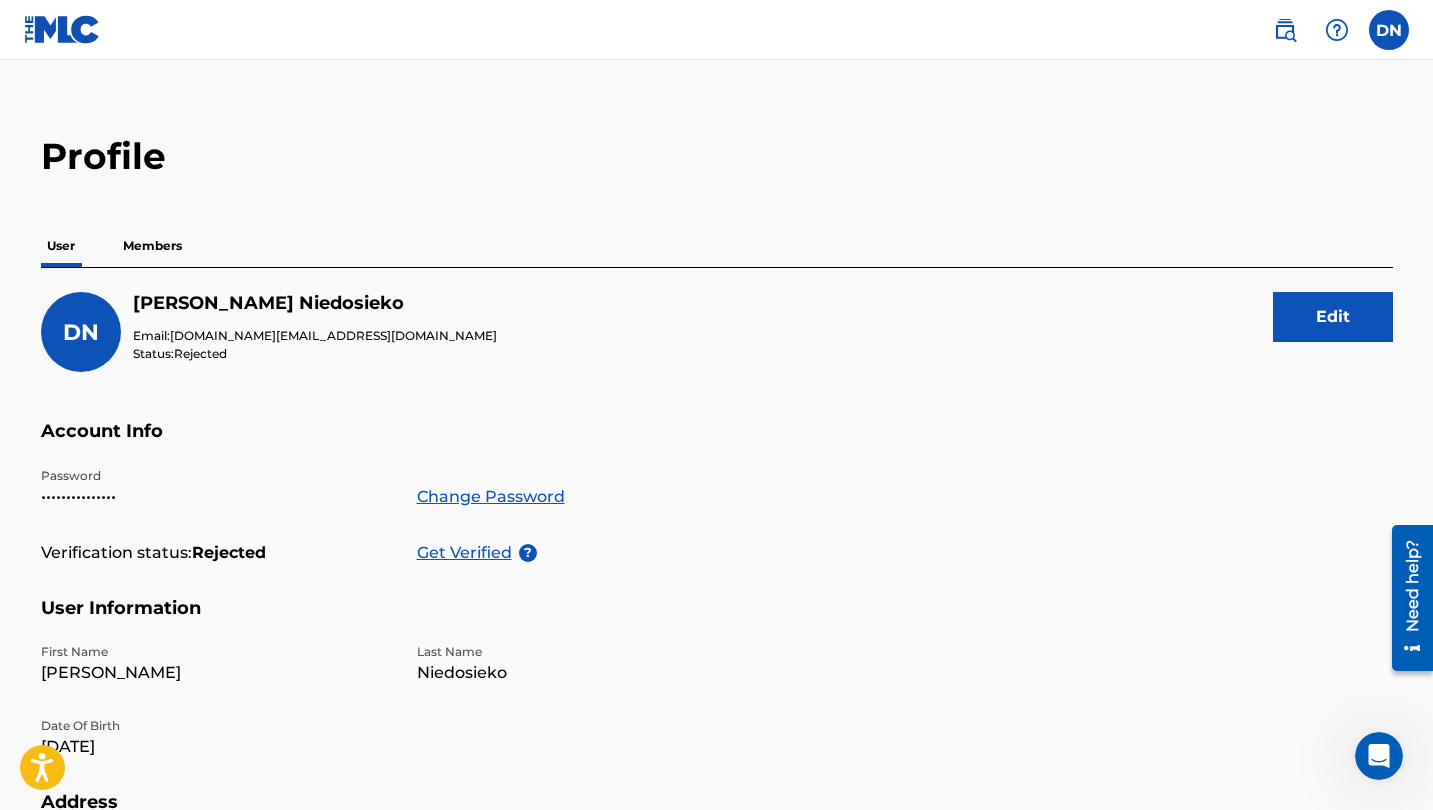 click on "Members" at bounding box center (152, 246) 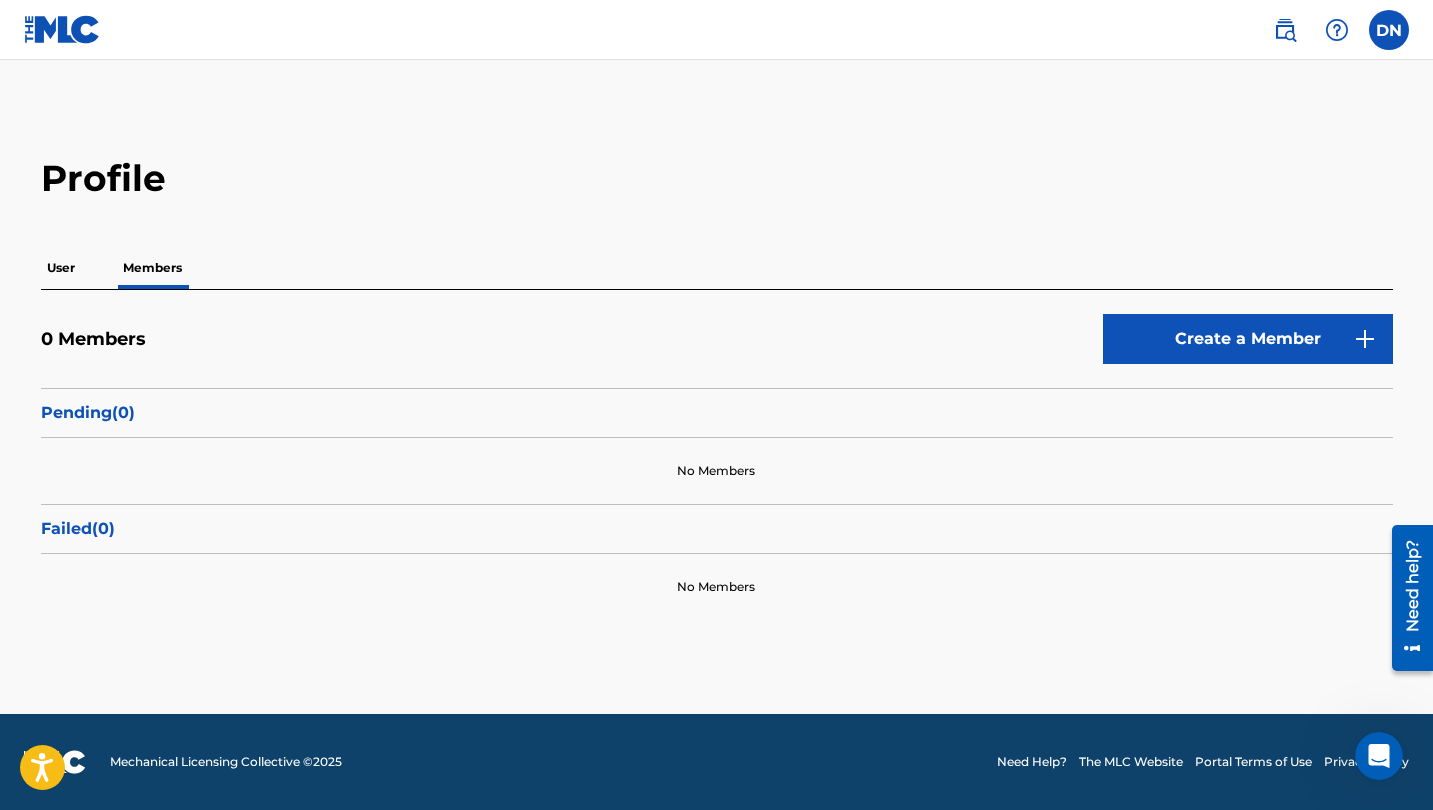 scroll, scrollTop: 0, scrollLeft: 0, axis: both 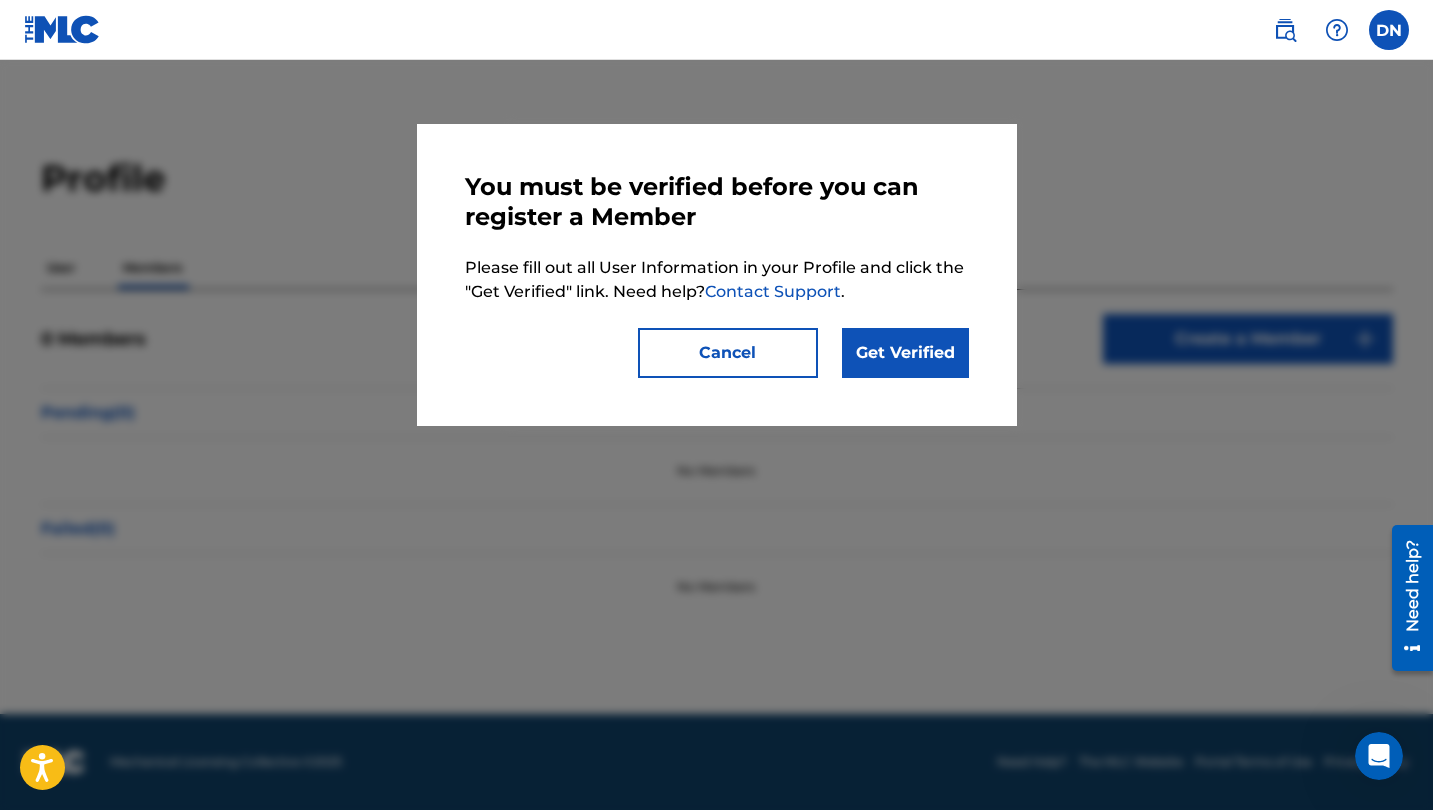 click on "Get Verified" at bounding box center (905, 353) 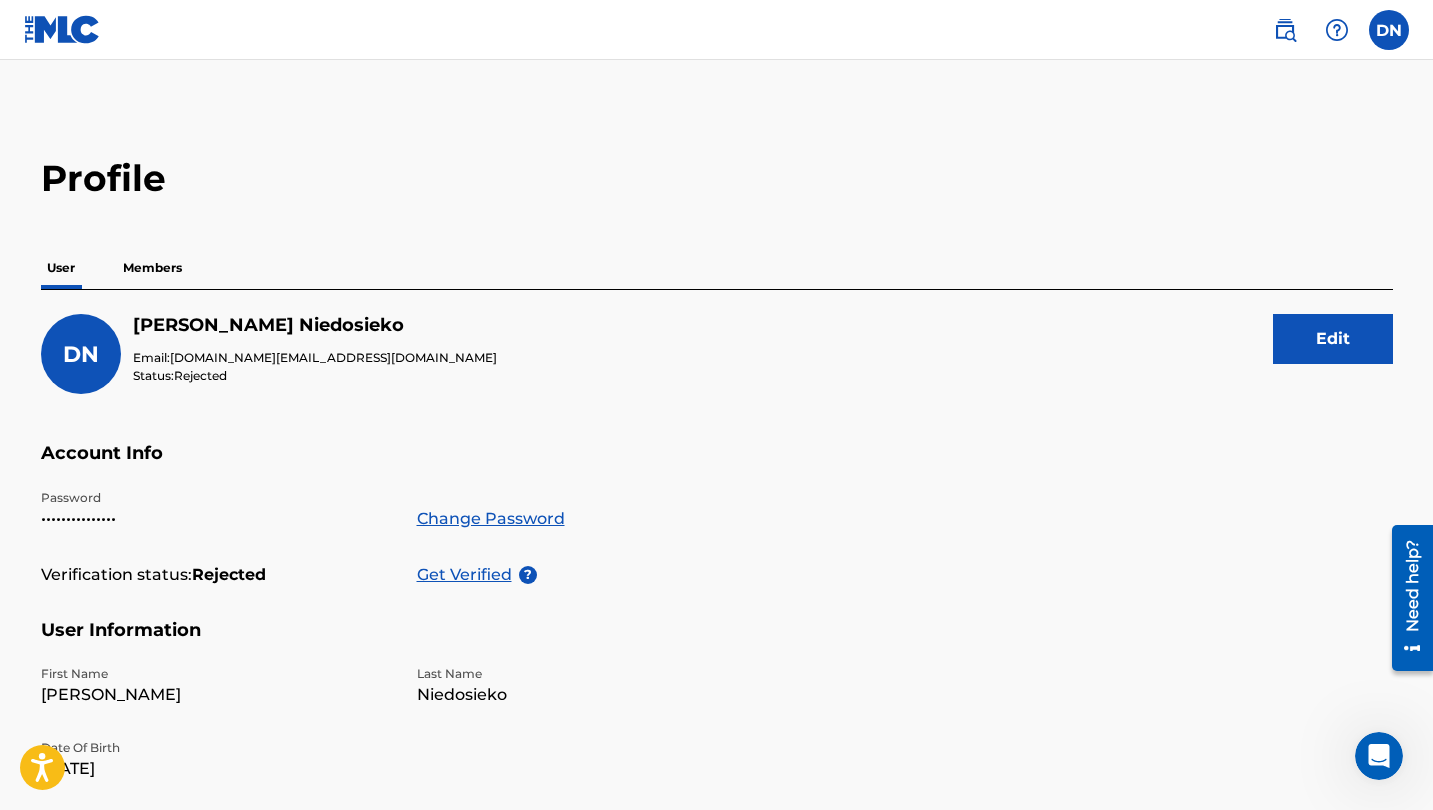 scroll, scrollTop: 0, scrollLeft: 0, axis: both 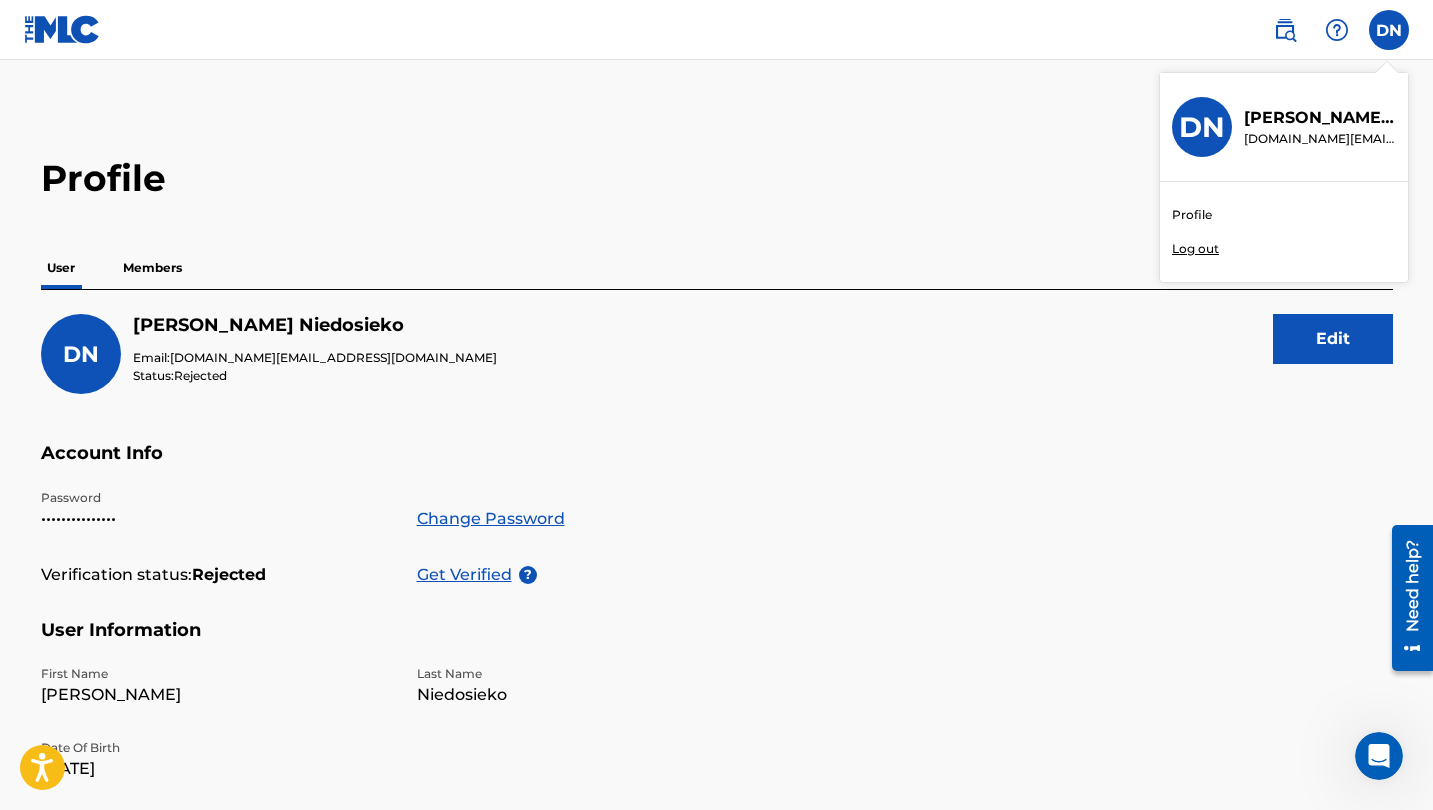 click on "Profile User Members [PERSON_NAME]   Niedosieko Email:  [DOMAIN_NAME][EMAIL_ADDRESS][DOMAIN_NAME] Status:  Rejected Edit Account Info Password ••••••••••••••• Change Password Verification status:   Rejected Get Verified ? User Information First Name [PERSON_NAME] Last Name Niedosieko Date Of Birth [DEMOGRAPHIC_DATA] Address Street Address [GEOGRAPHIC_DATA] / [GEOGRAPHIC_DATA] / Province [GEOGRAPHIC_DATA] Region Country [GEOGRAPHIC_DATA] ZIP / Postal Code 89200 Contact Information Phone Number [PHONE_NUMBER] Email Address [DOMAIN_NAME][EMAIL_ADDRESS][DOMAIN_NAME]" at bounding box center [716, 667] 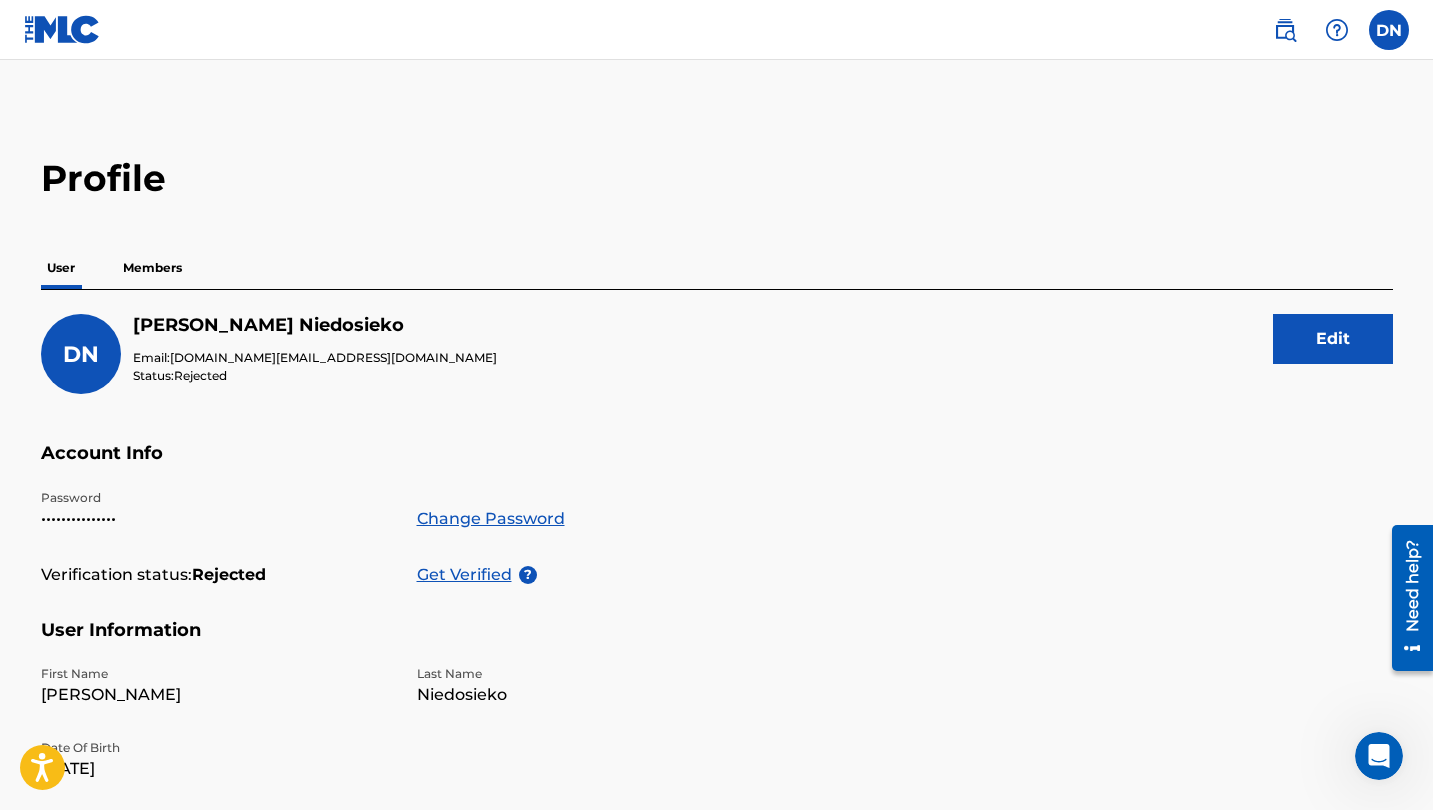 click at bounding box center [62, 29] 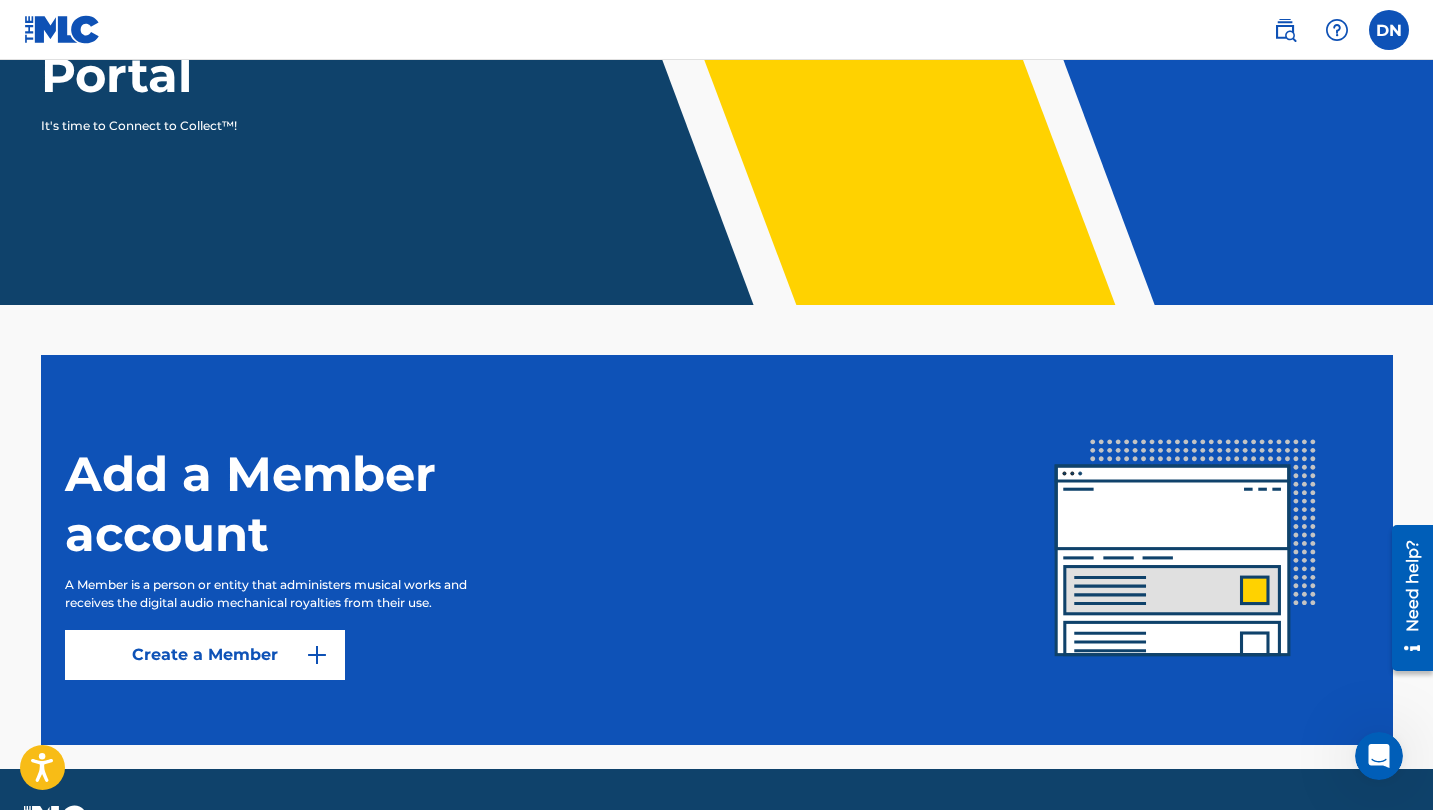 scroll, scrollTop: 321, scrollLeft: 0, axis: vertical 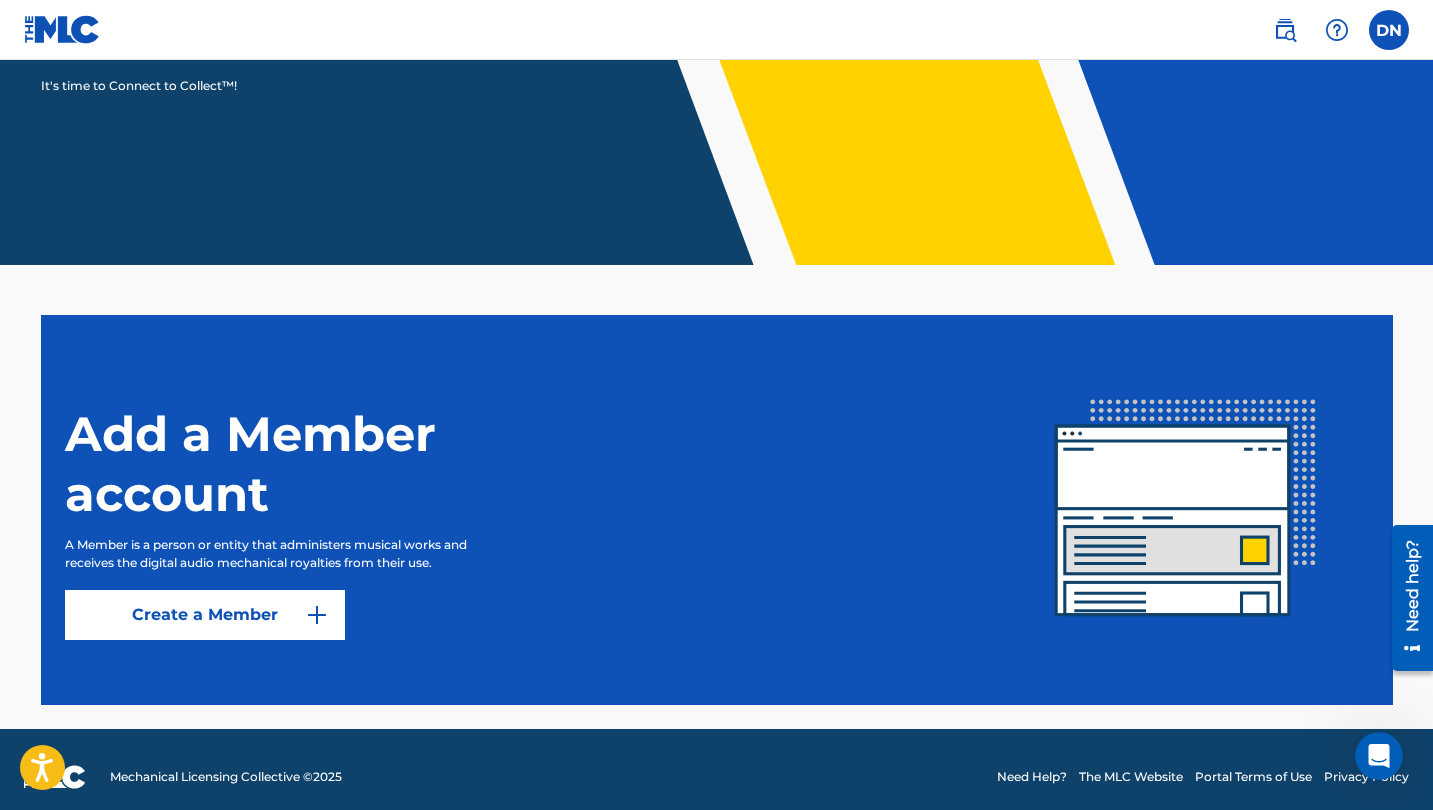 click on "Create a Member" at bounding box center [205, 615] 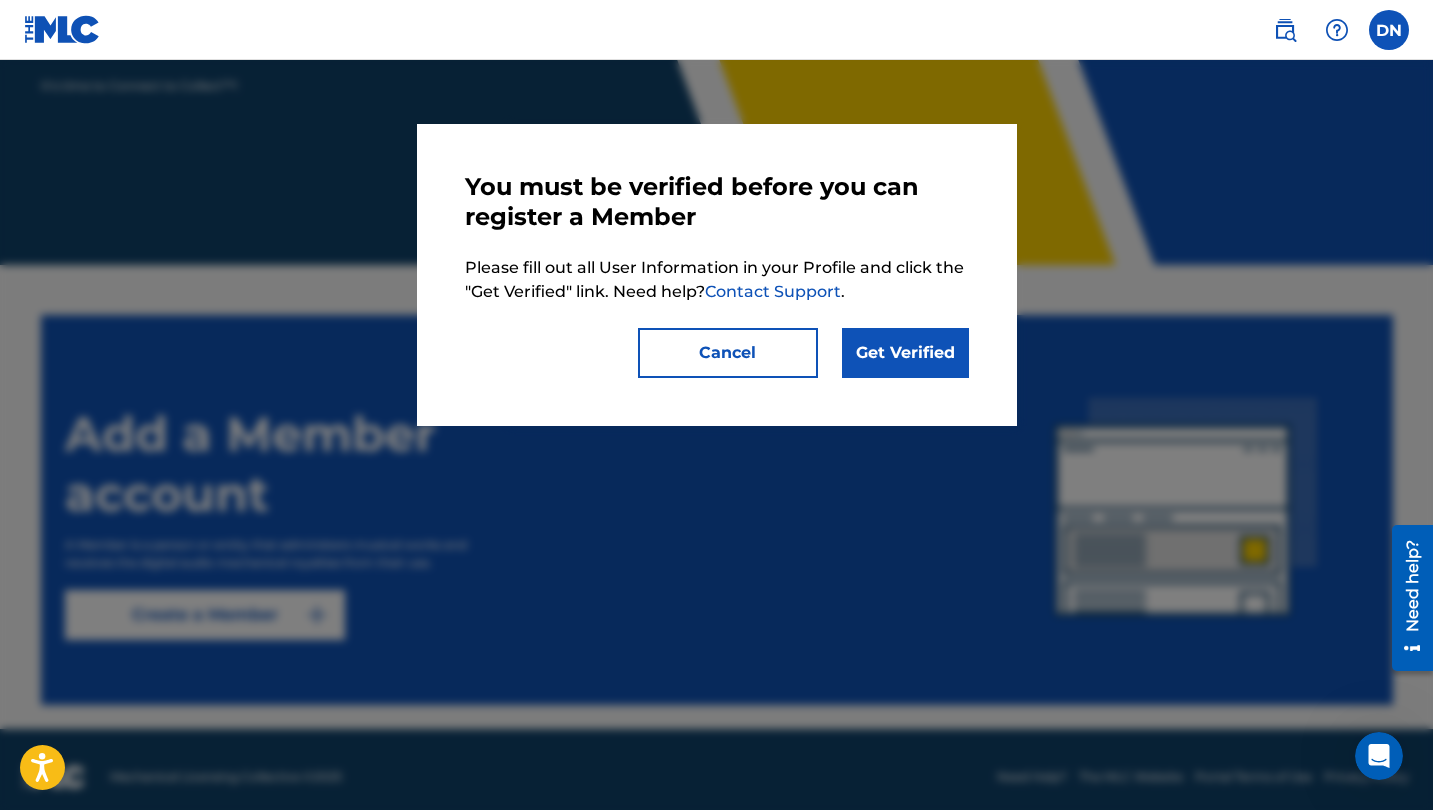 click on "Get Verified" at bounding box center (905, 353) 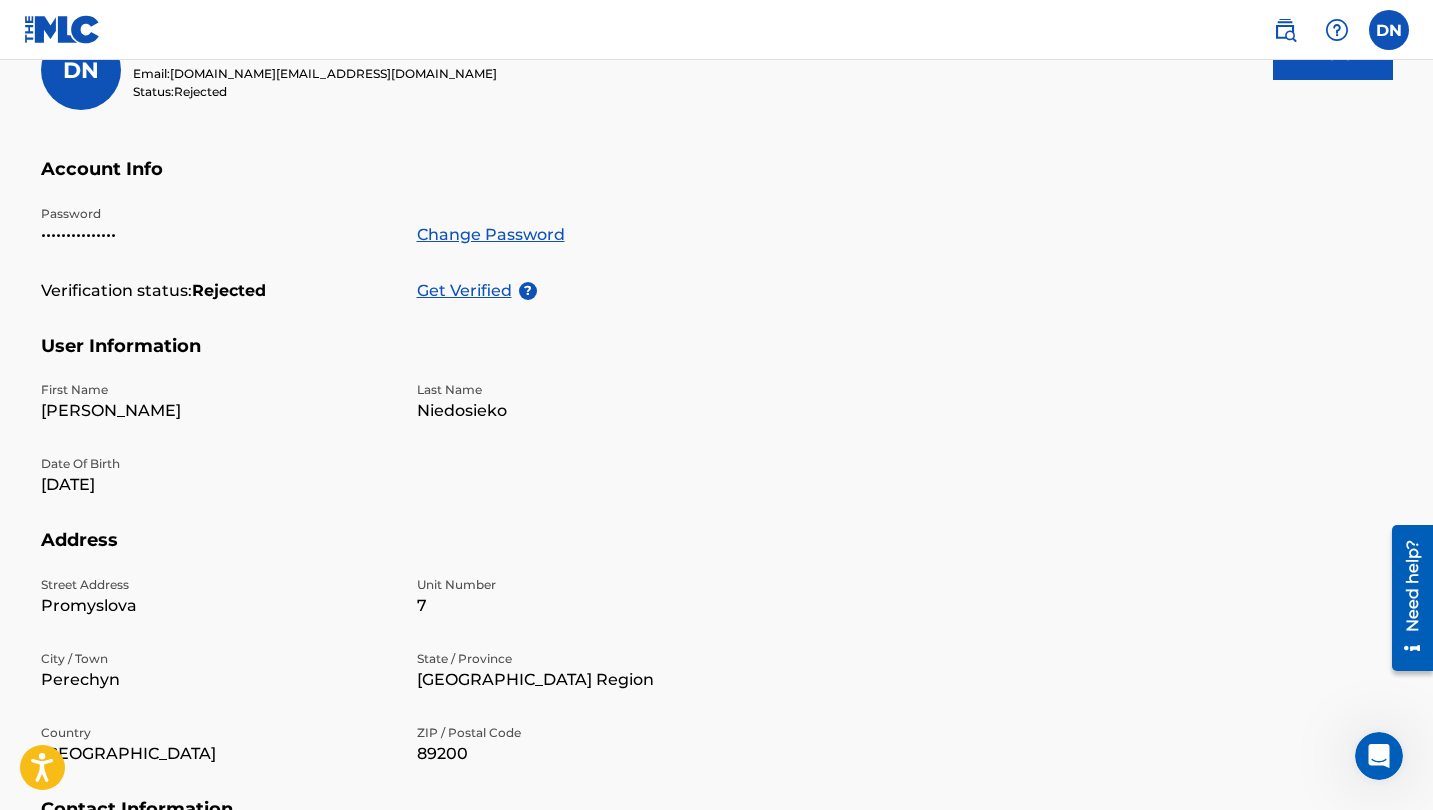 scroll, scrollTop: 304, scrollLeft: 0, axis: vertical 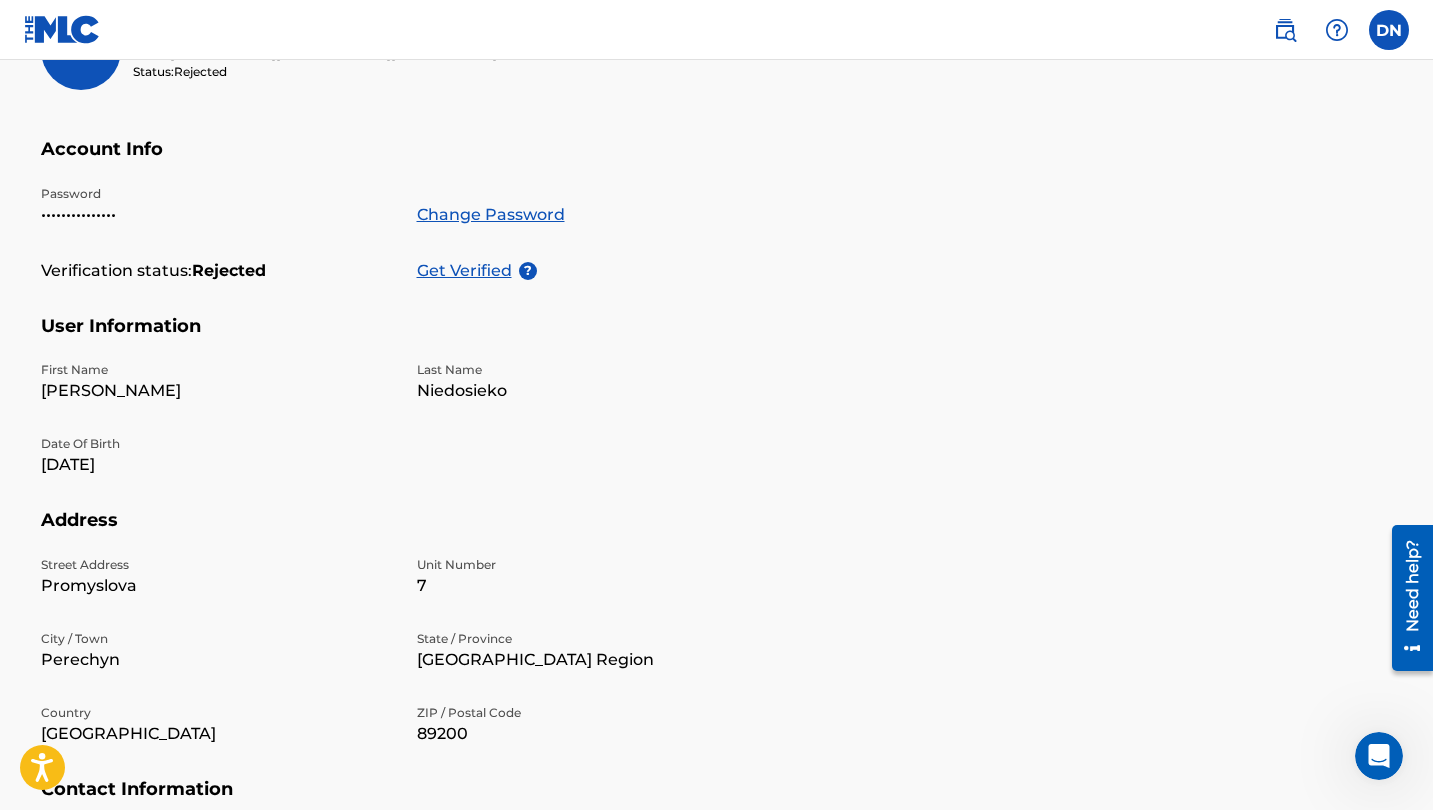click on "Promyslova" at bounding box center [217, 586] 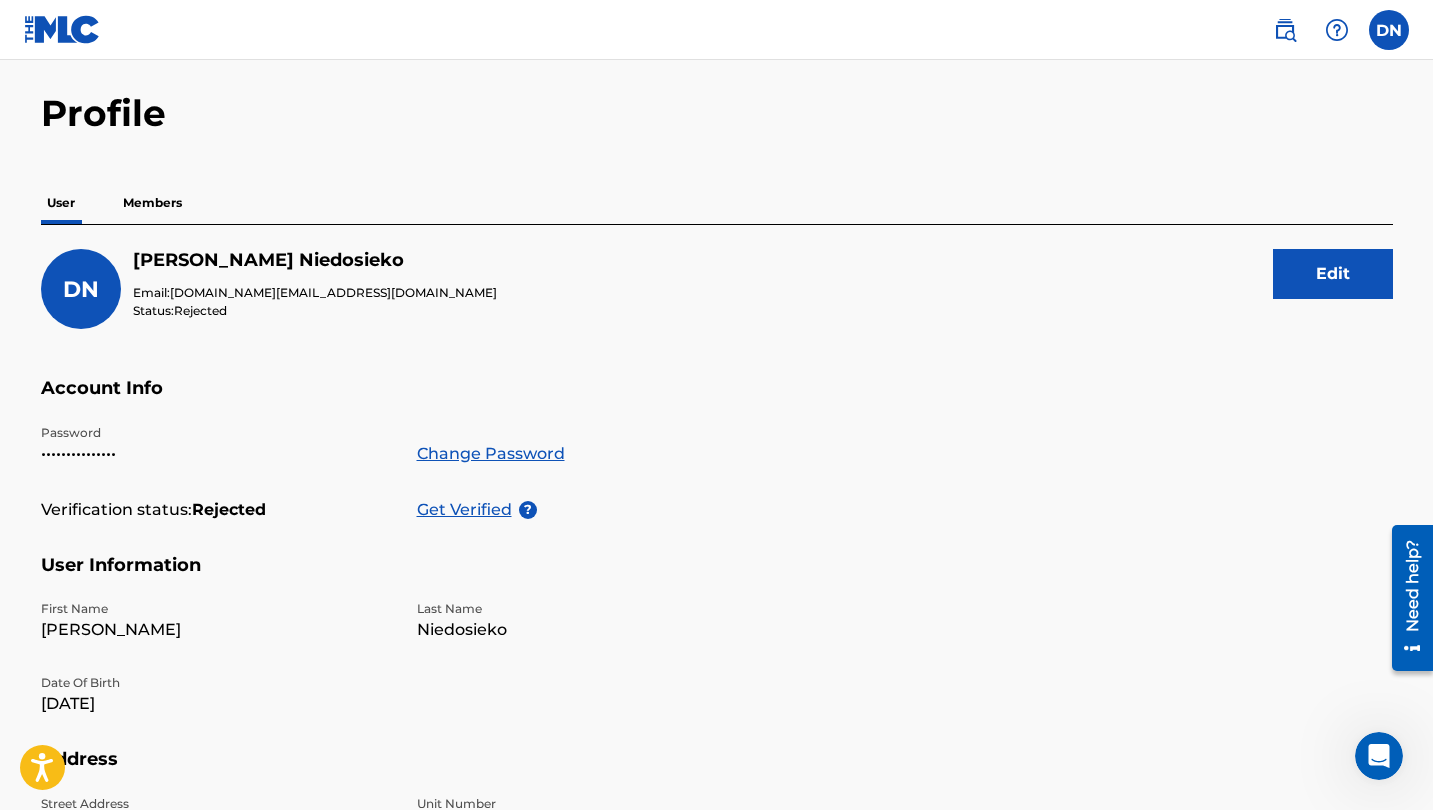 scroll, scrollTop: 0, scrollLeft: 0, axis: both 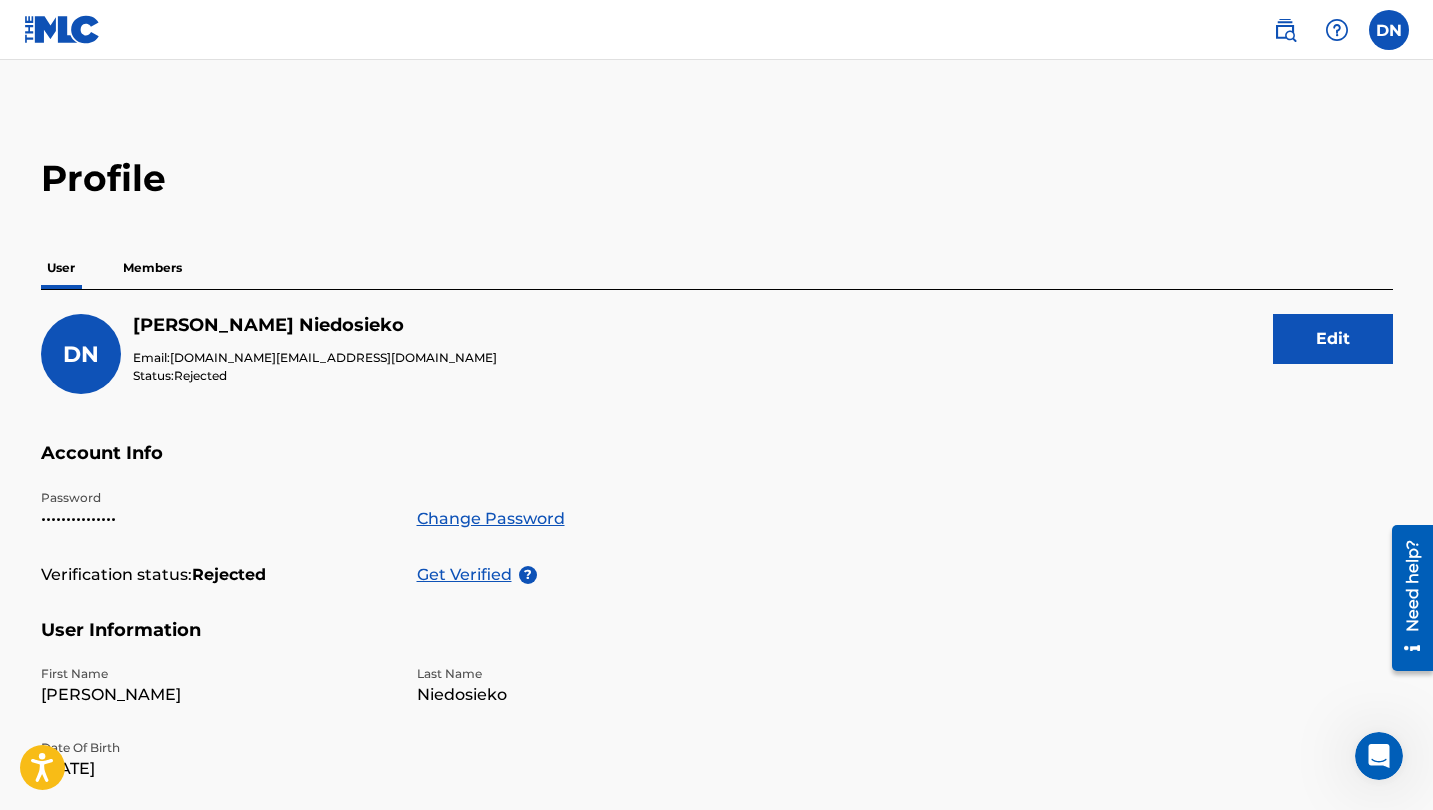 click on "Edit" at bounding box center [1333, 339] 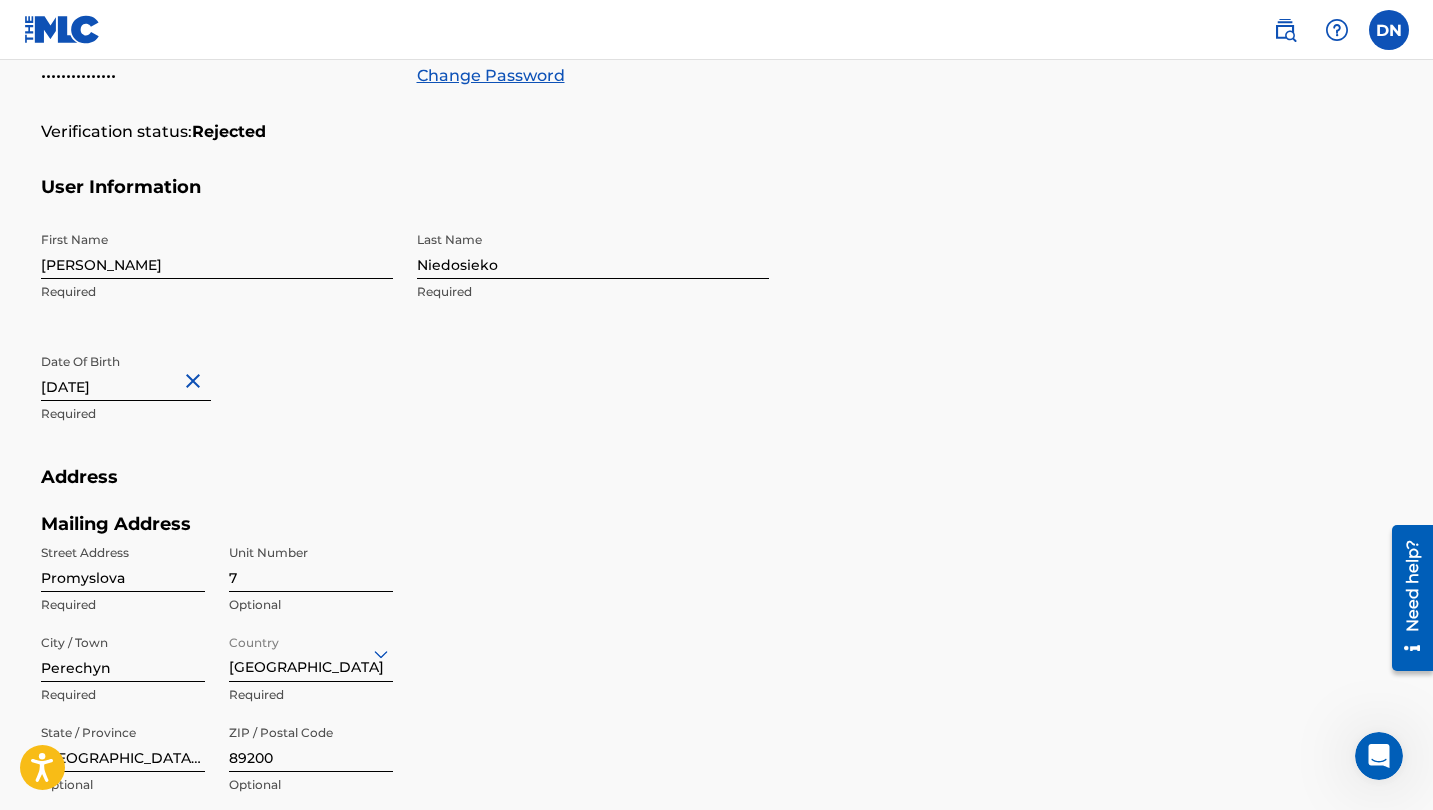 scroll, scrollTop: 454, scrollLeft: 0, axis: vertical 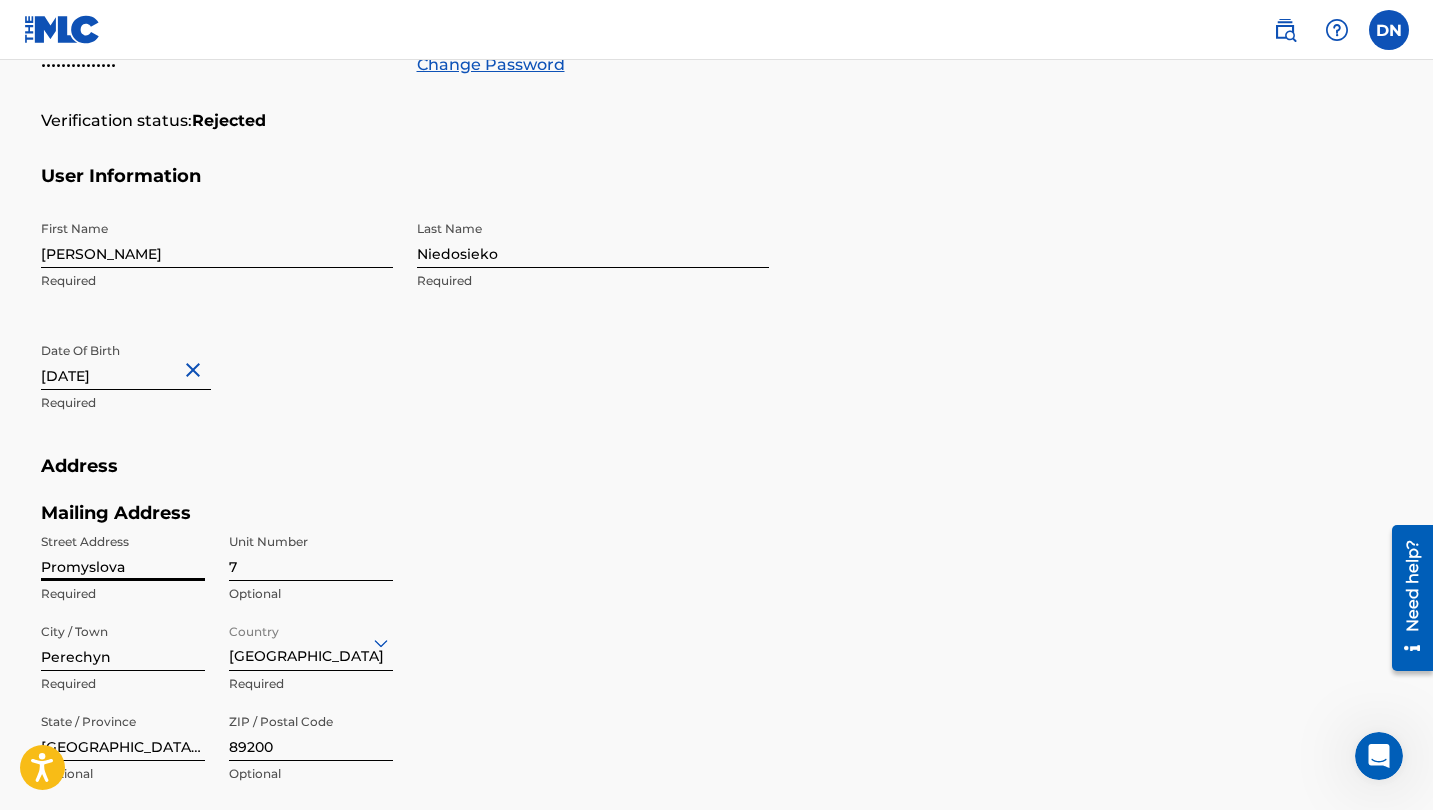 click on "Promyslova" at bounding box center [123, 552] 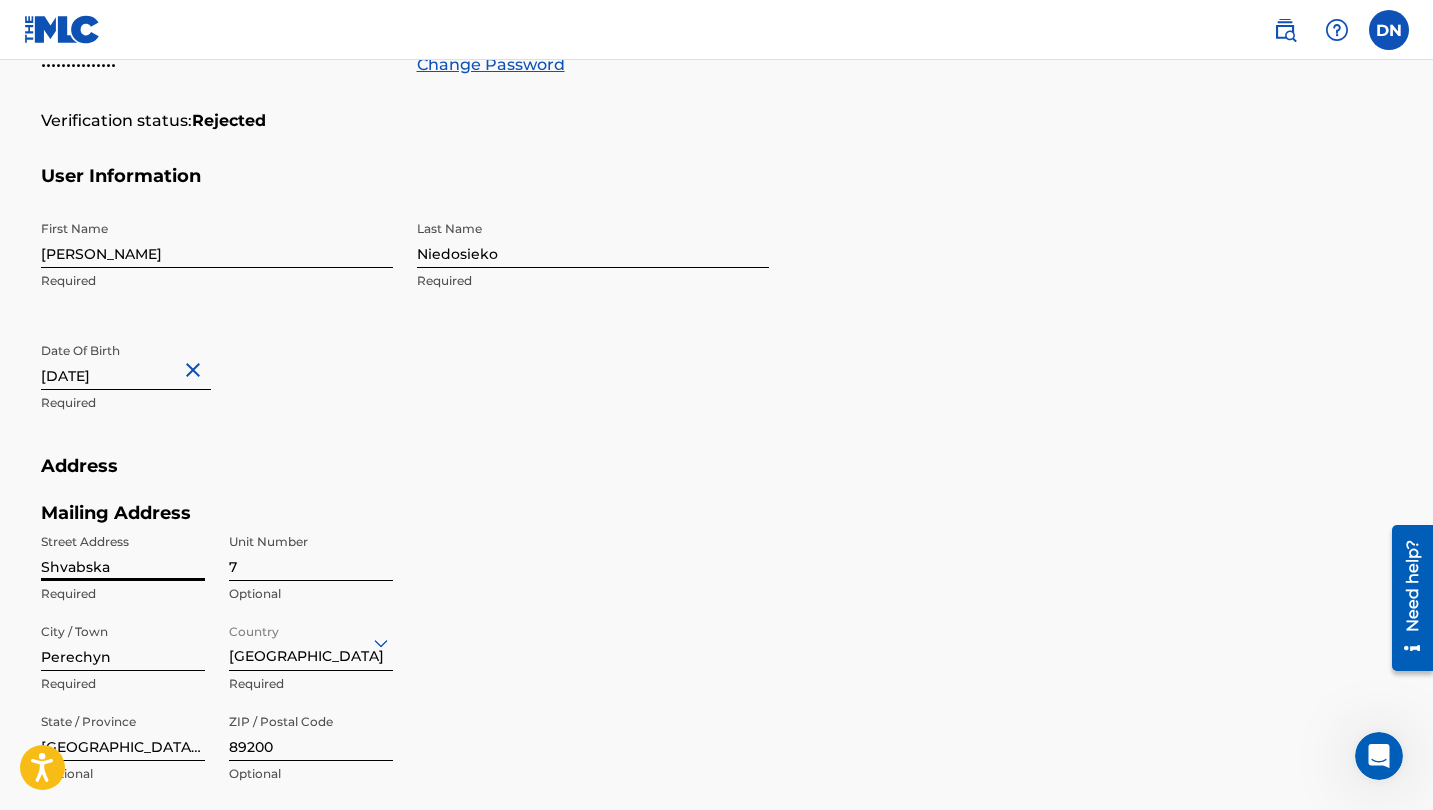 type on "Shvabska" 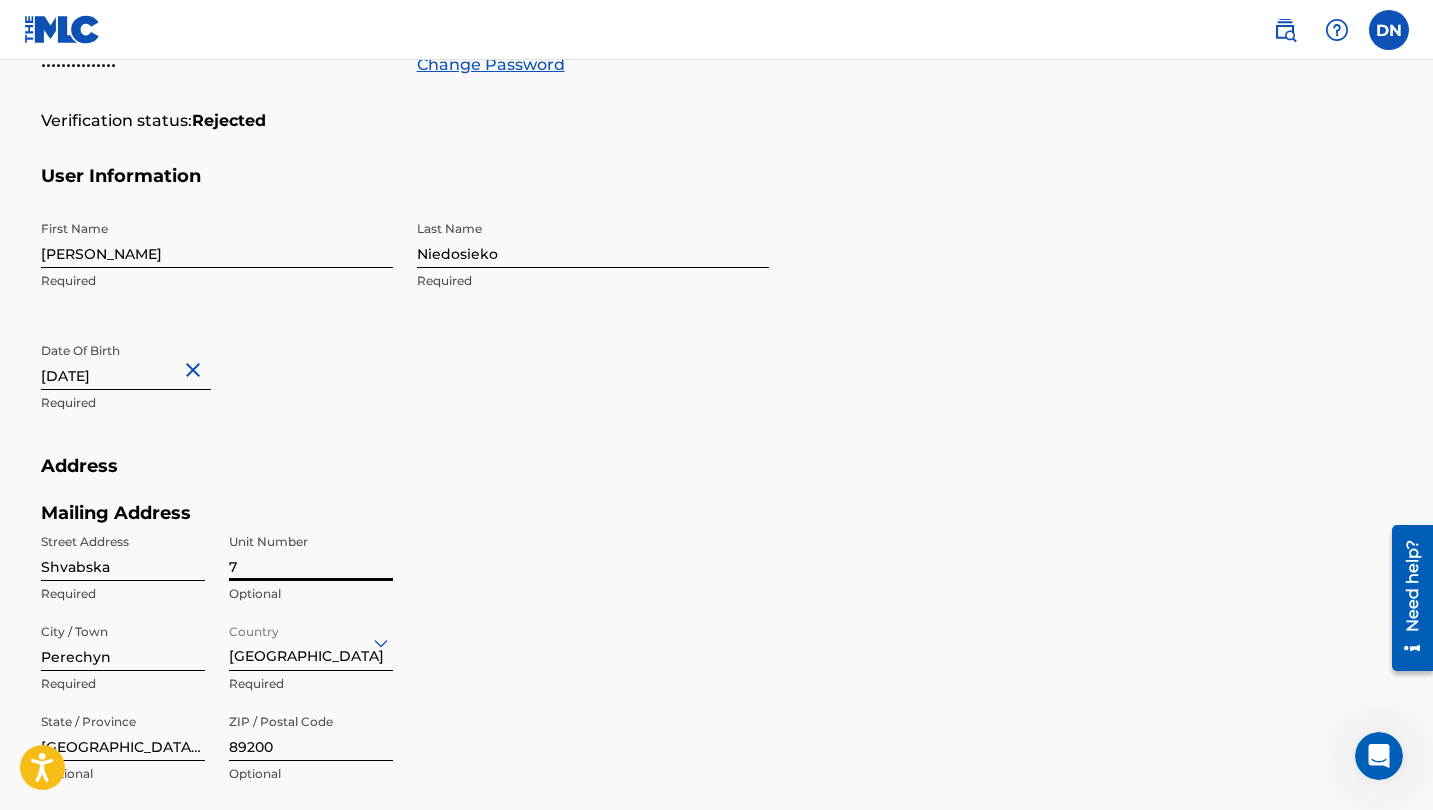 drag, startPoint x: 245, startPoint y: 557, endPoint x: 227, endPoint y: 557, distance: 18 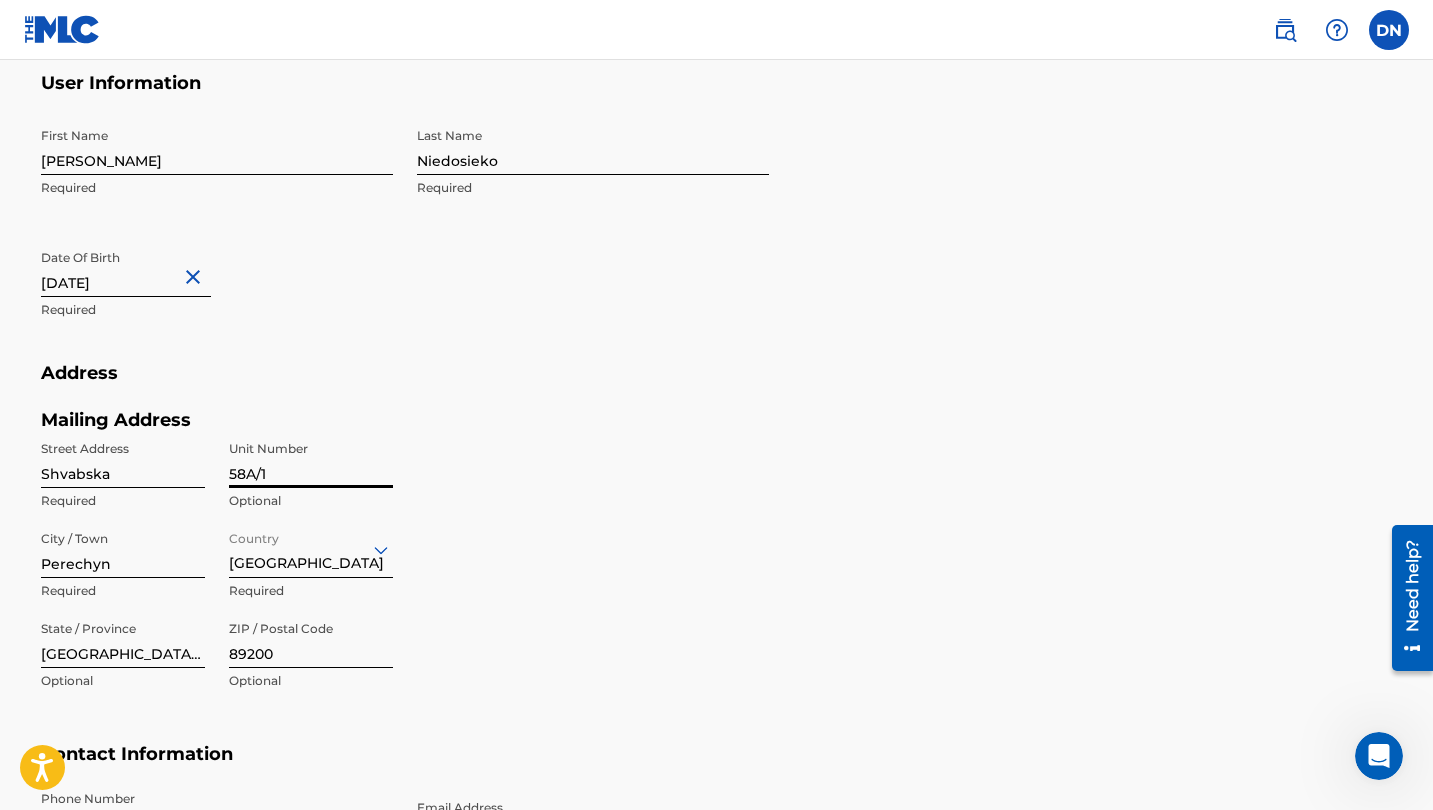 scroll, scrollTop: 554, scrollLeft: 0, axis: vertical 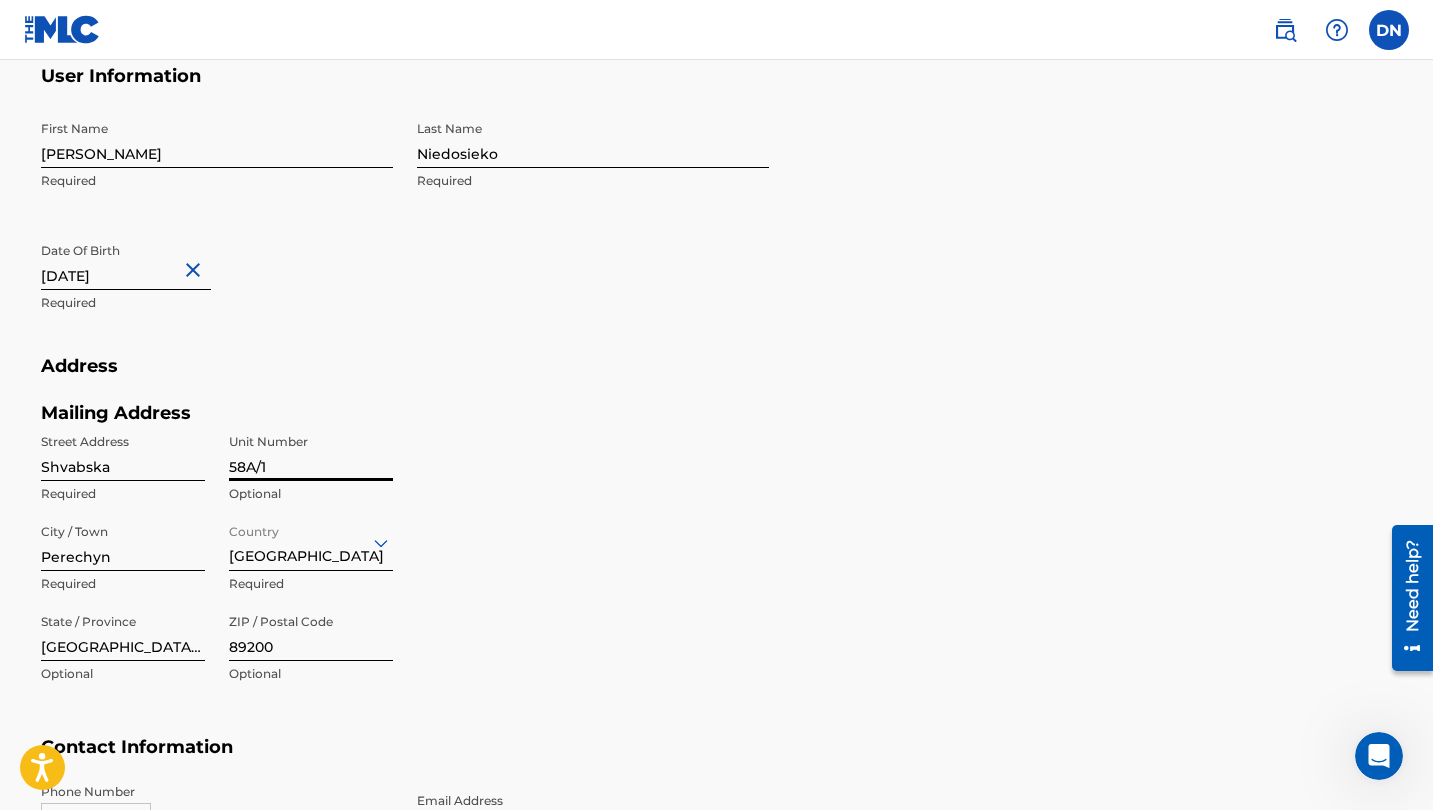 type on "58A/1" 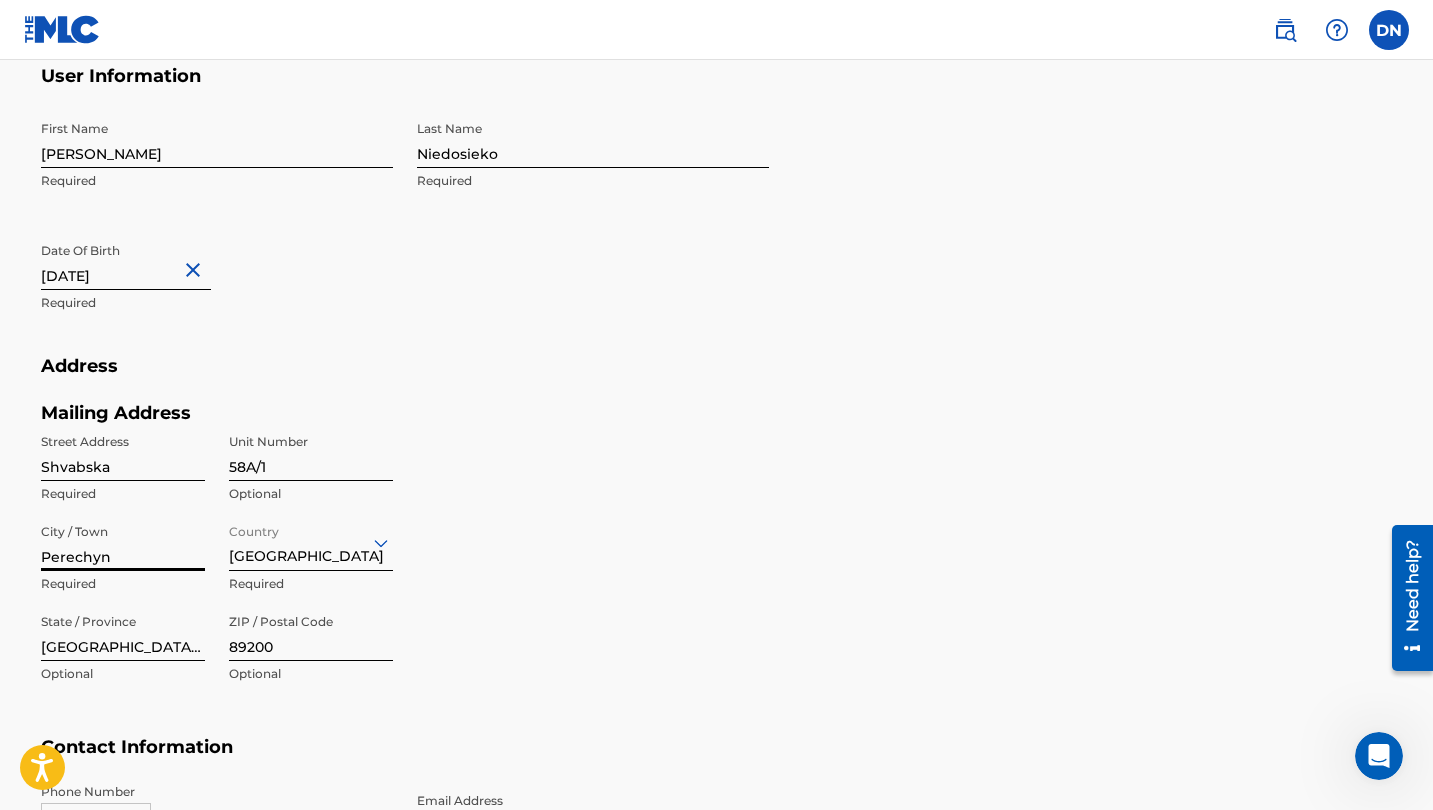 click on "Perechyn" at bounding box center [123, 542] 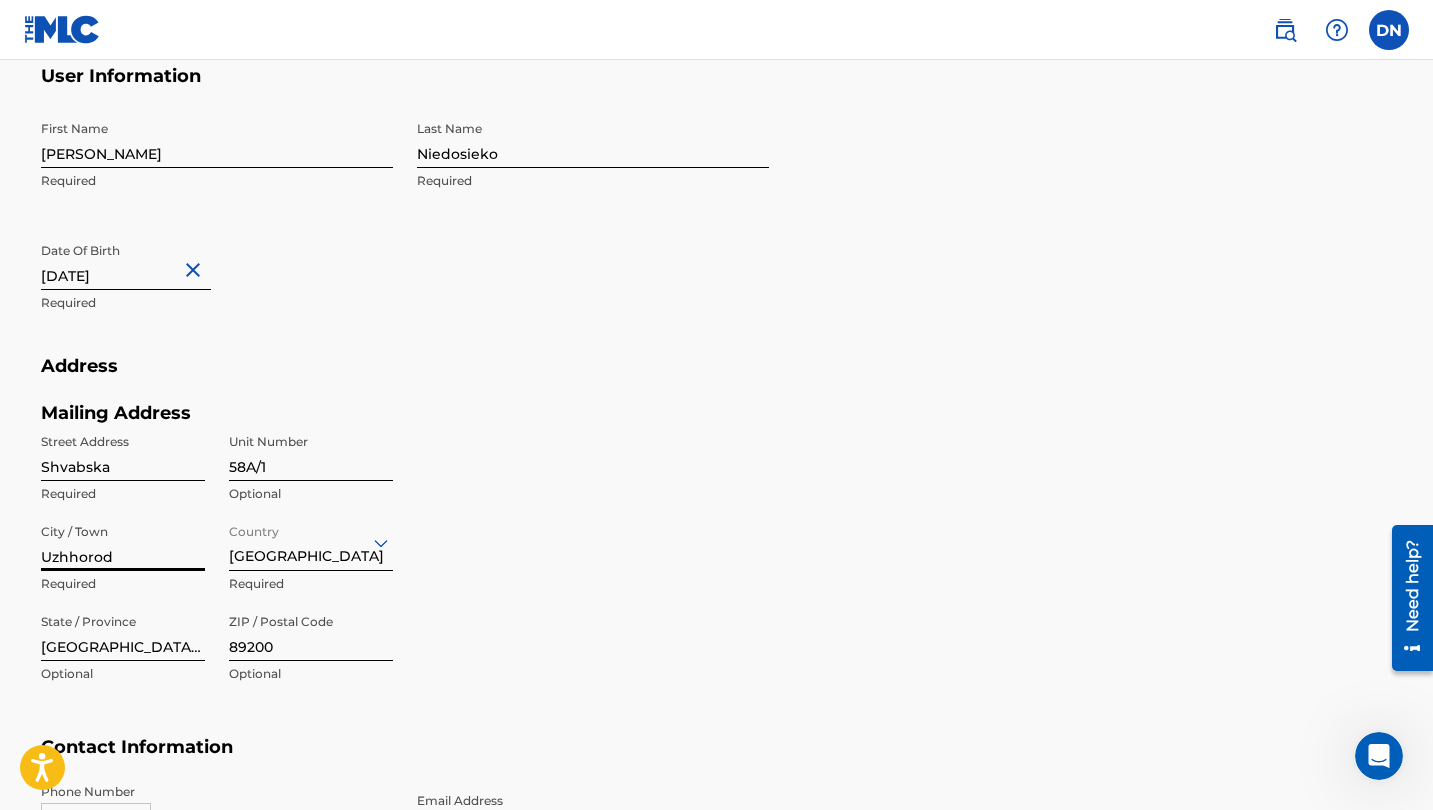 type on "Uzhhorod" 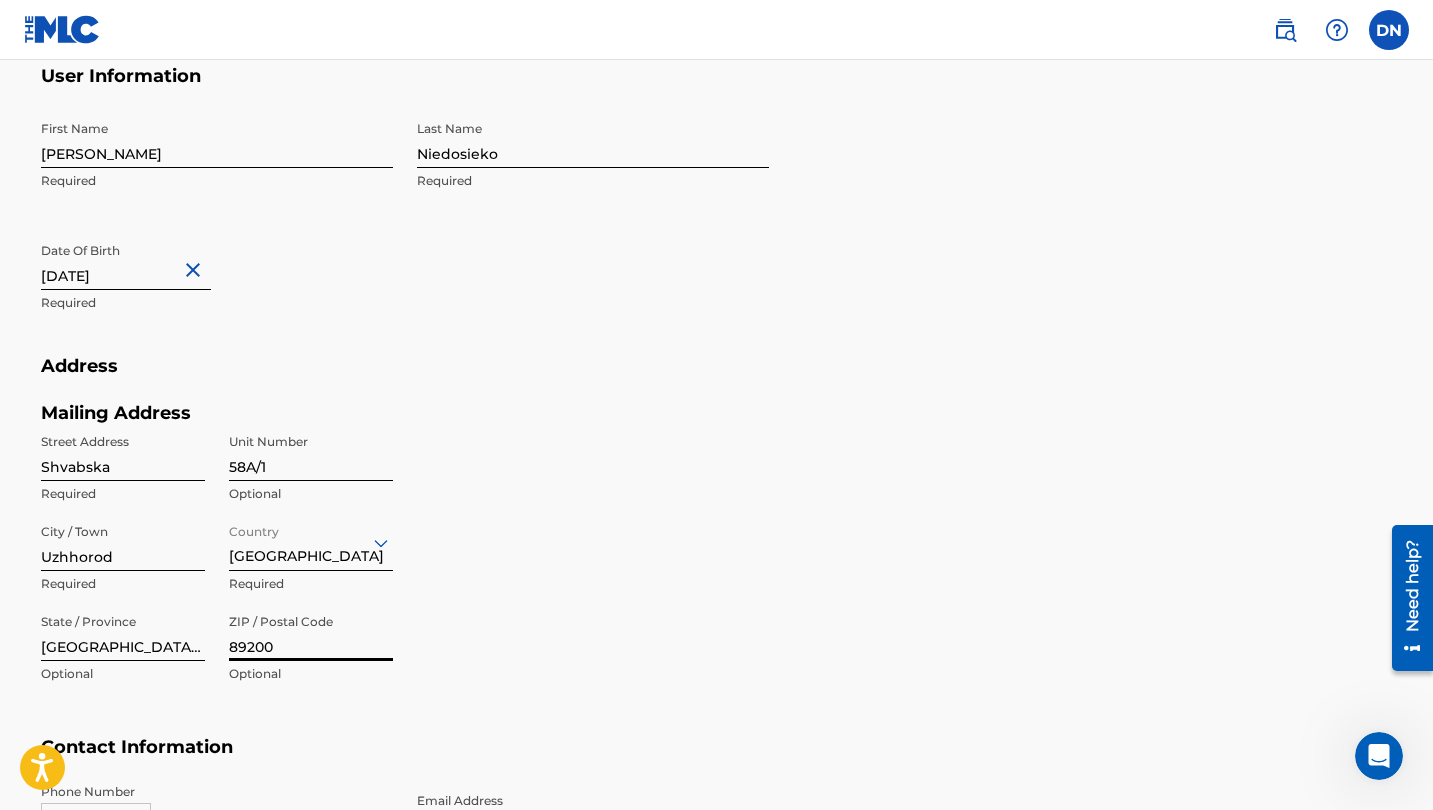 click on "89200" at bounding box center (311, 632) 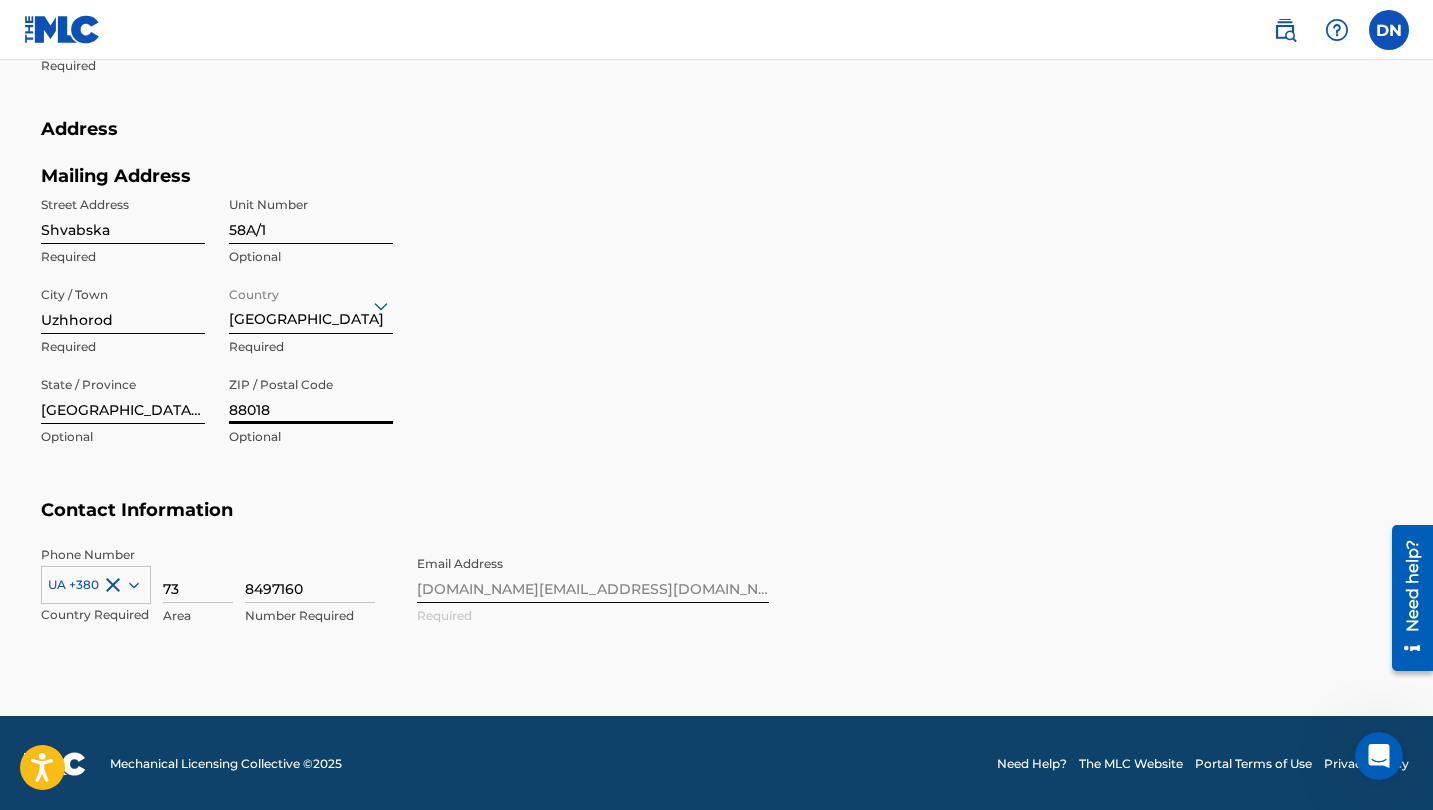 scroll, scrollTop: 790, scrollLeft: 0, axis: vertical 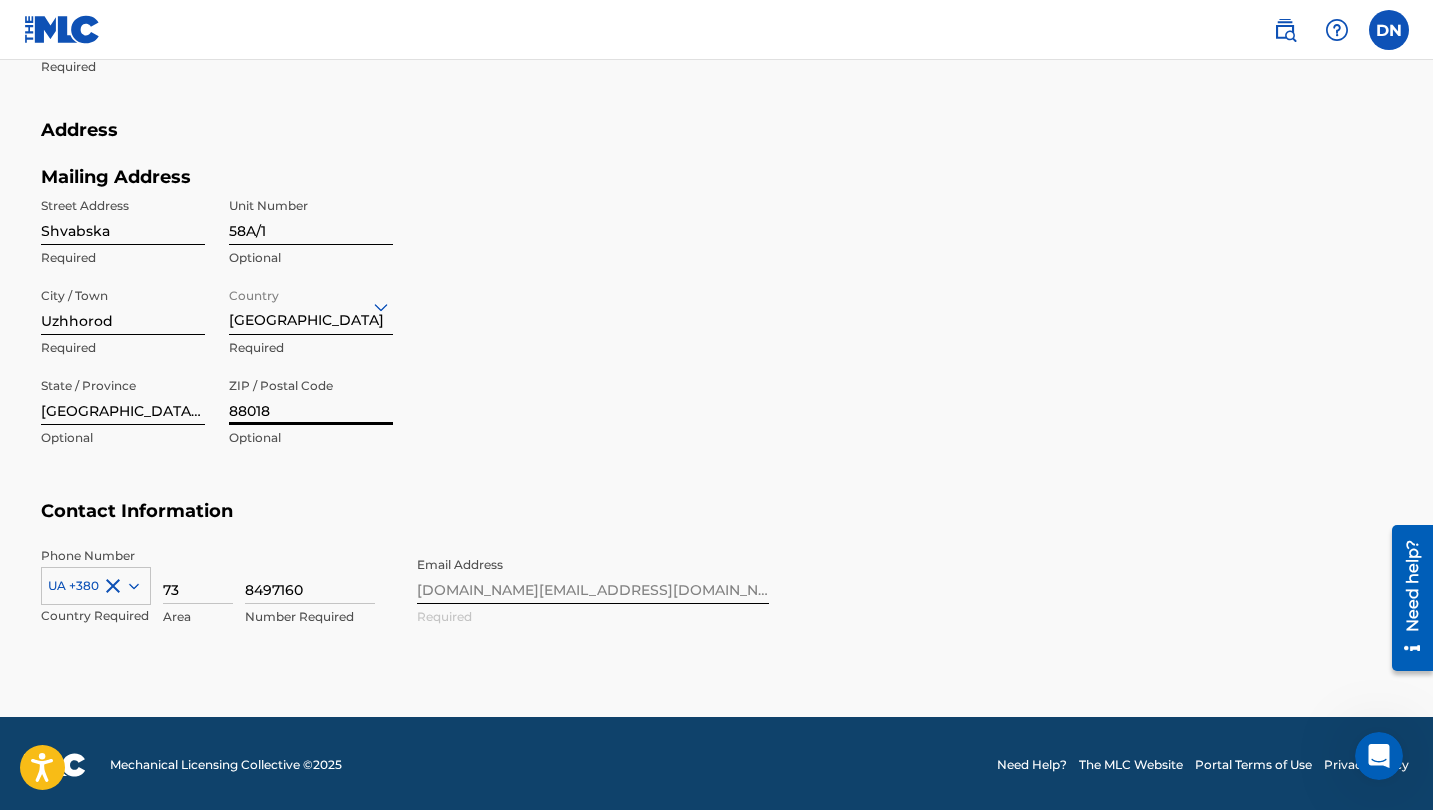 type on "88018" 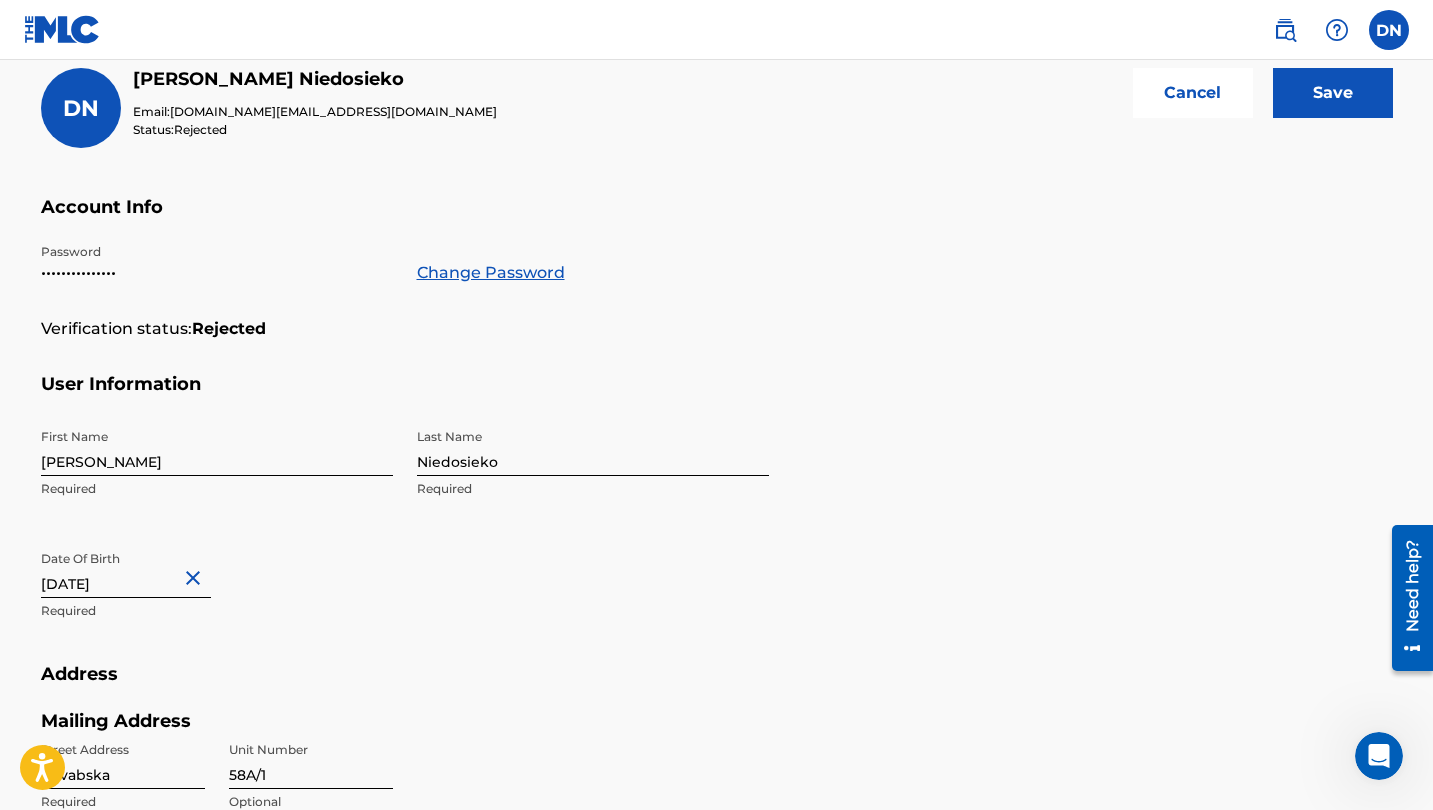 scroll, scrollTop: 165, scrollLeft: 0, axis: vertical 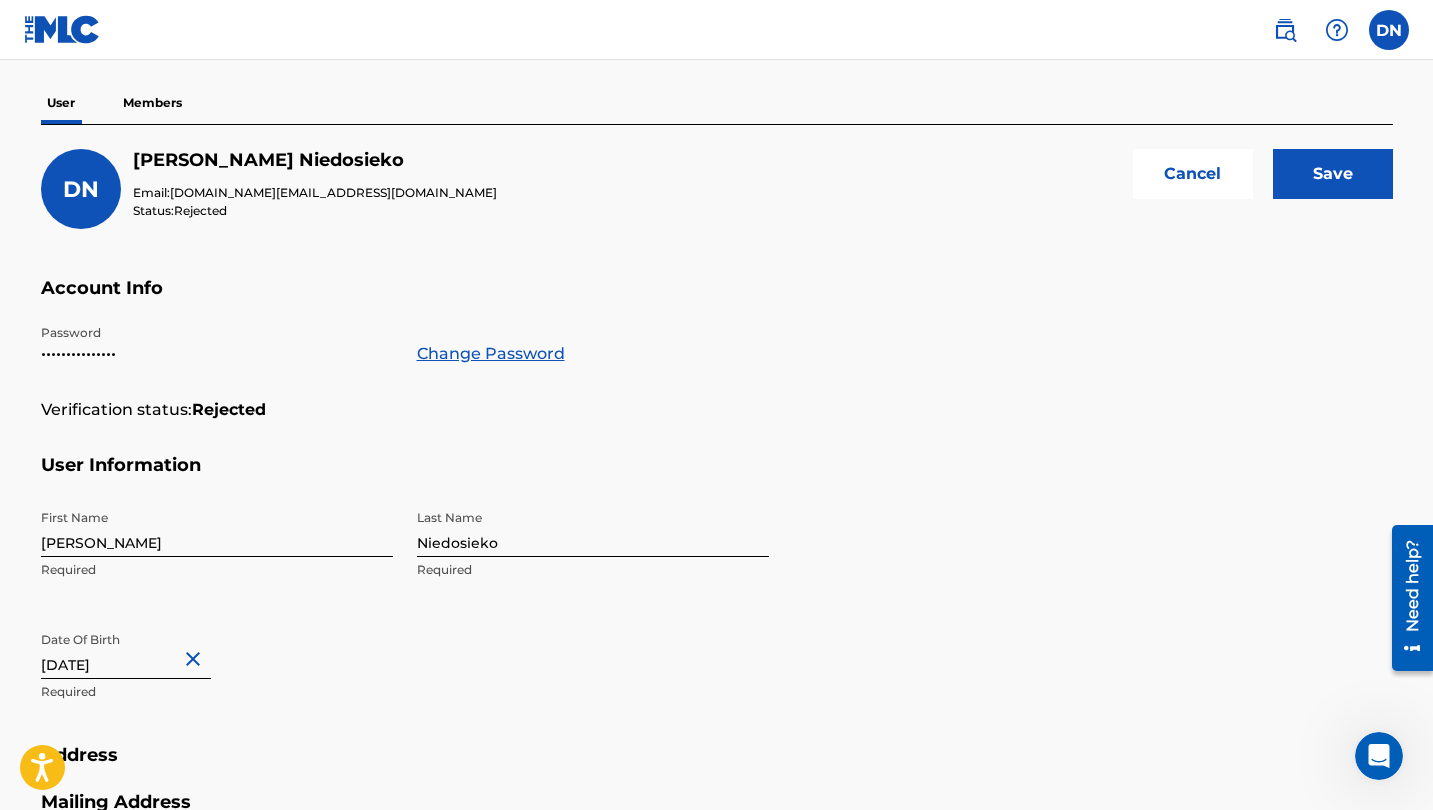 click on "Save" at bounding box center (1333, 174) 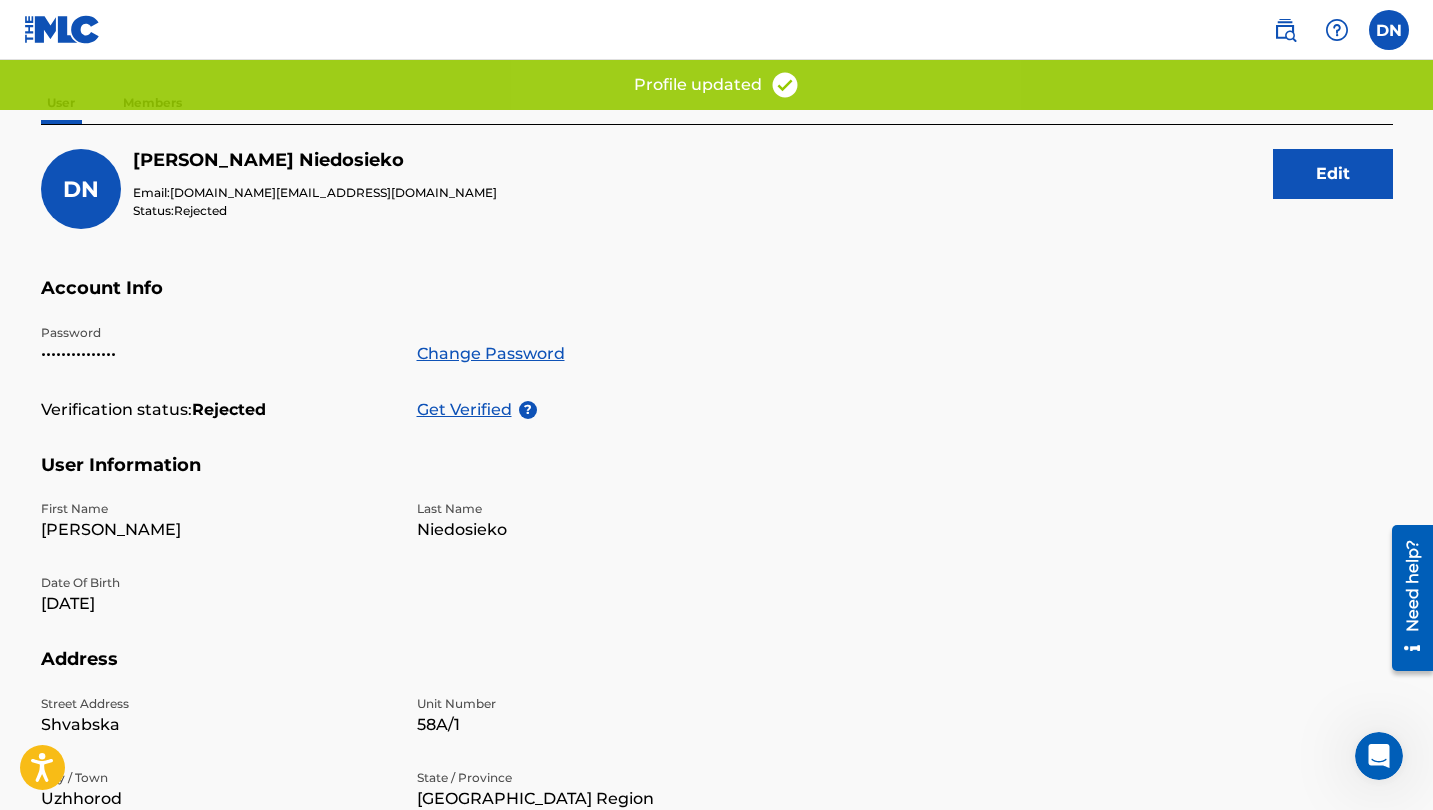click on "Get Verified" at bounding box center (468, 410) 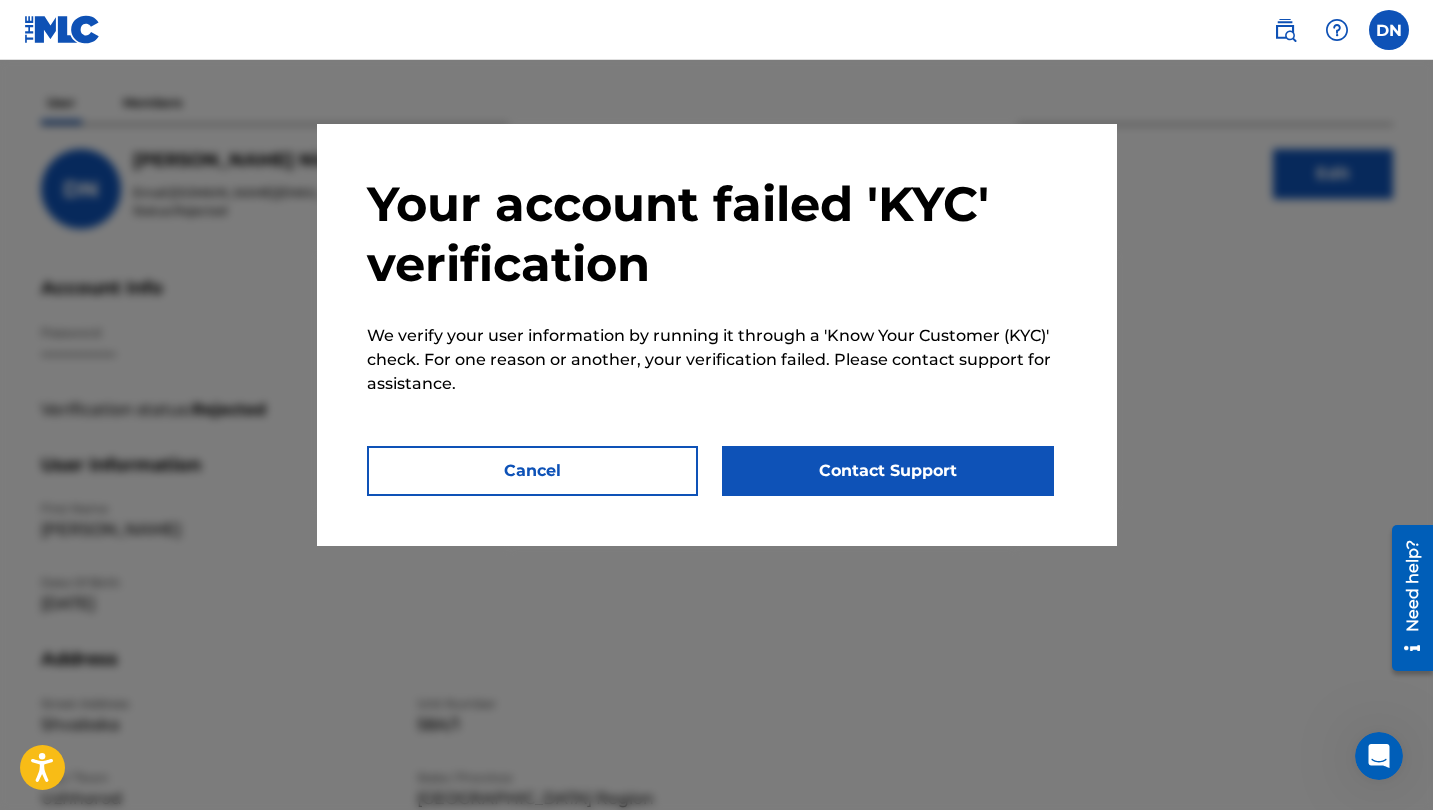 click on "Contact Support" at bounding box center (888, 471) 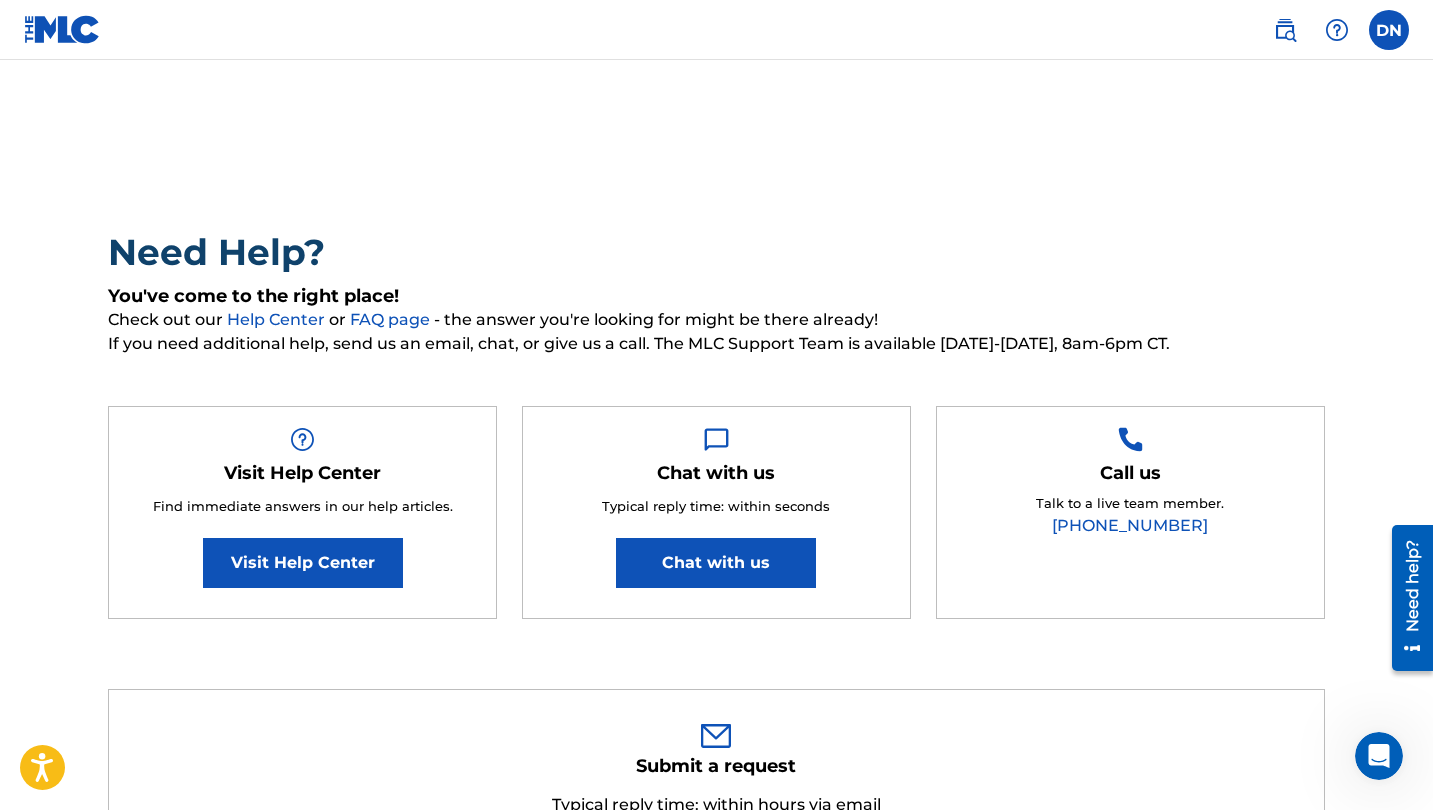 scroll, scrollTop: 37, scrollLeft: 0, axis: vertical 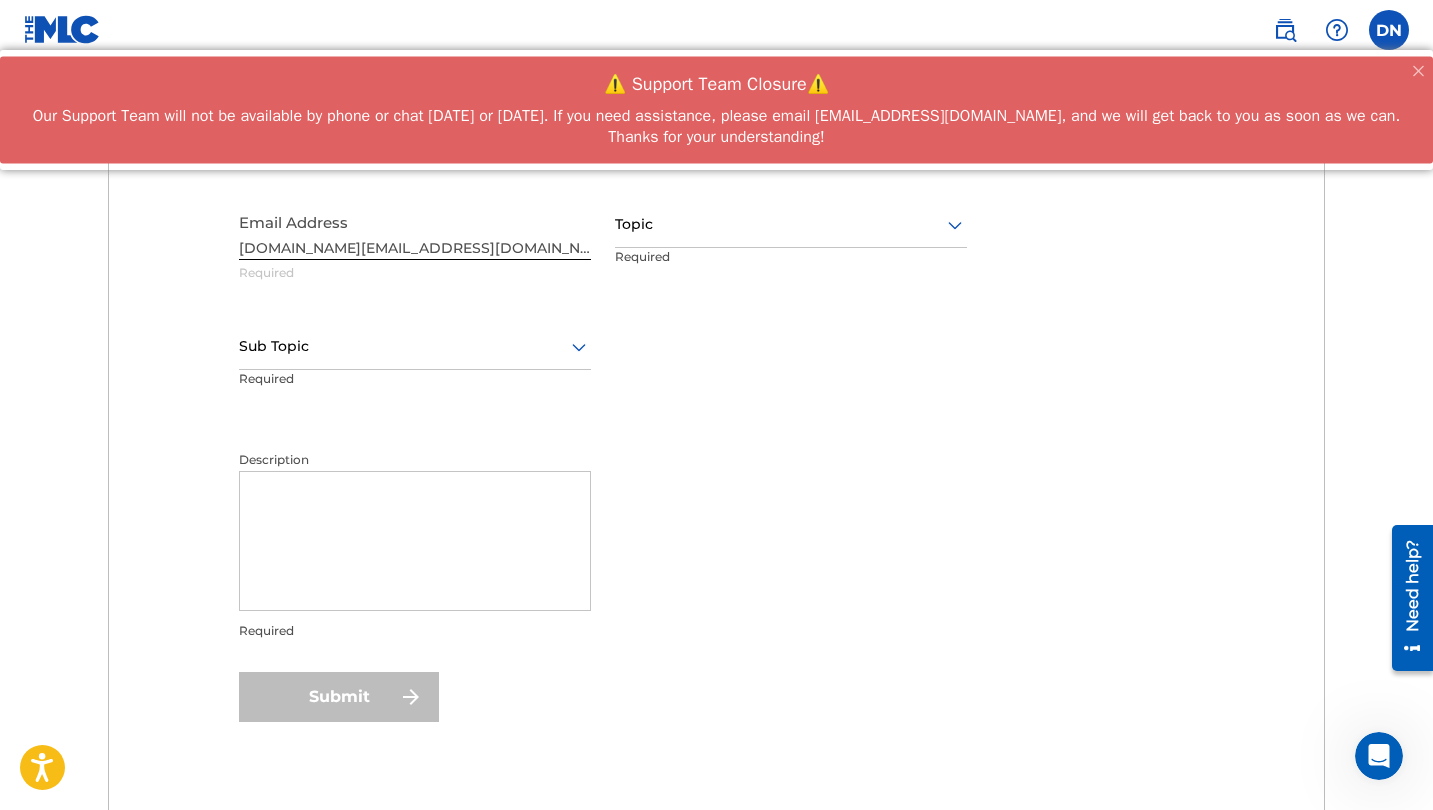 click at bounding box center [415, 346] 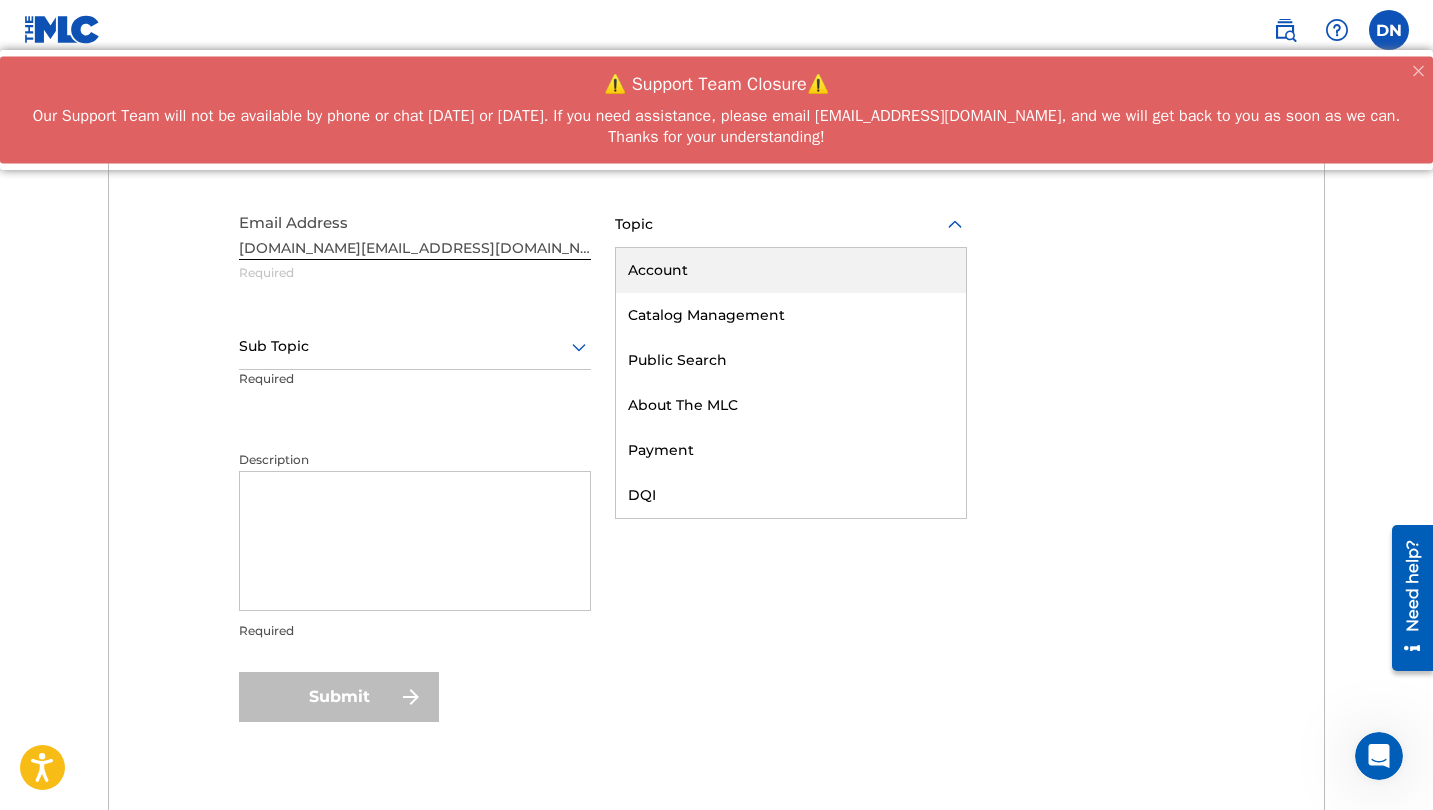 click on "Account" at bounding box center (791, 270) 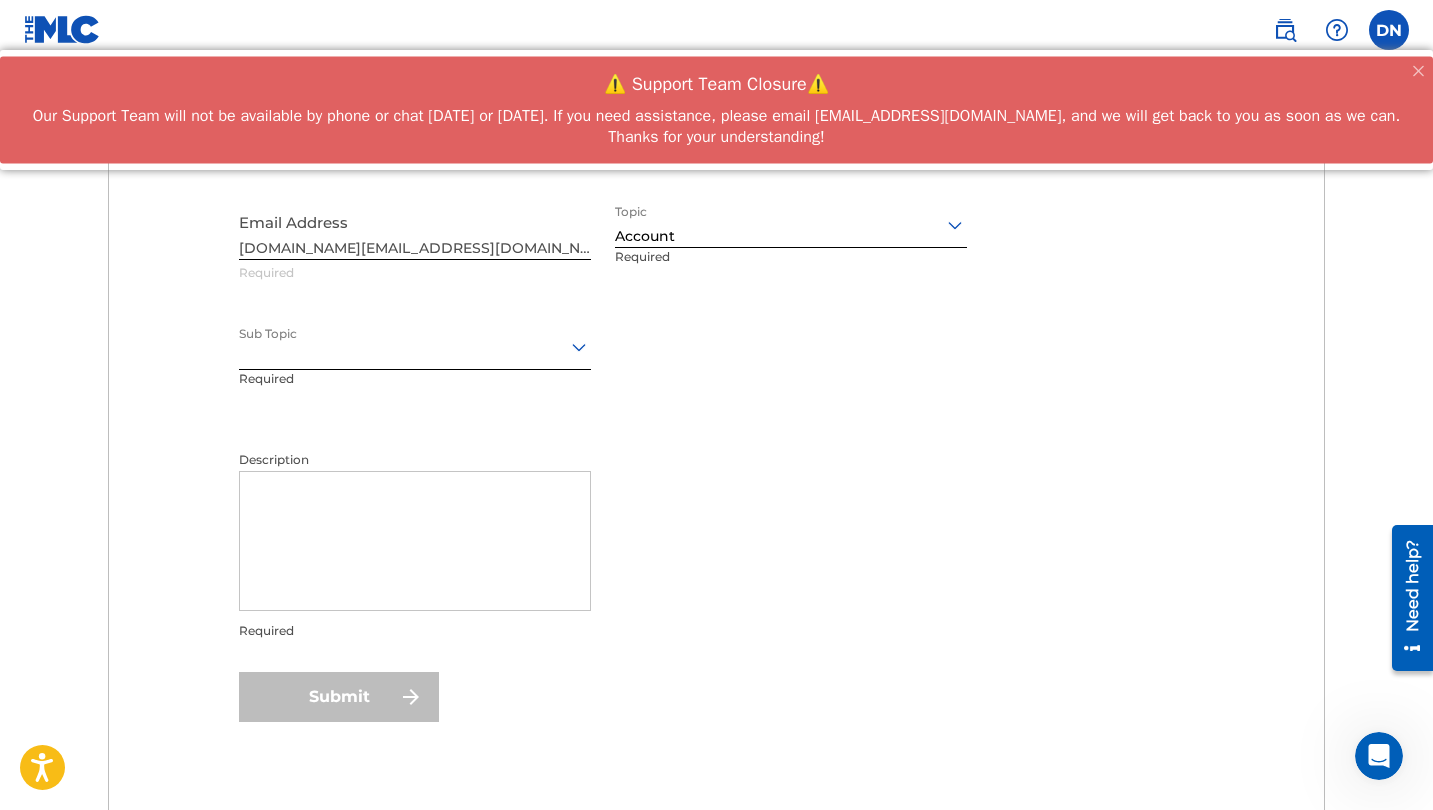 click at bounding box center (415, 347) 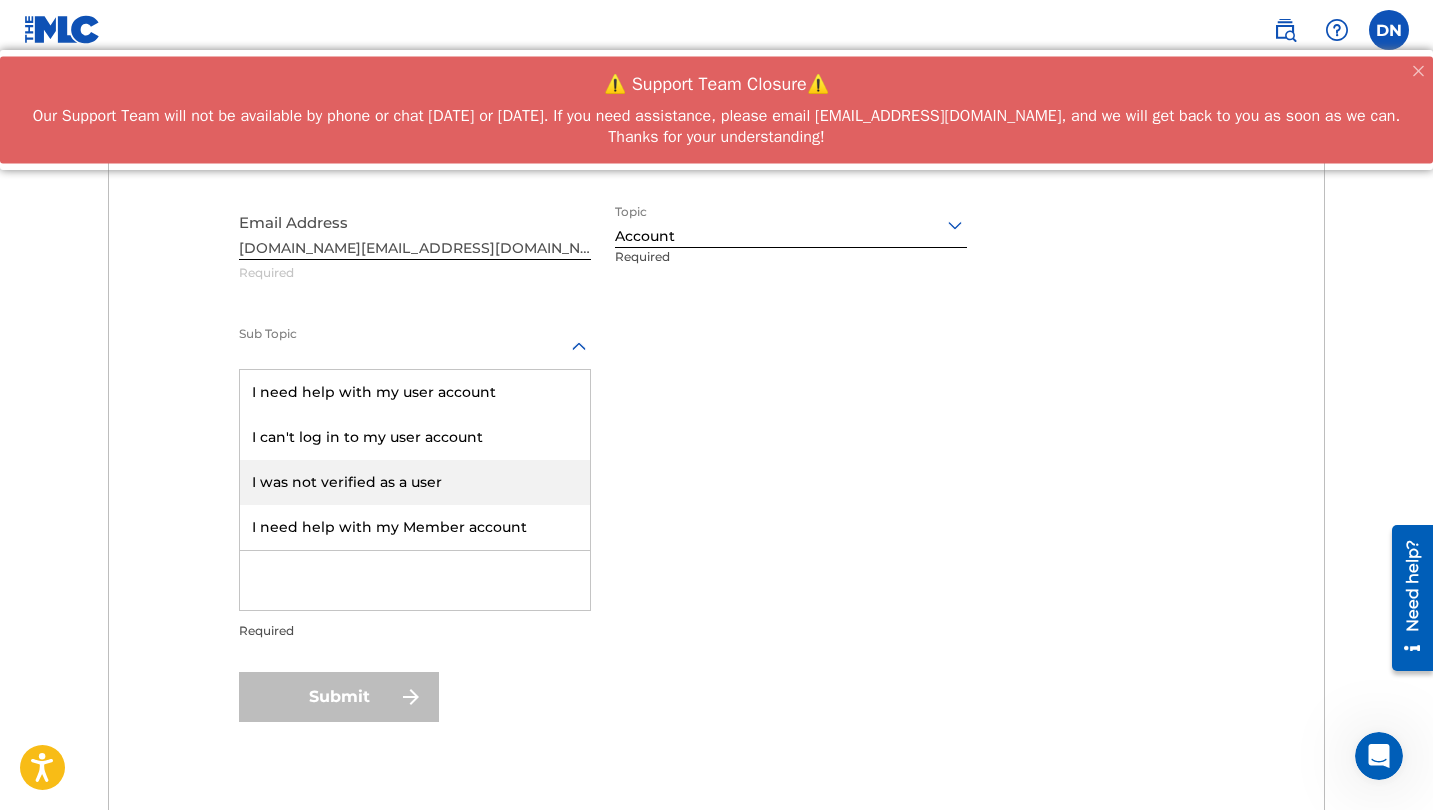 click on "I was not verified as a user" at bounding box center (415, 482) 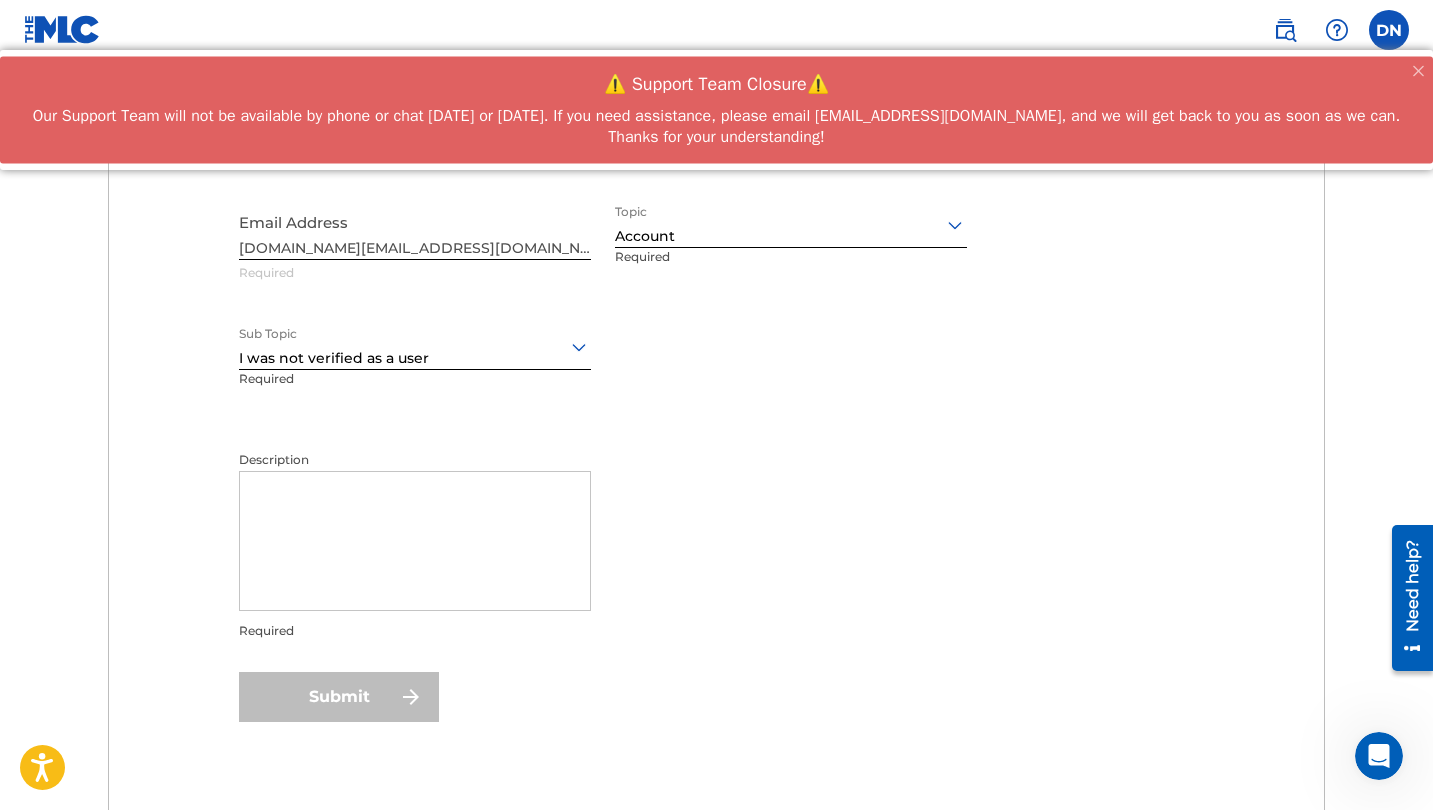click on "Description" at bounding box center [415, 541] 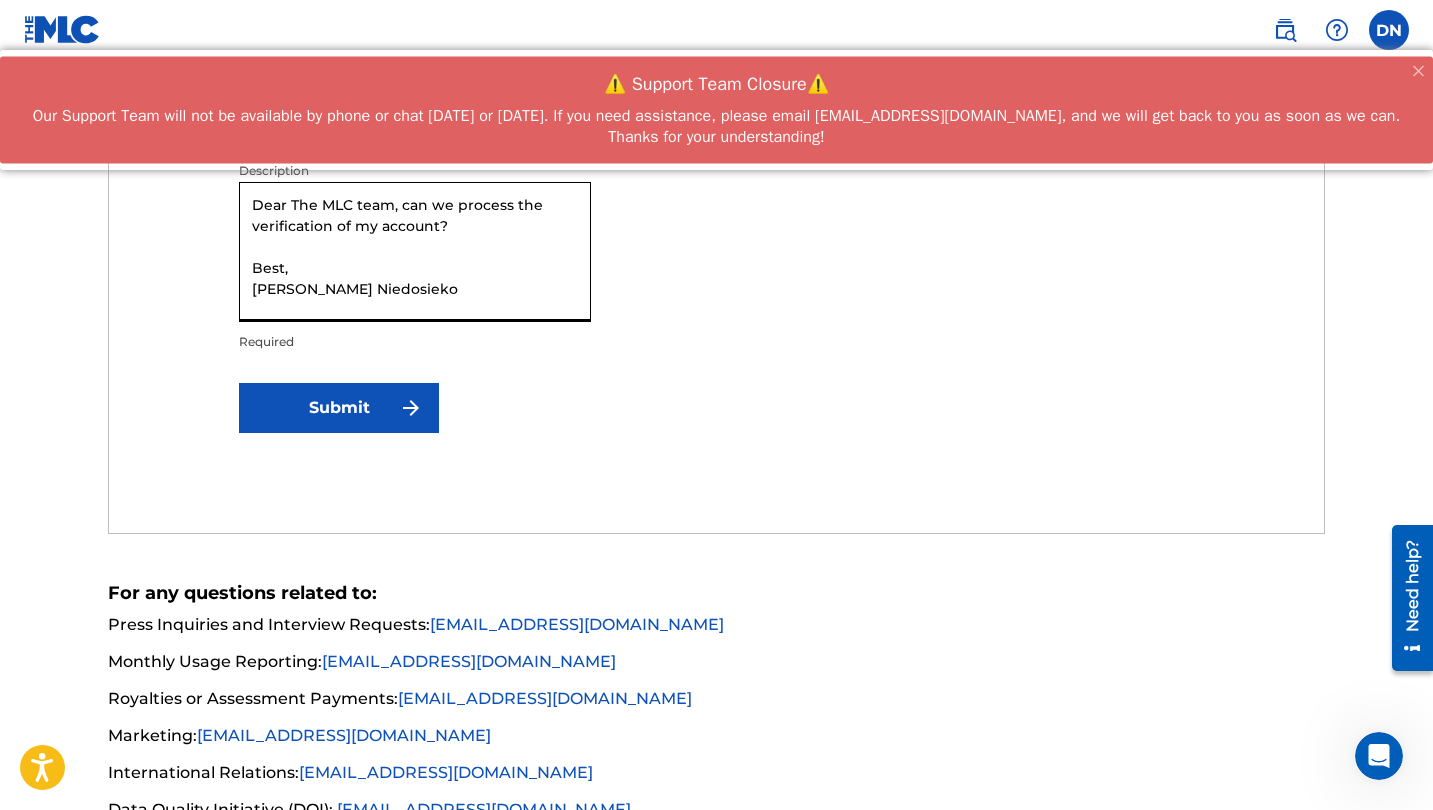 scroll, scrollTop: 1167, scrollLeft: 0, axis: vertical 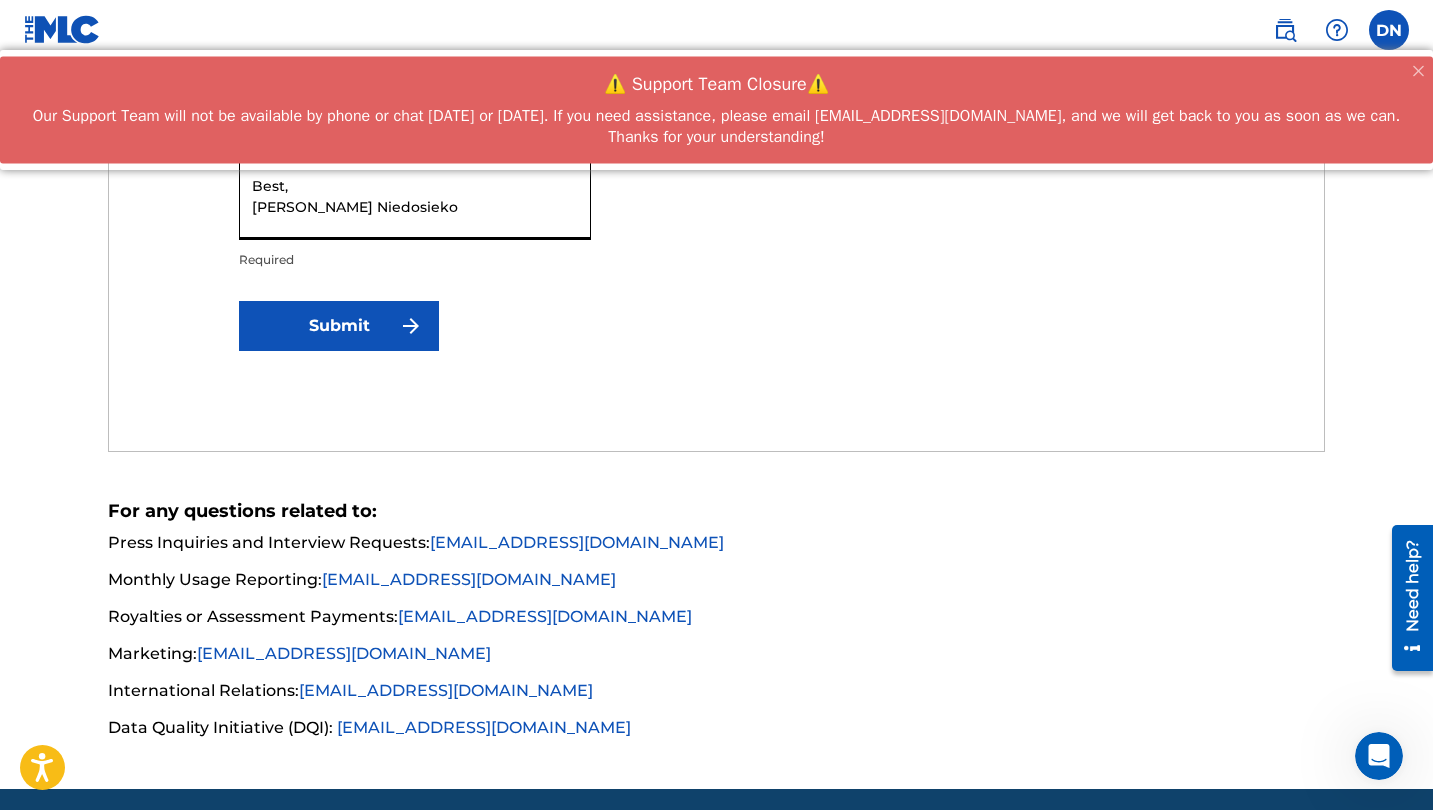 type on "Dear The MLC team, can we process the verification of my account?
Best,
[PERSON_NAME] Niedosieko" 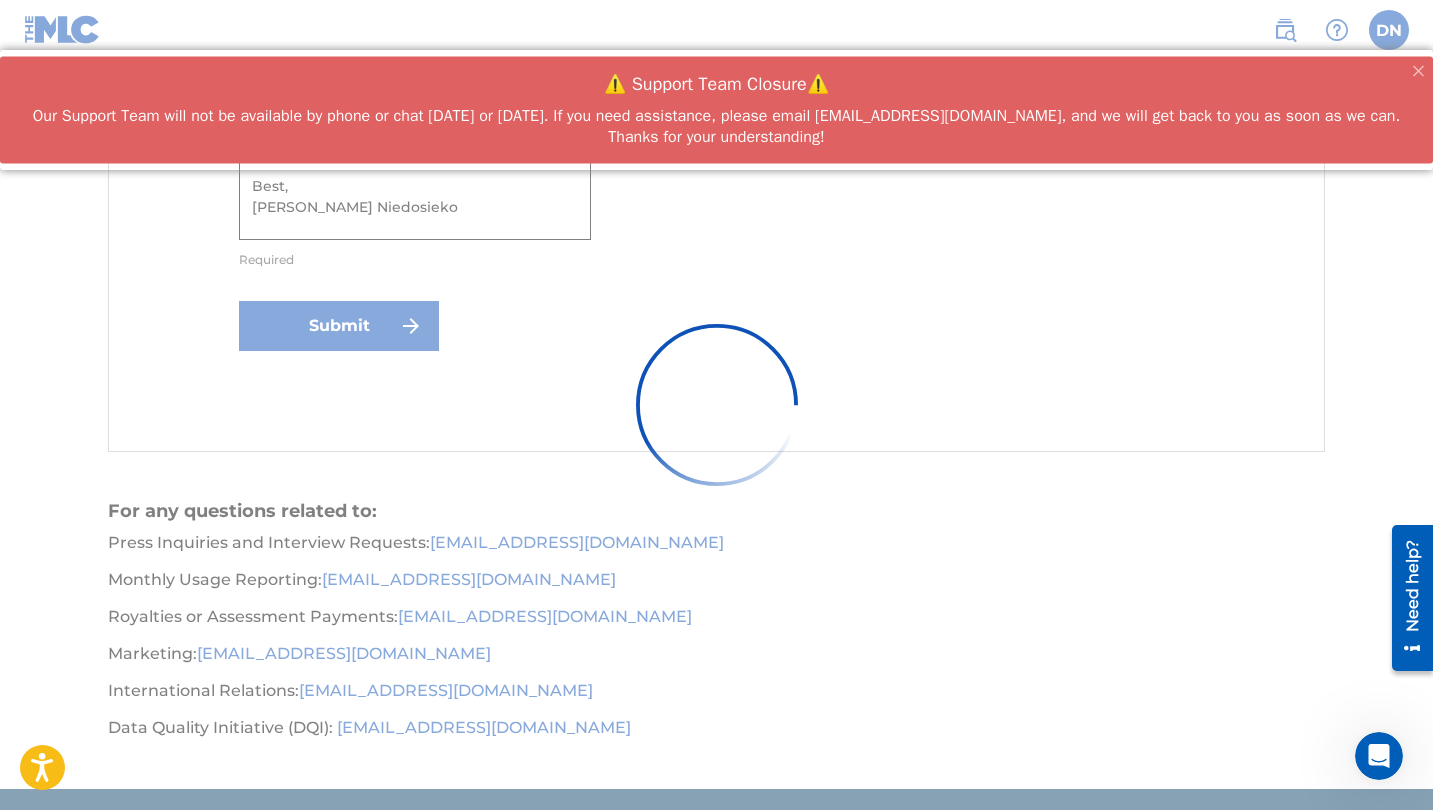 type 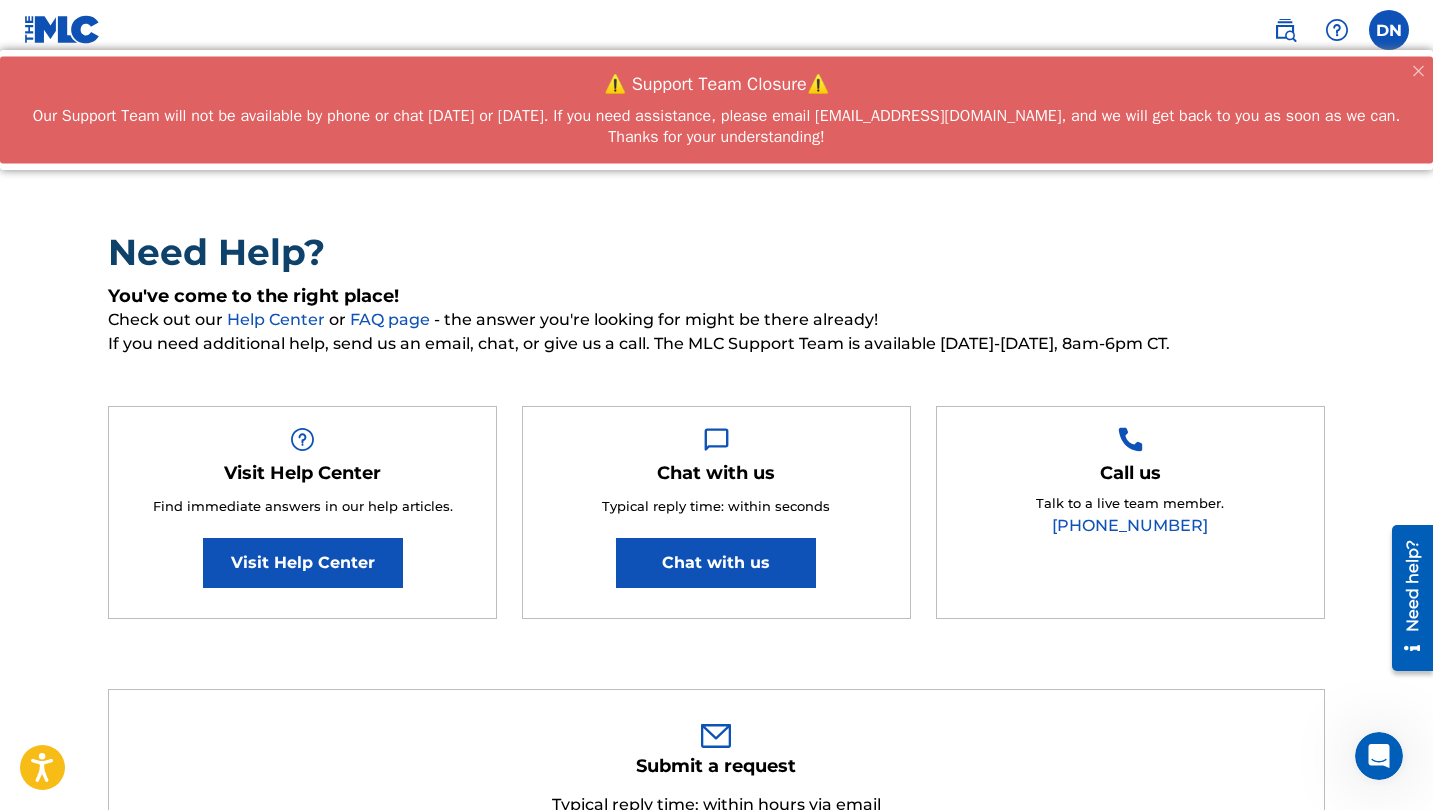 scroll, scrollTop: 0, scrollLeft: 0, axis: both 